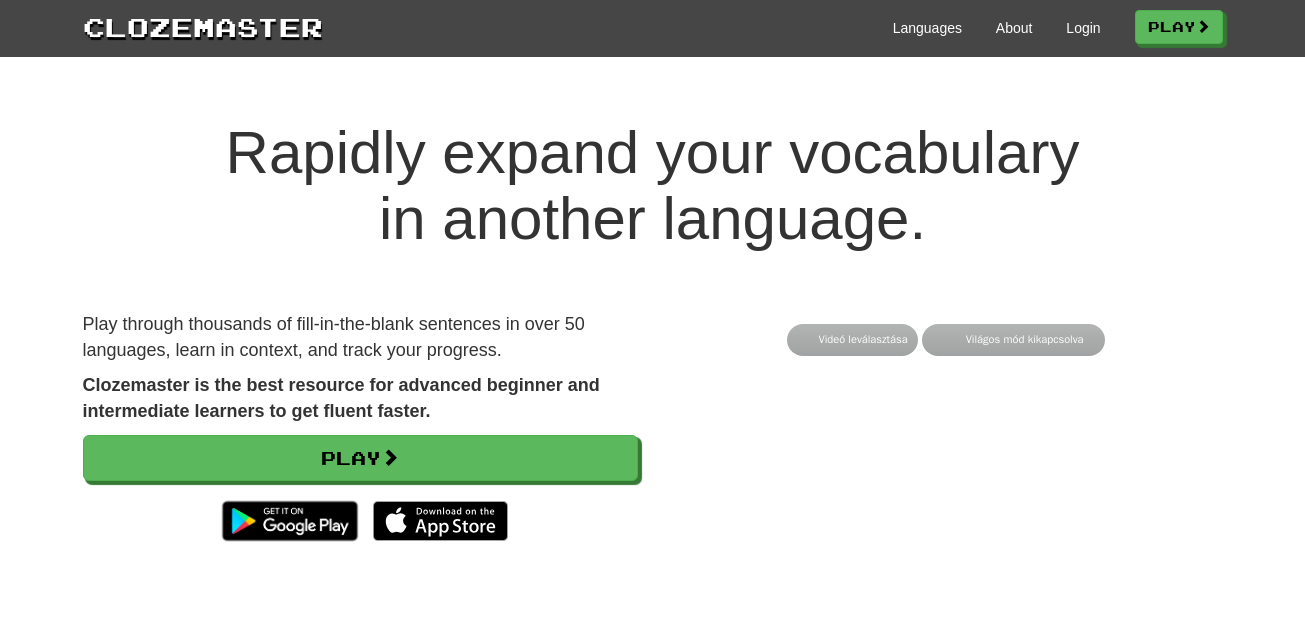 scroll, scrollTop: 0, scrollLeft: 0, axis: both 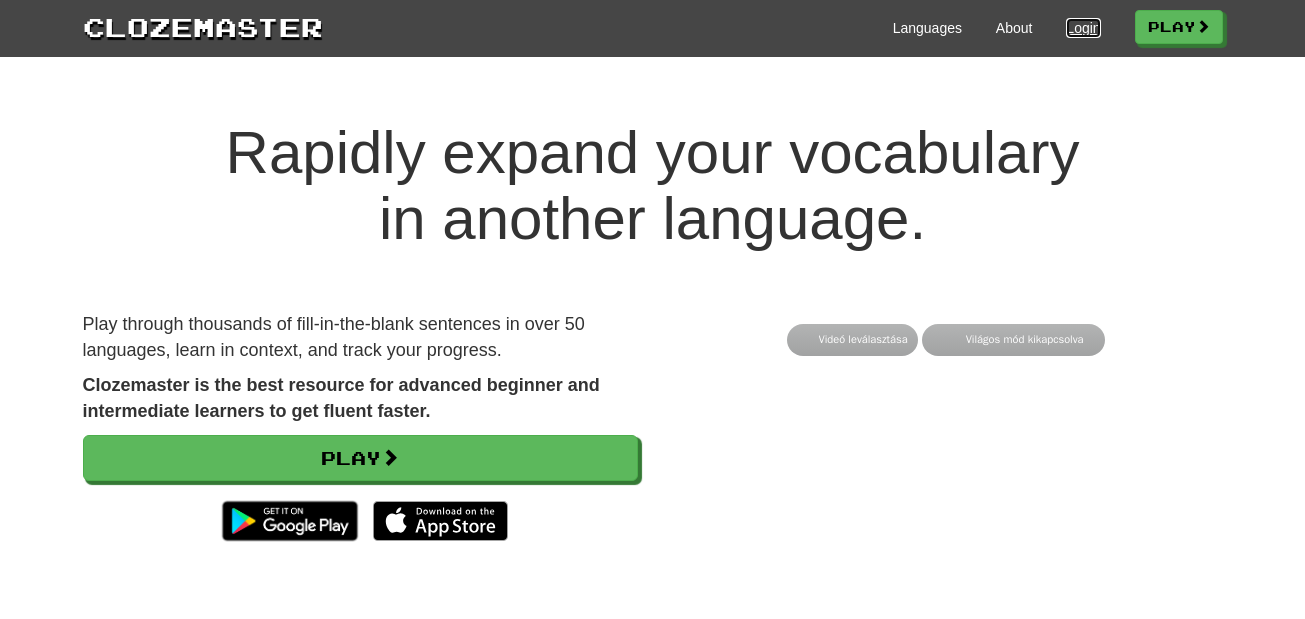 click on "Login" at bounding box center (1083, 28) 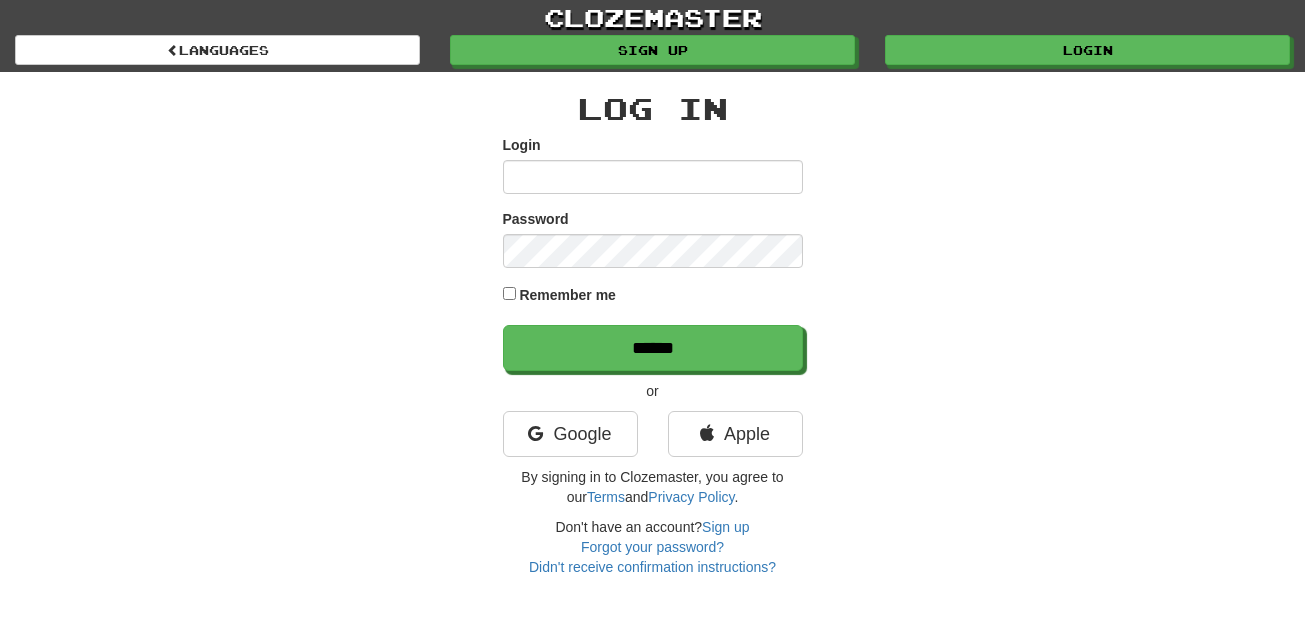 scroll, scrollTop: 0, scrollLeft: 0, axis: both 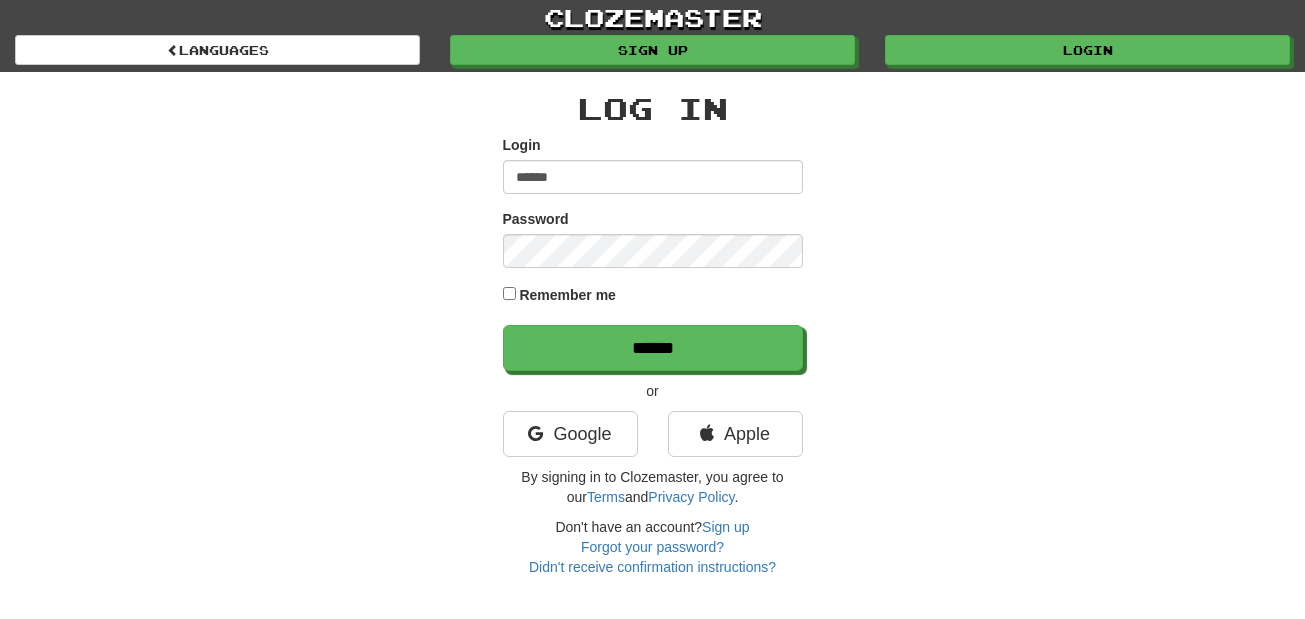 type on "******" 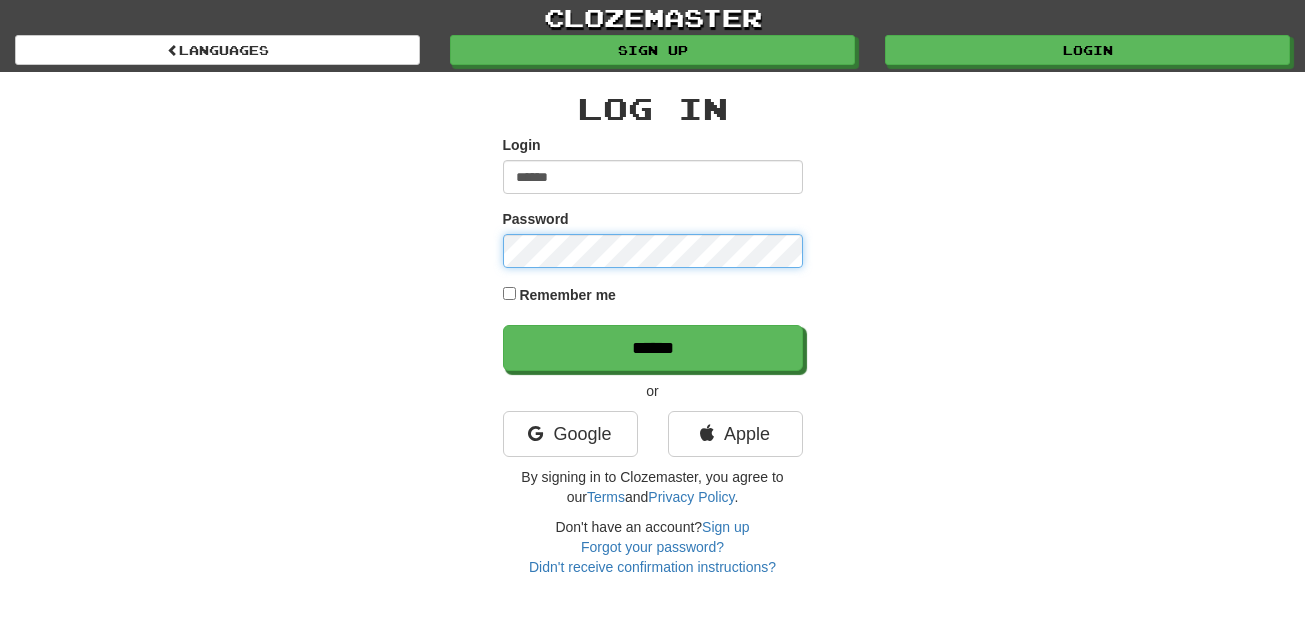 click on "******" at bounding box center (653, 348) 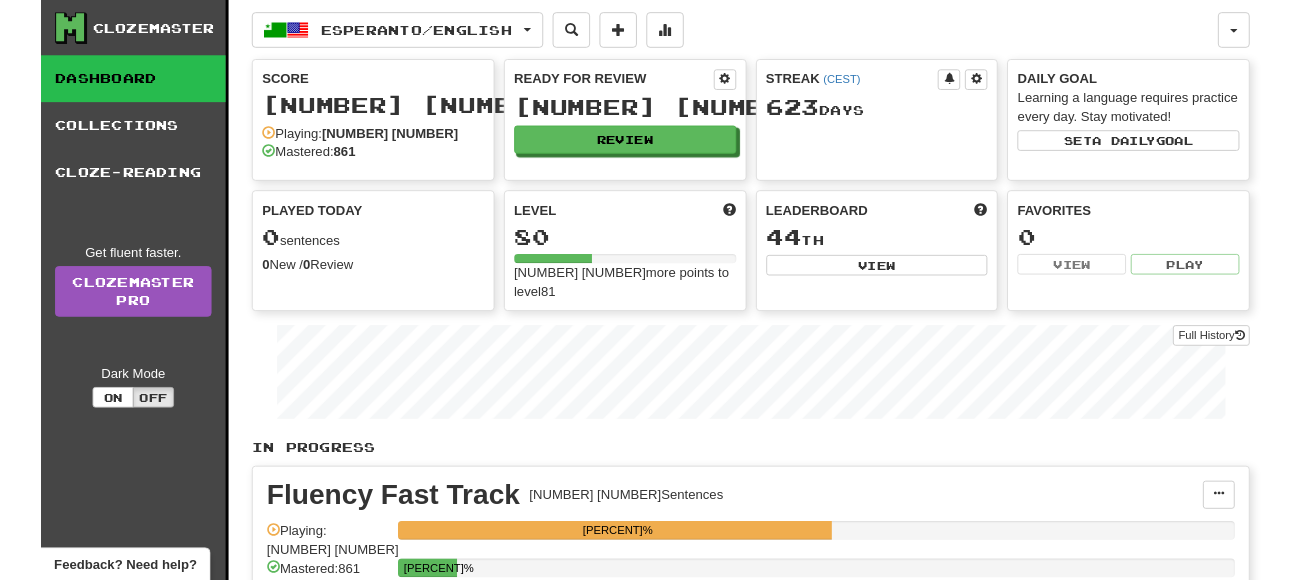 scroll, scrollTop: 0, scrollLeft: 0, axis: both 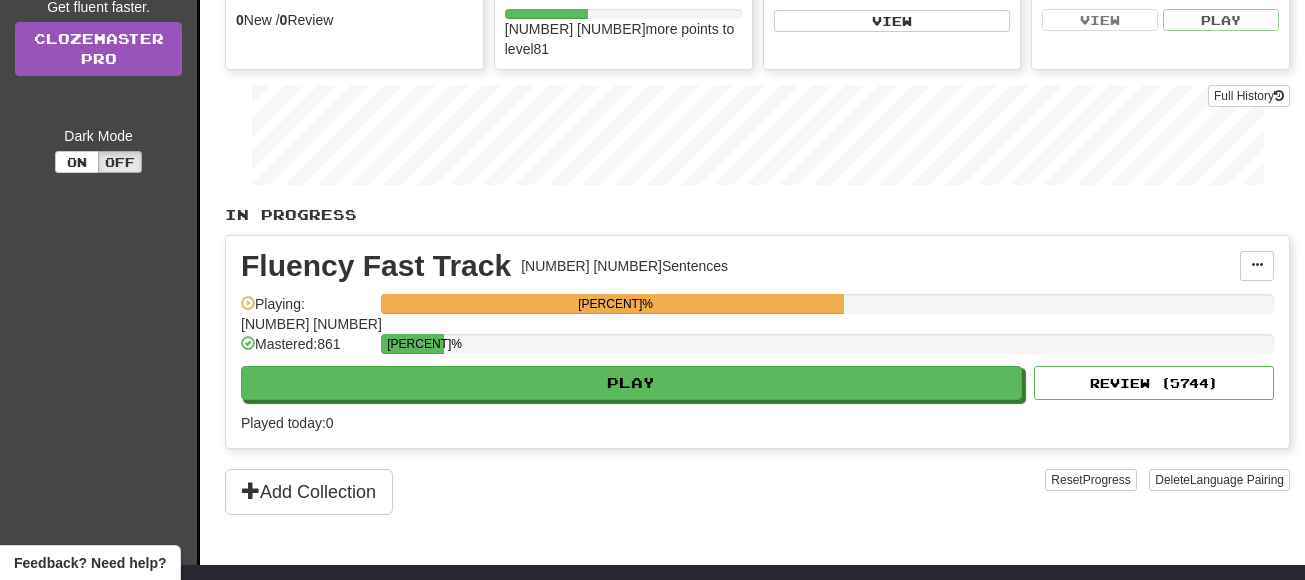 drag, startPoint x: 812, startPoint y: 358, endPoint x: 812, endPoint y: 376, distance: 18 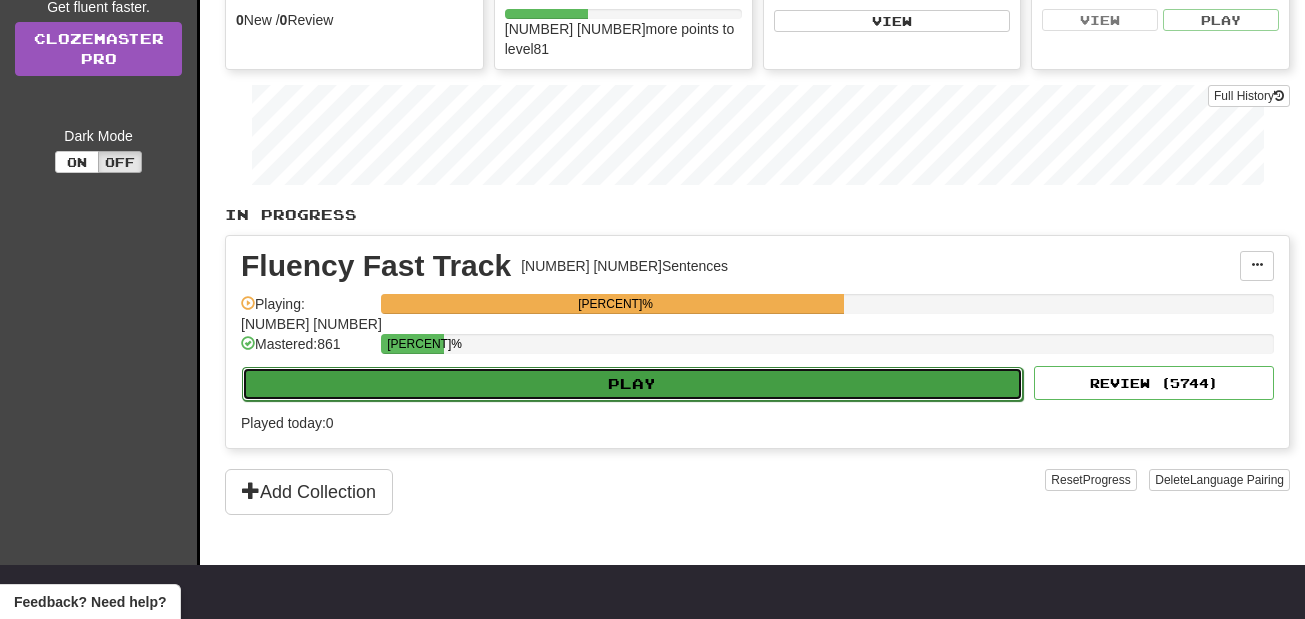 click on "Play" at bounding box center (632, 384) 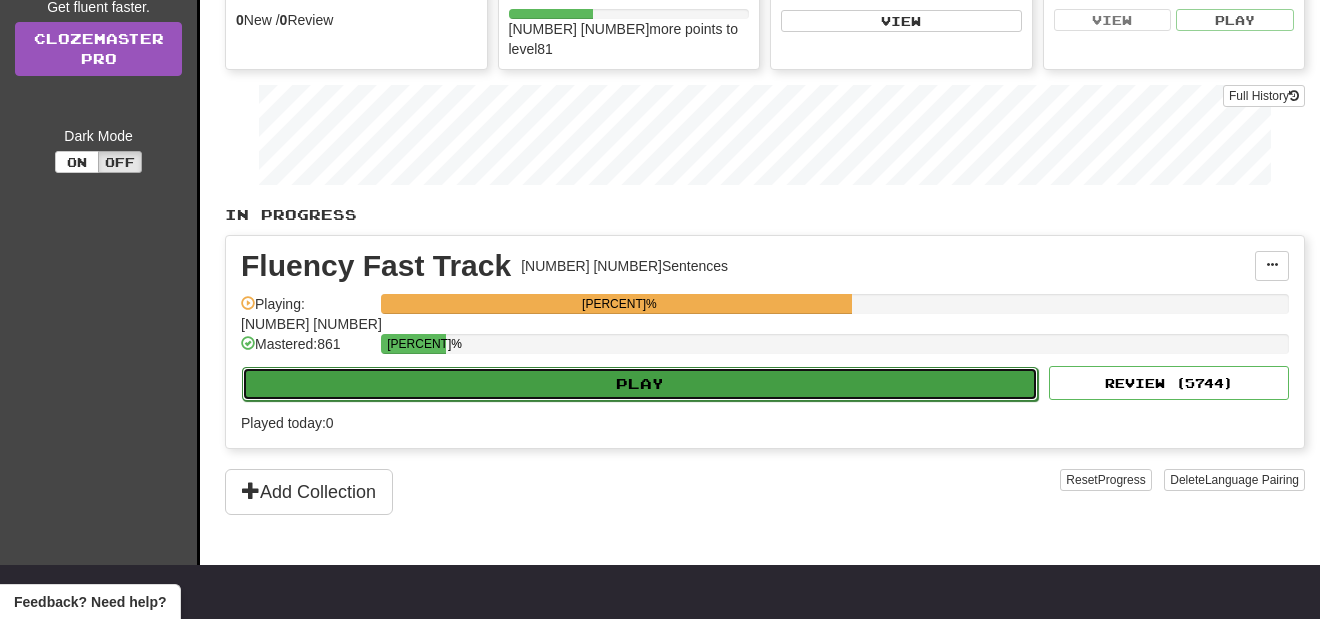 select on "**" 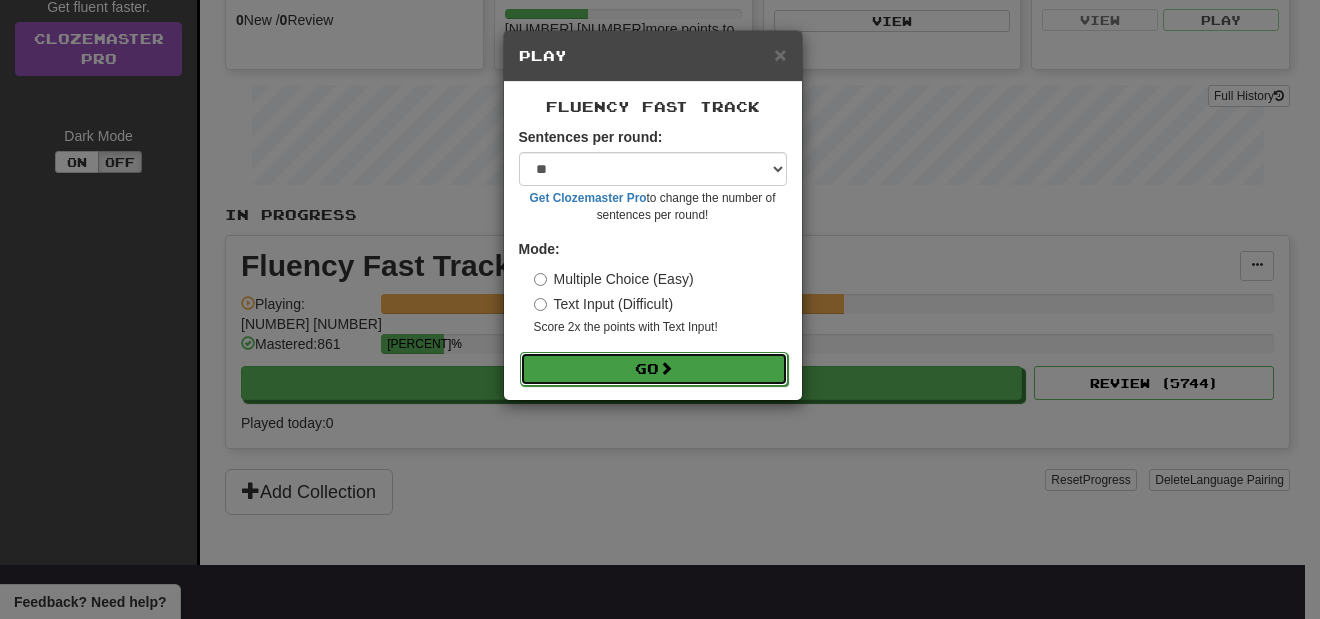 click at bounding box center [666, 368] 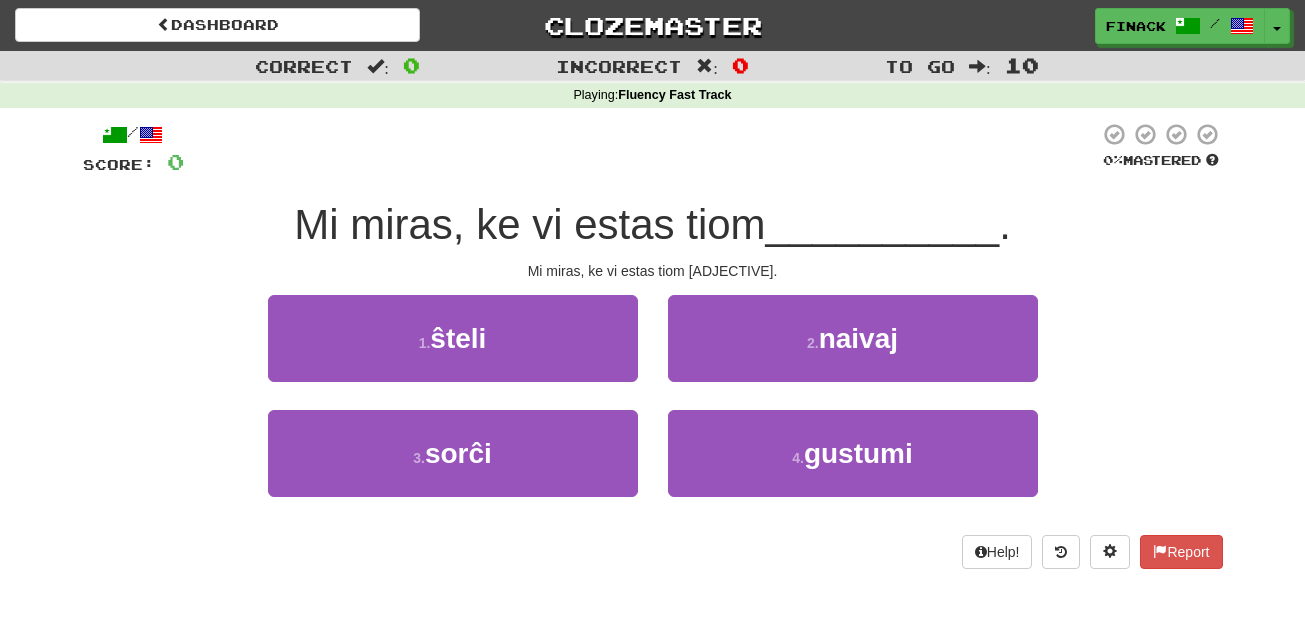 scroll, scrollTop: 0, scrollLeft: 0, axis: both 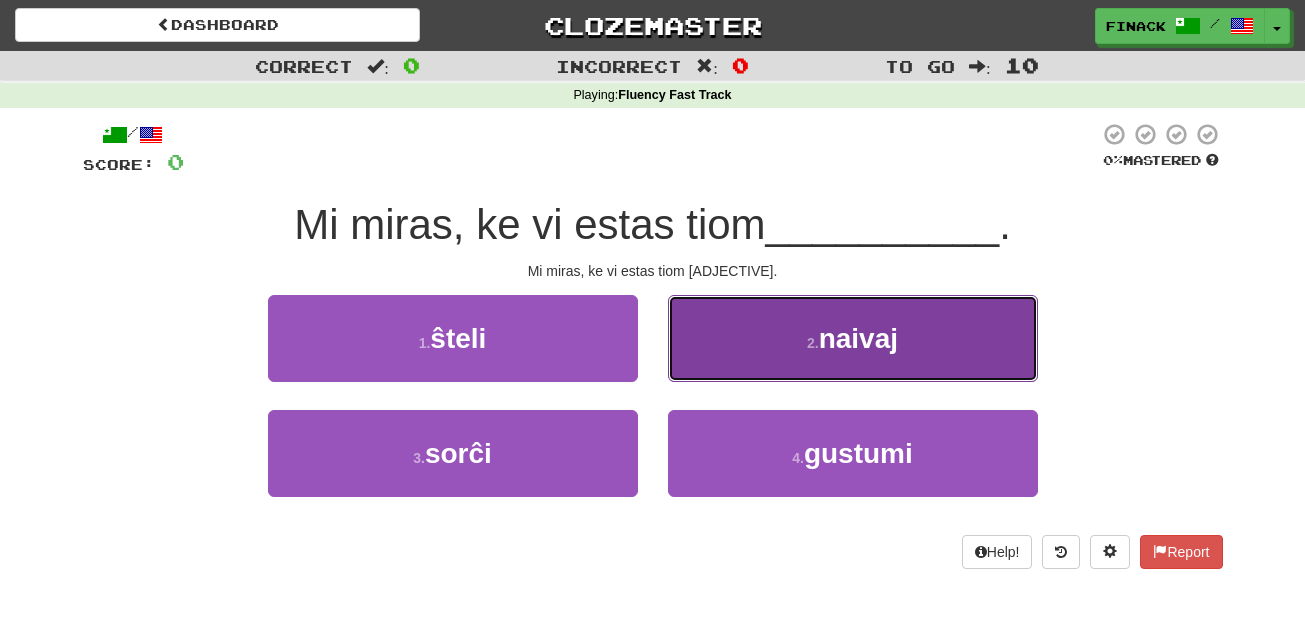 click on "2 .  naivaj" at bounding box center [853, 338] 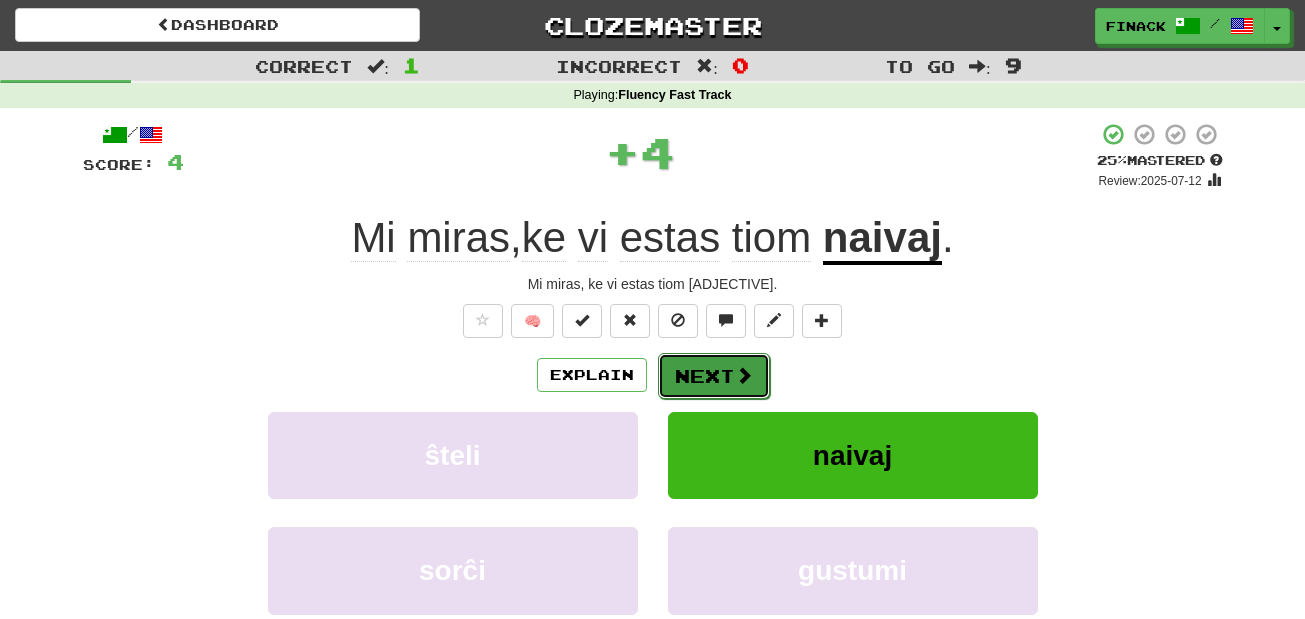 click at bounding box center (744, 375) 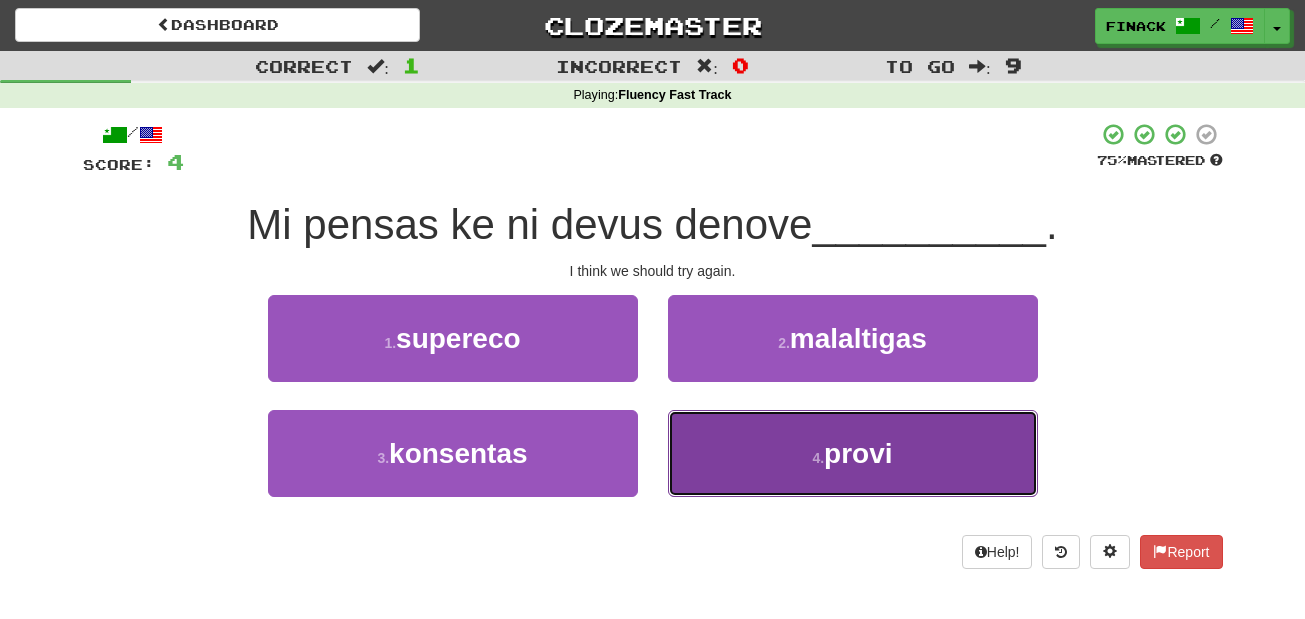 click on "4 .  provi" at bounding box center [853, 453] 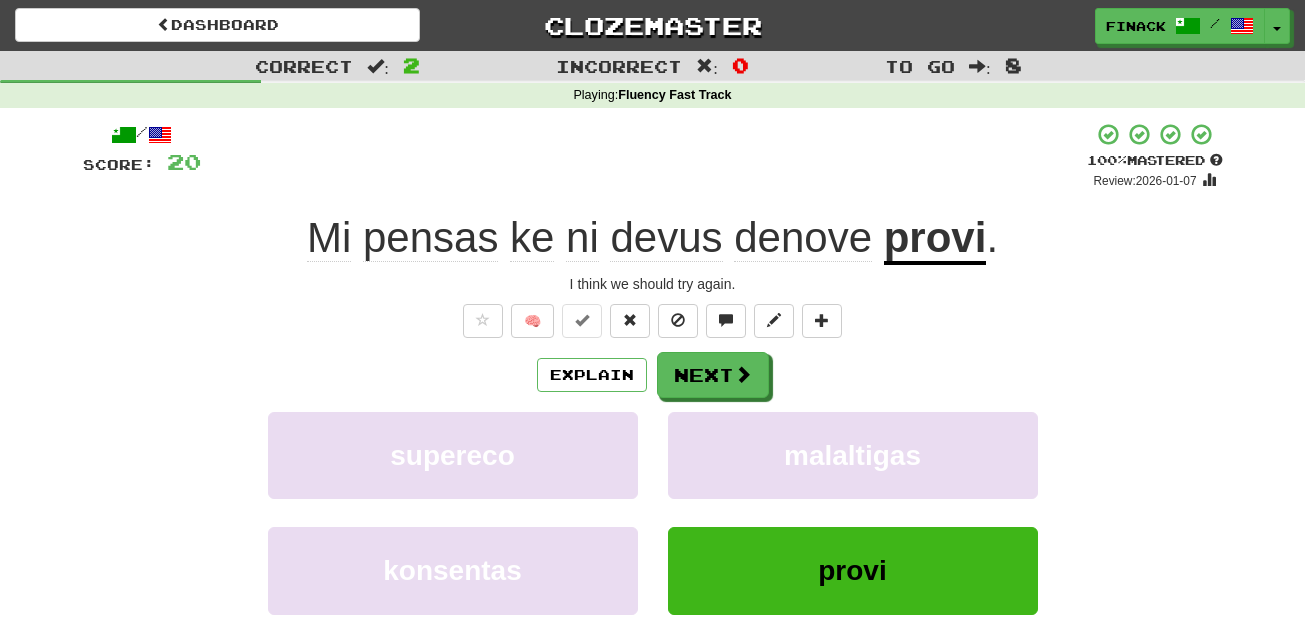 click on "🧠" at bounding box center [653, 321] 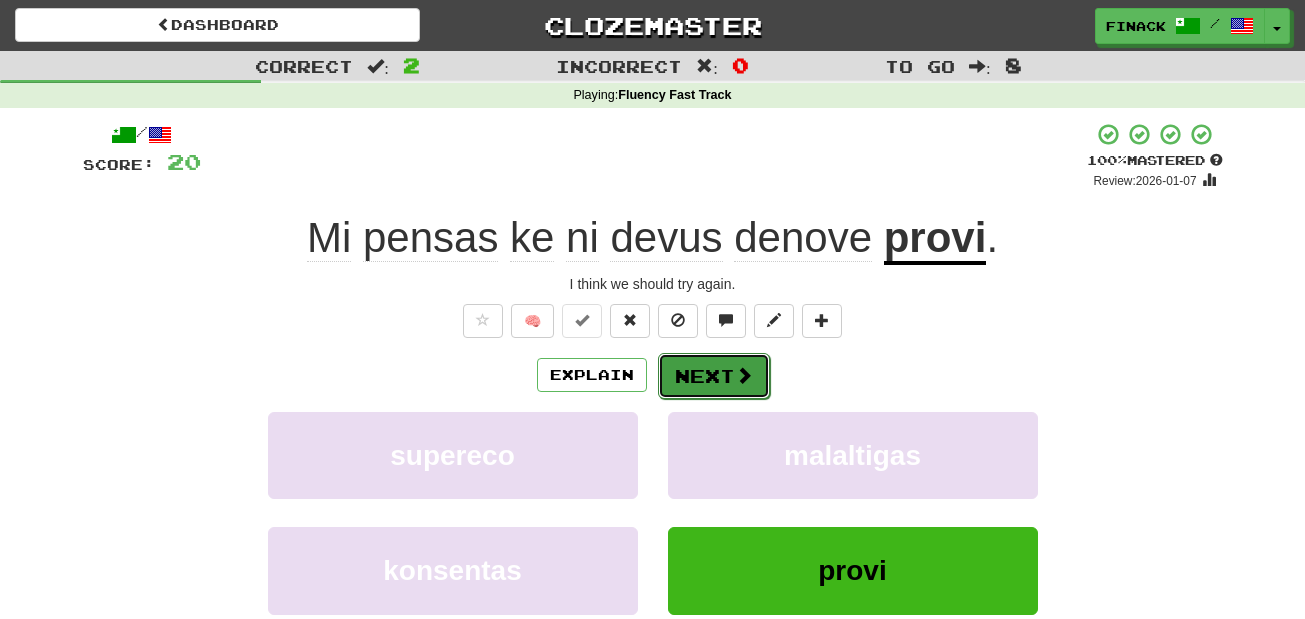click on "Next" at bounding box center (714, 376) 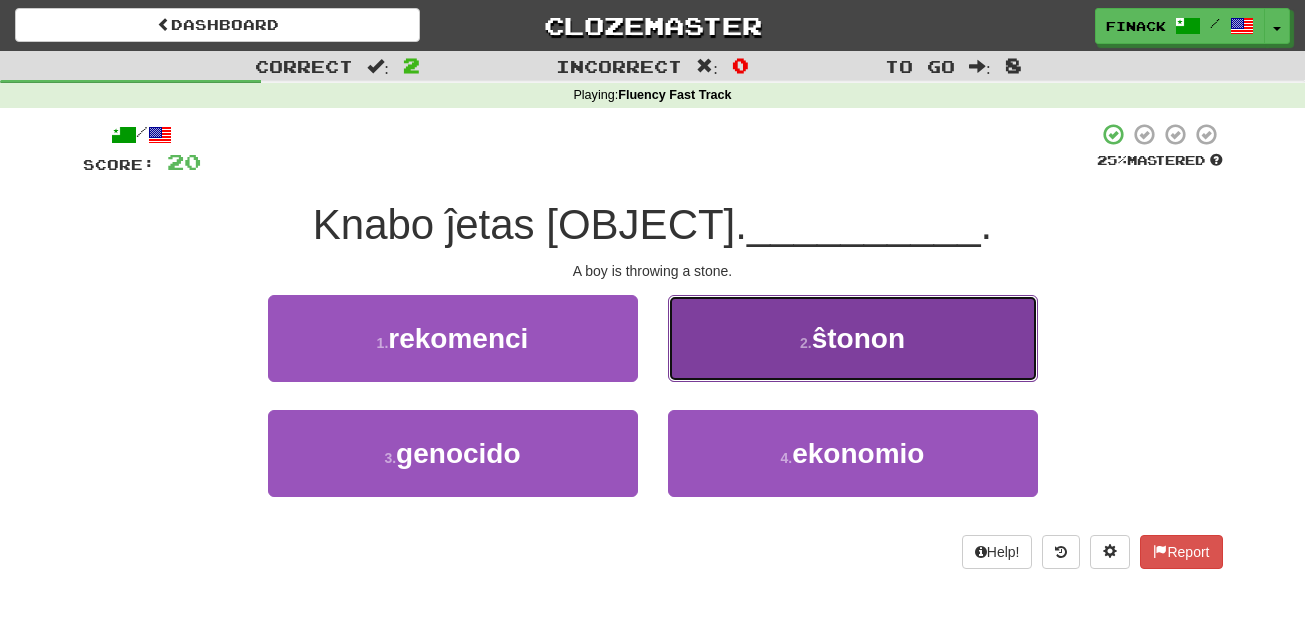 click on "2 .  ŝtonon" at bounding box center [853, 338] 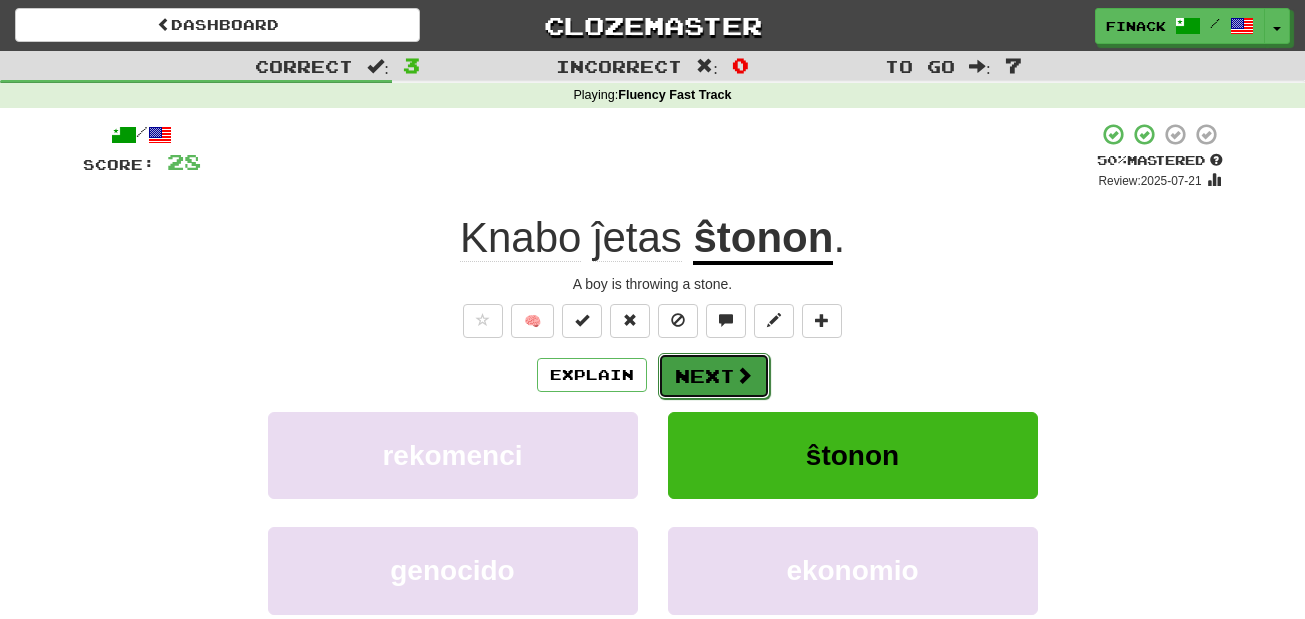 click on "Next" at bounding box center (714, 376) 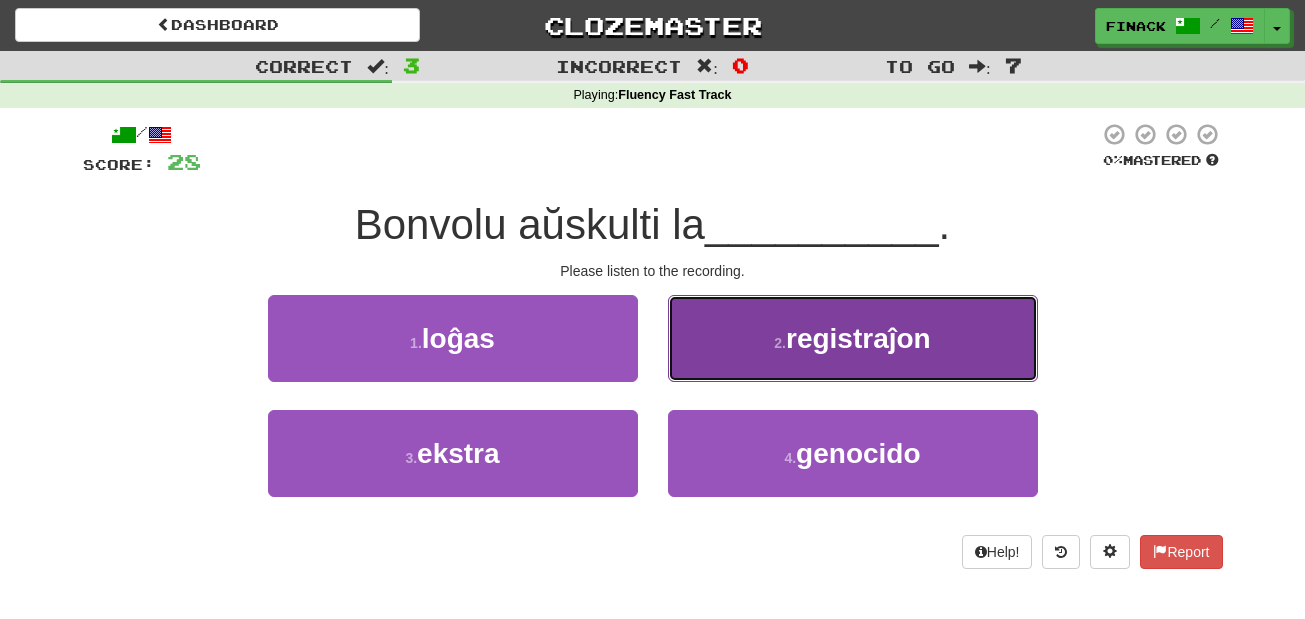 click on "2 .  registraĵon" at bounding box center [853, 338] 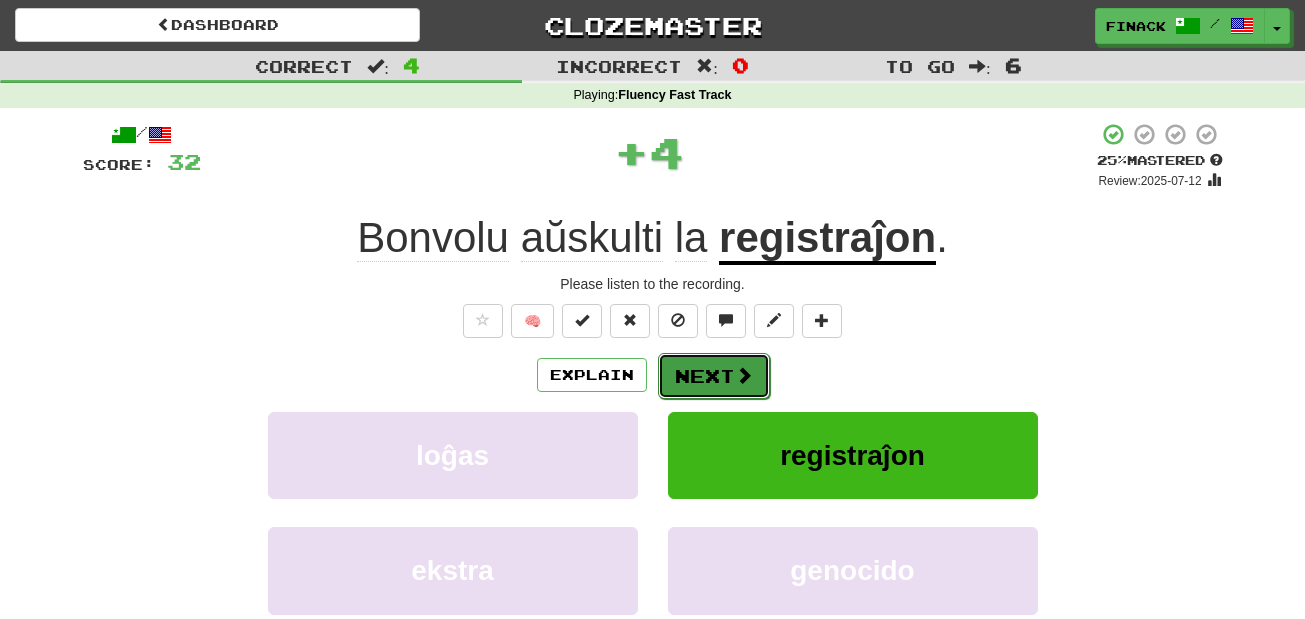 click on "Next" at bounding box center [714, 376] 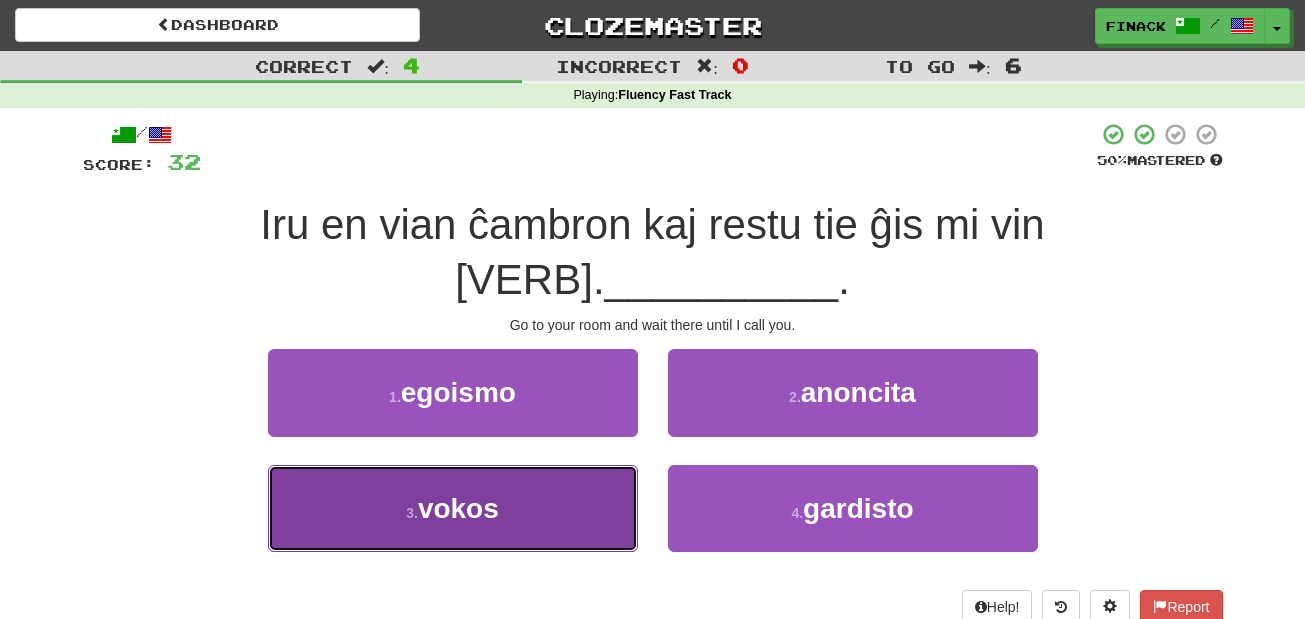 click on "3 .  vokos" at bounding box center (453, 508) 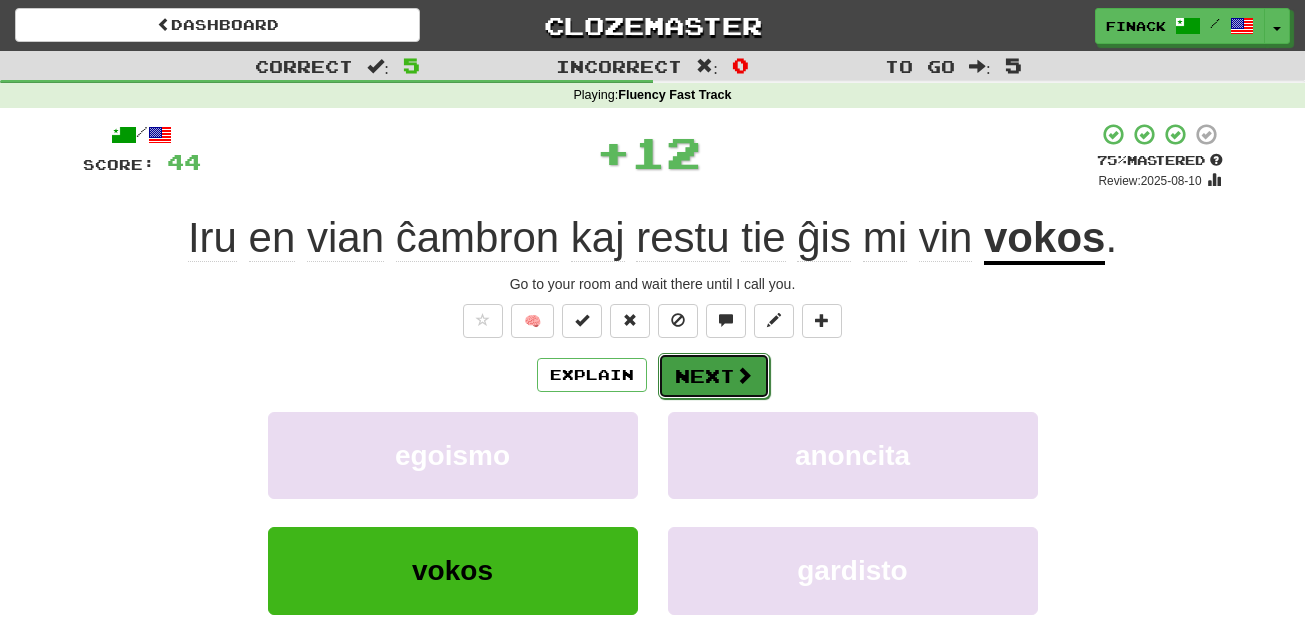 click on "Next" at bounding box center (714, 376) 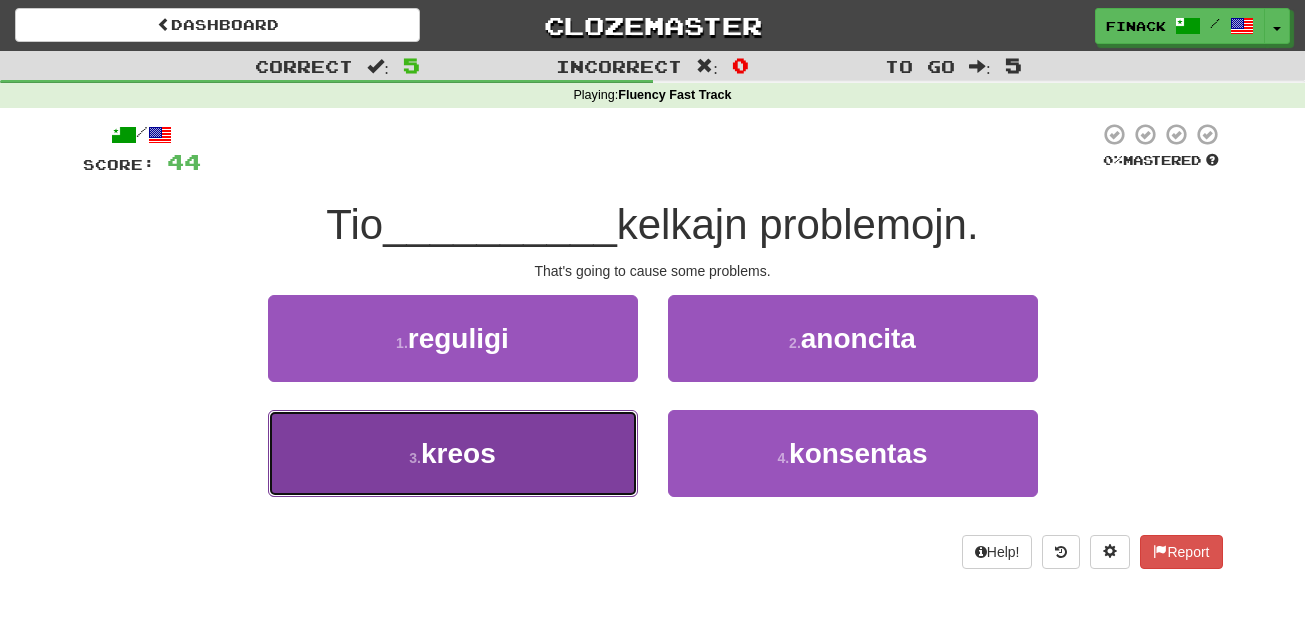 click on "3 .  kreos" at bounding box center (453, 453) 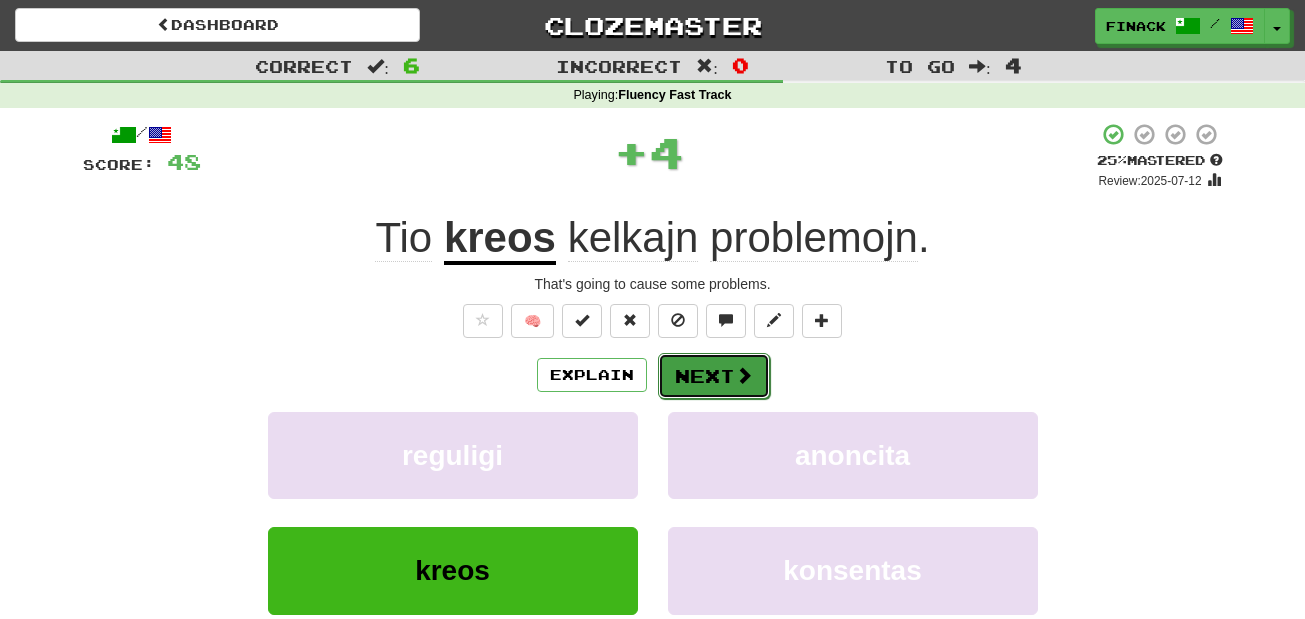 click on "Next" at bounding box center (714, 376) 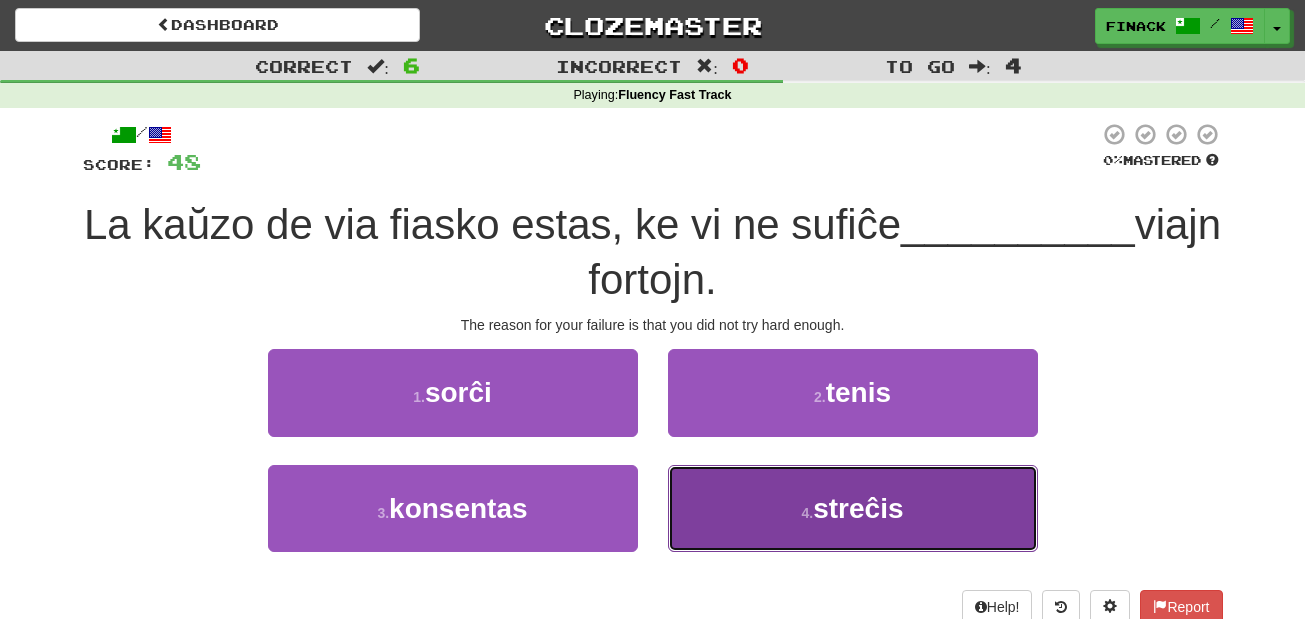 click on "4 .  streĉis" at bounding box center (853, 508) 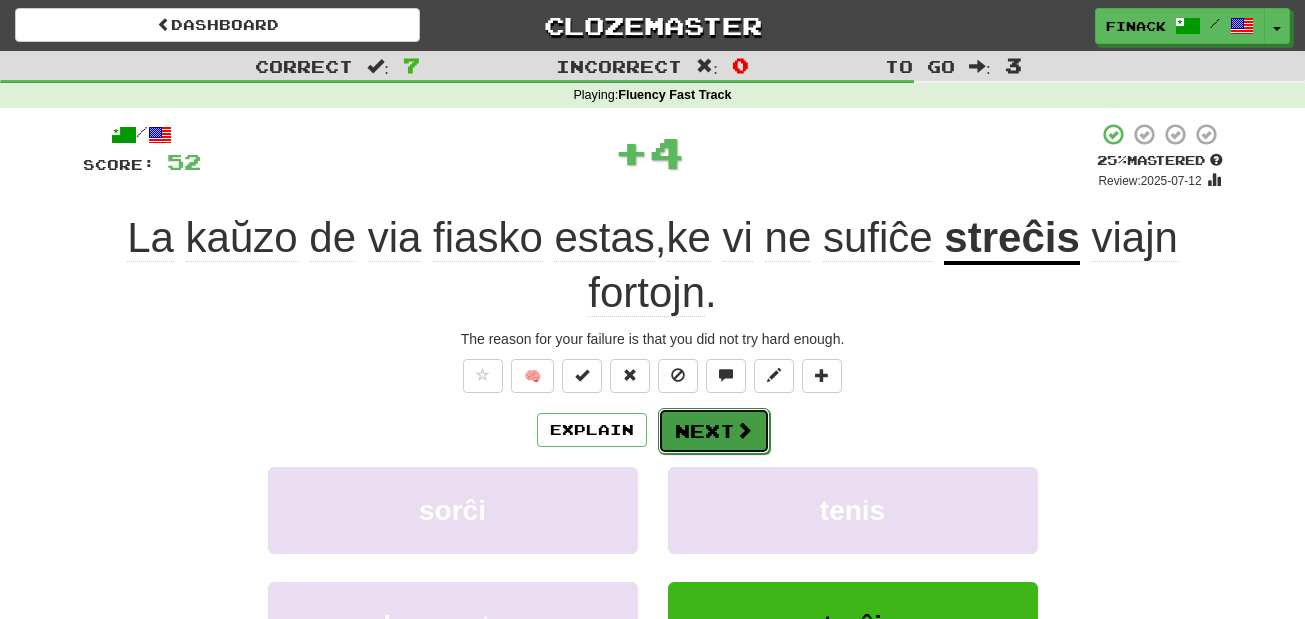click on "Next" at bounding box center (714, 431) 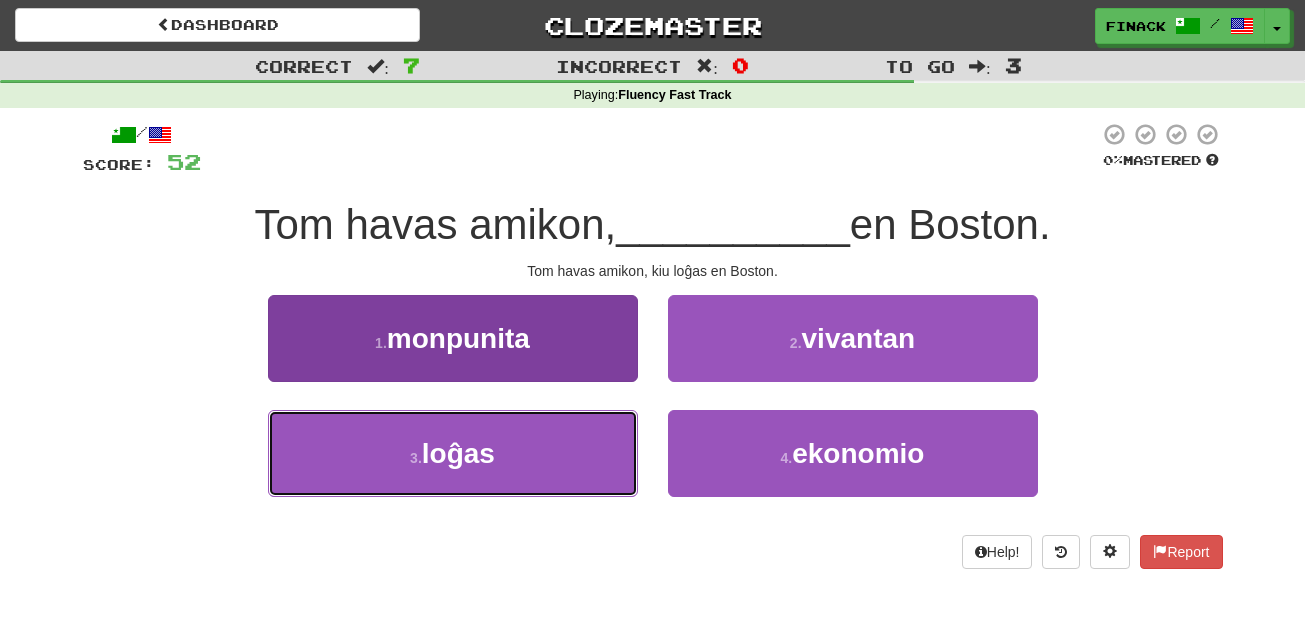 click on "3 .  loĝas" at bounding box center [453, 453] 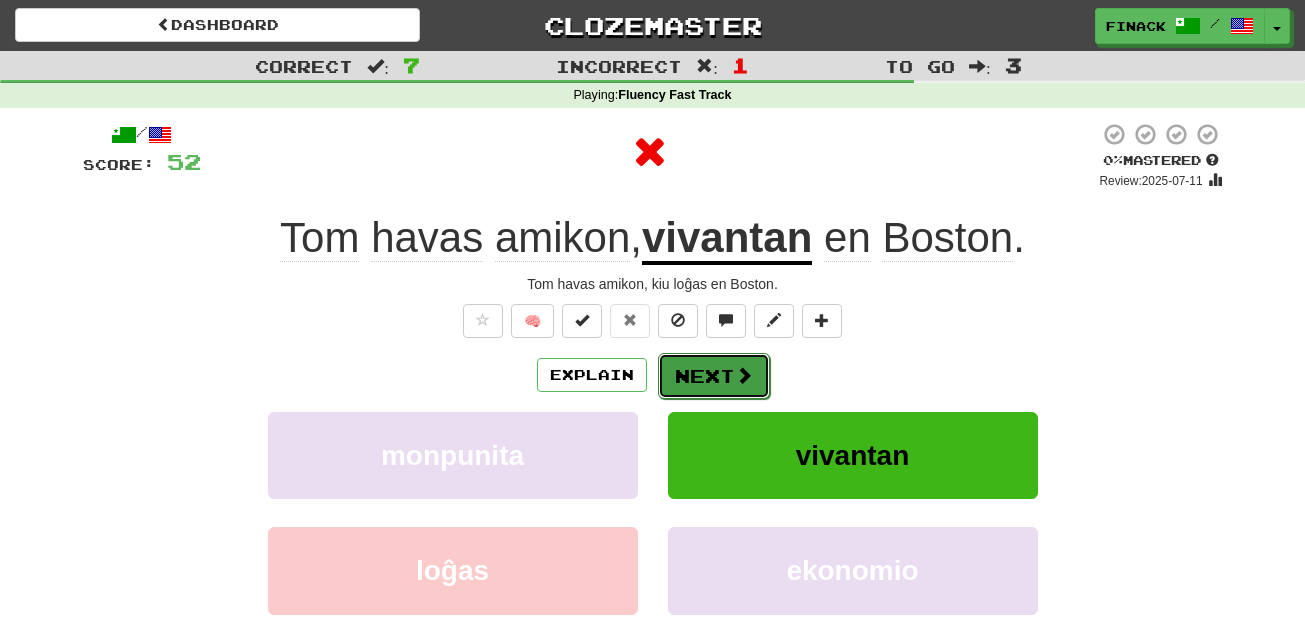 click on "Next" at bounding box center (714, 376) 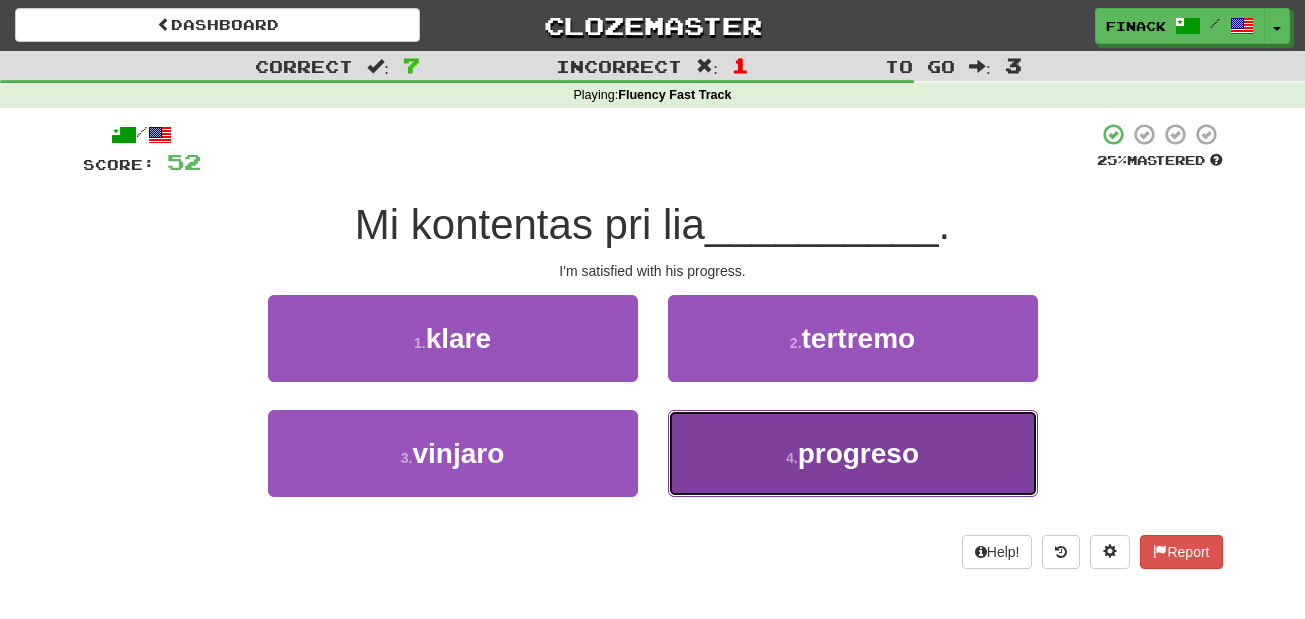 click on "4 .  progreso" at bounding box center (853, 453) 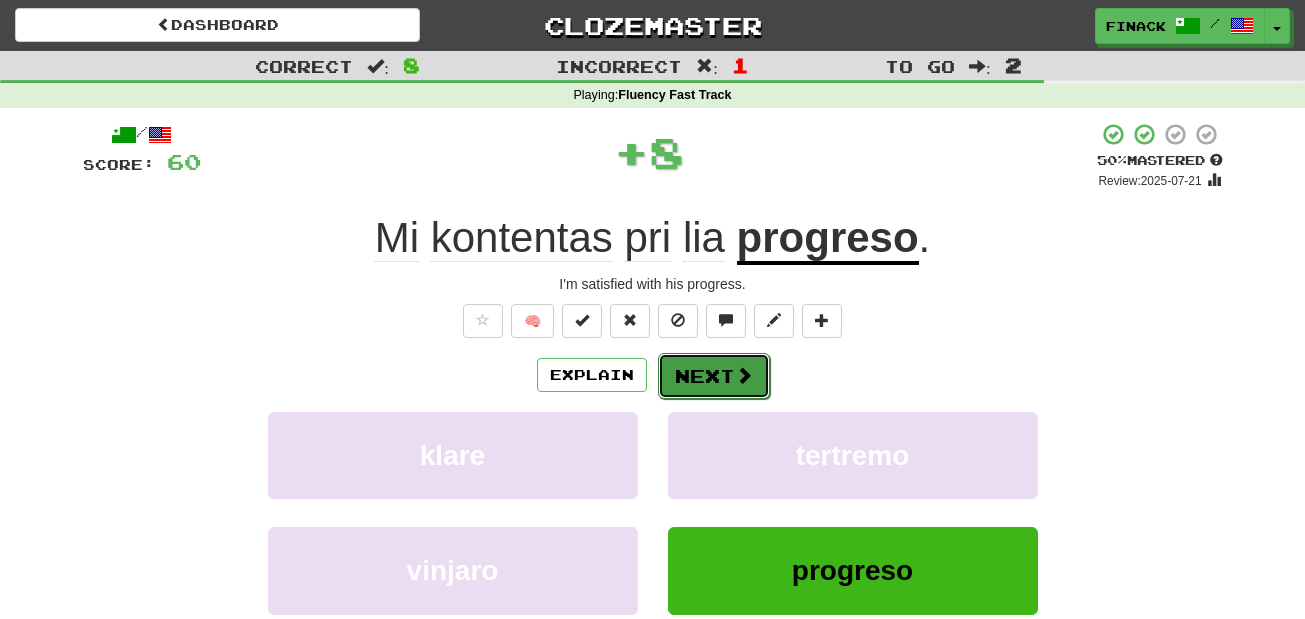 click on "Next" at bounding box center [714, 376] 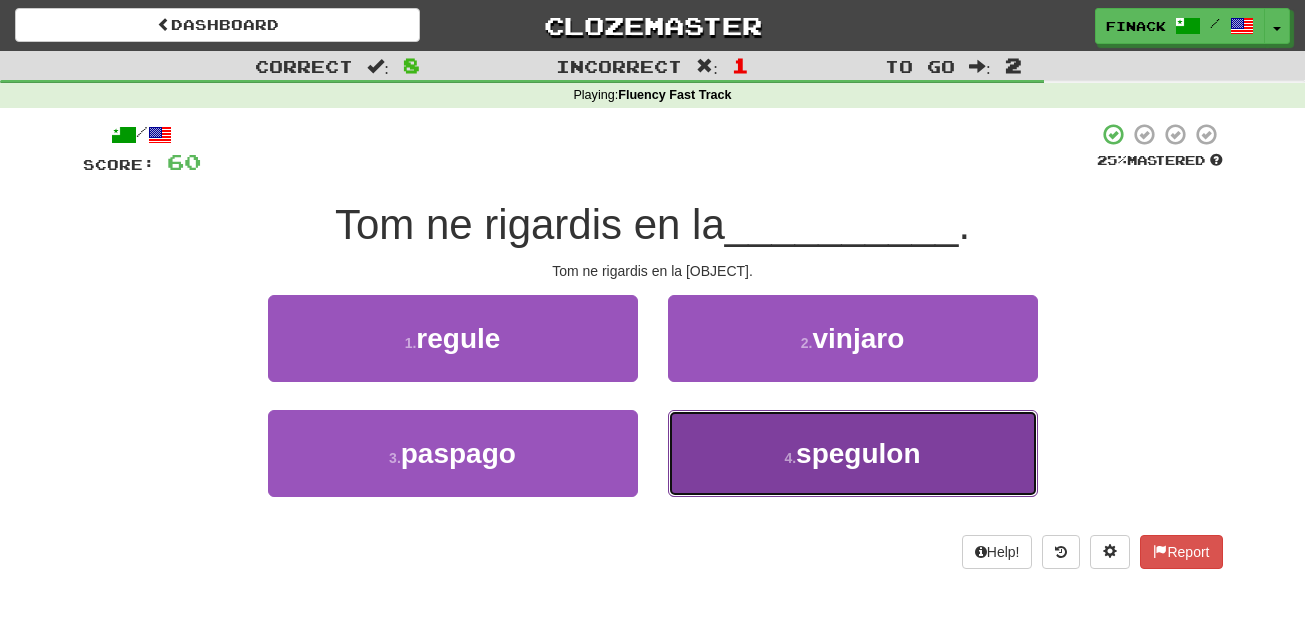 click on "4 .  spegulon" at bounding box center [853, 453] 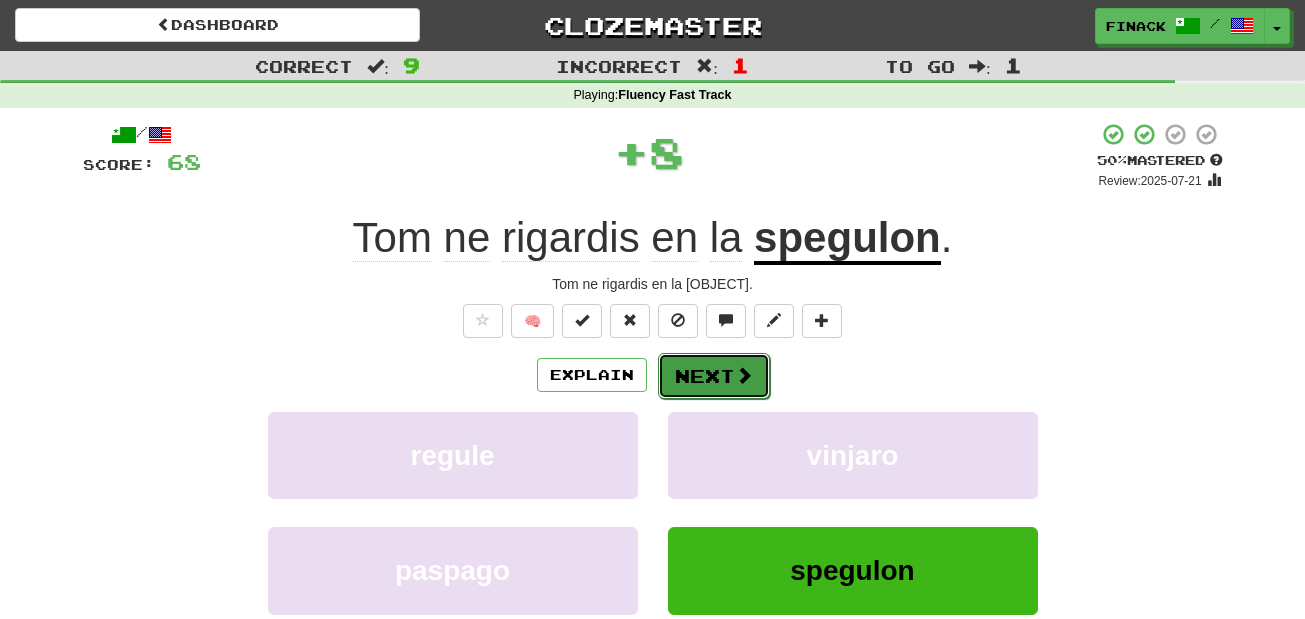 click on "Next" at bounding box center [714, 376] 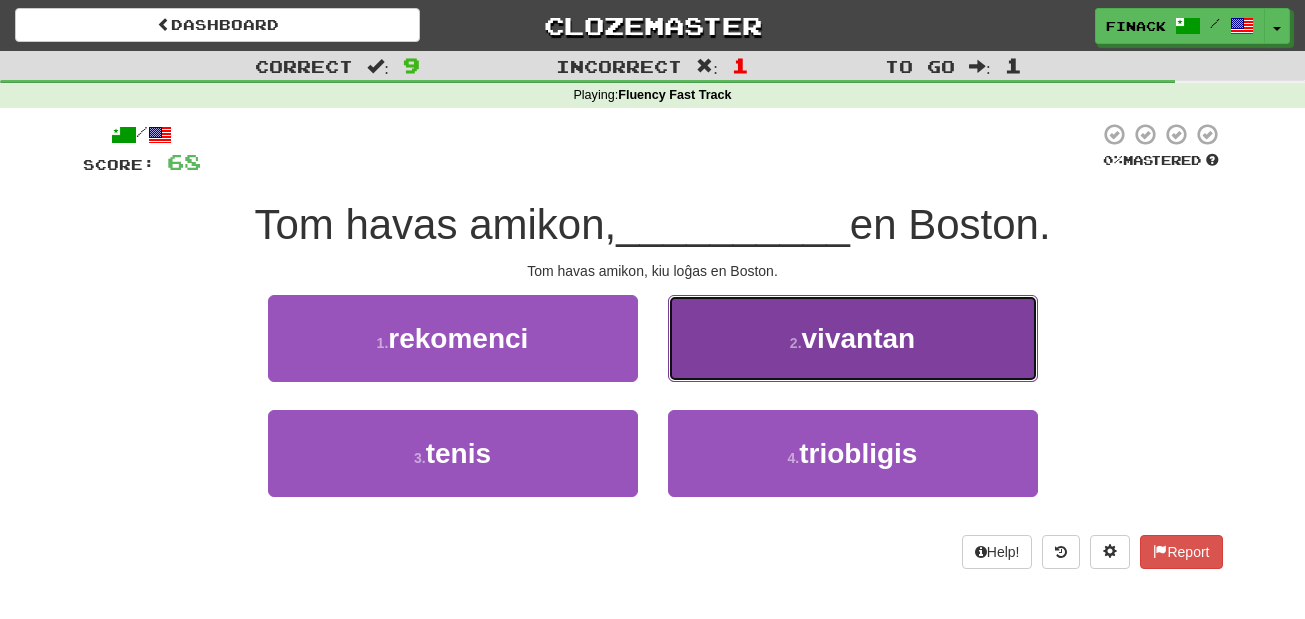 click on "2 .  vivantan" at bounding box center (853, 338) 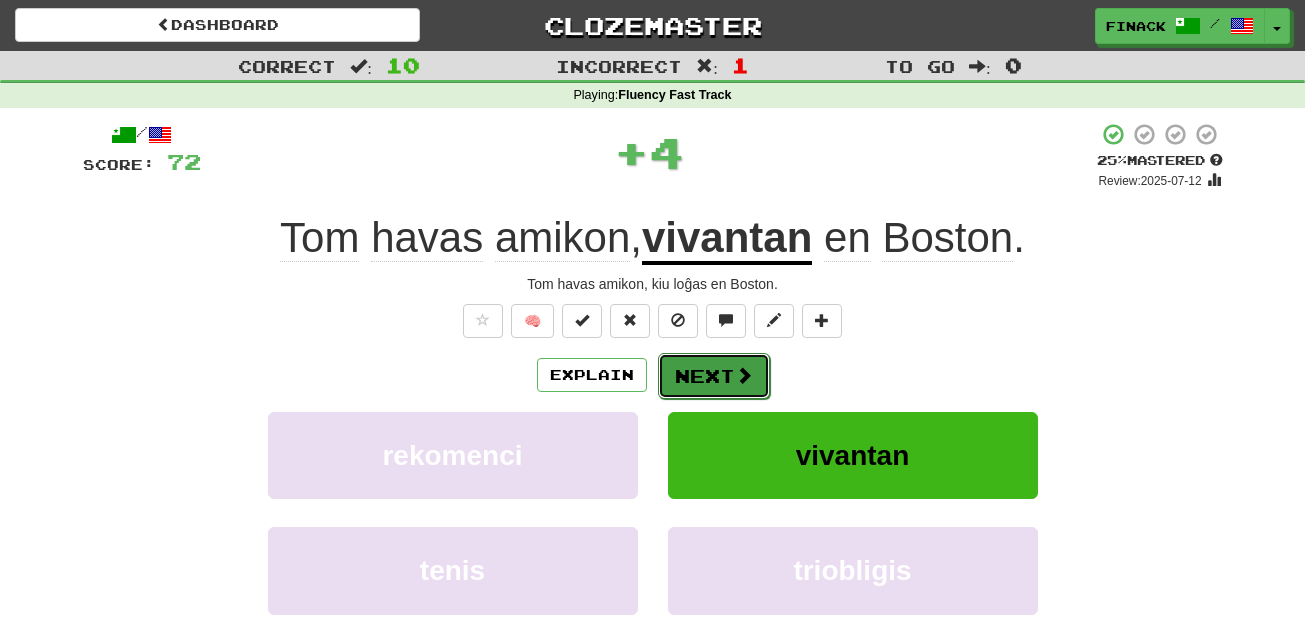 click on "Next" at bounding box center (714, 376) 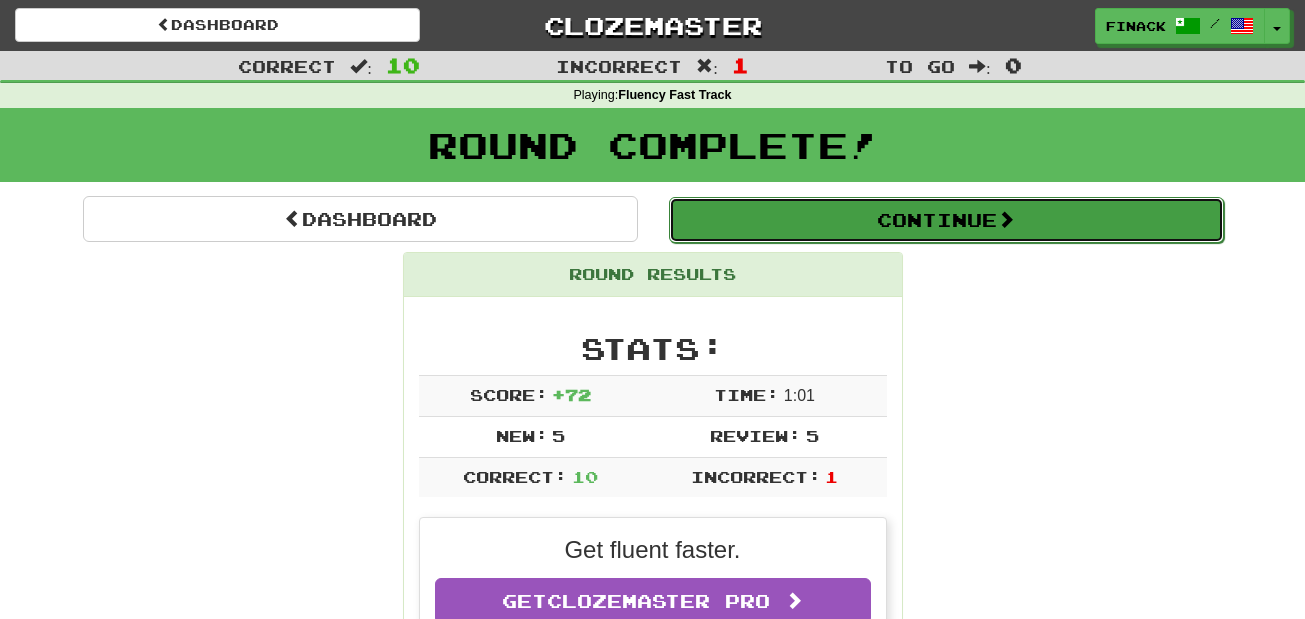 click on "Continue" at bounding box center [946, 220] 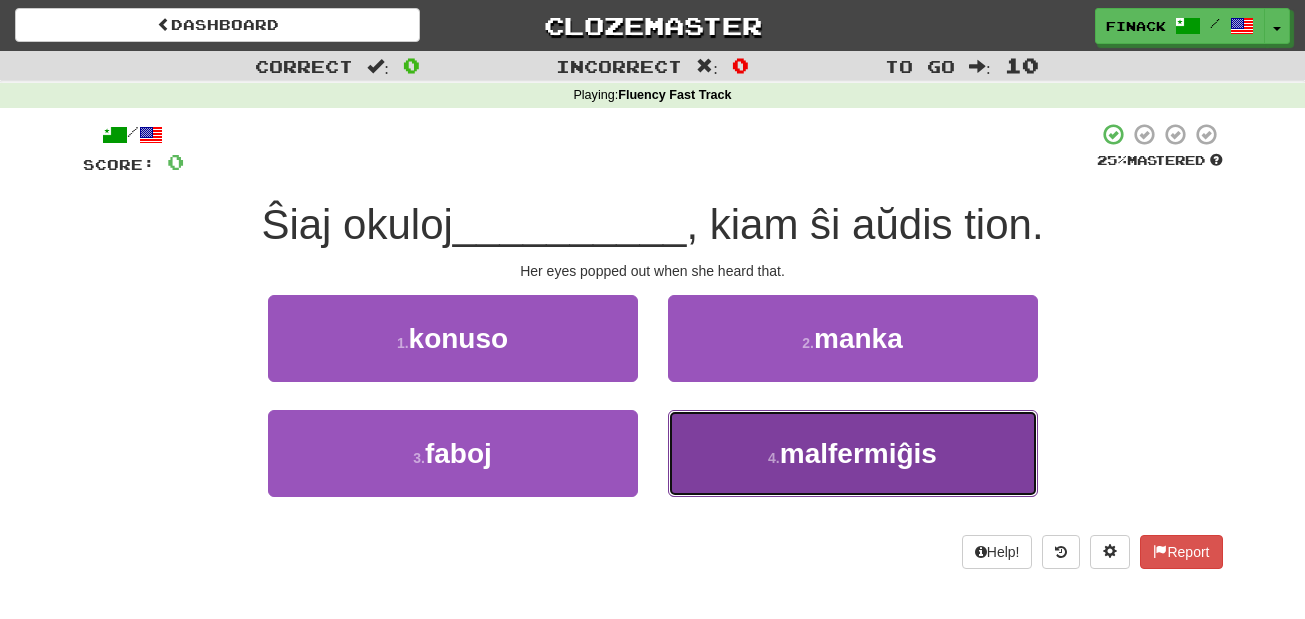 click on "4 .  malfermiĝis" at bounding box center (853, 453) 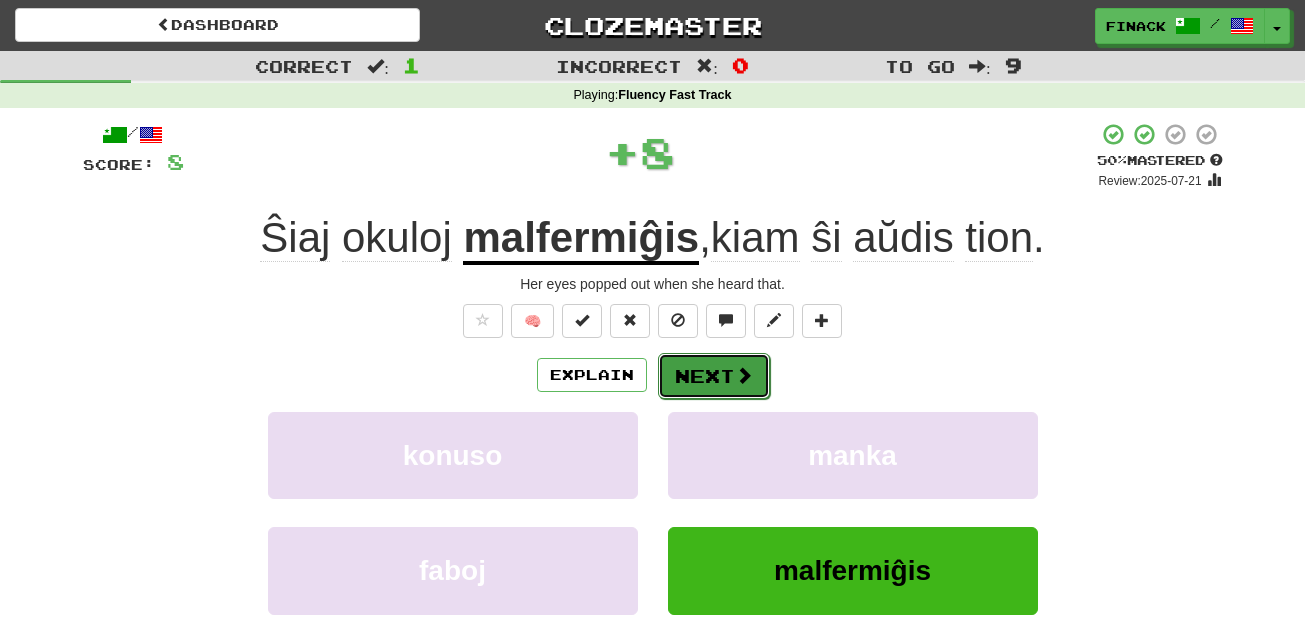 click on "Next" at bounding box center (714, 376) 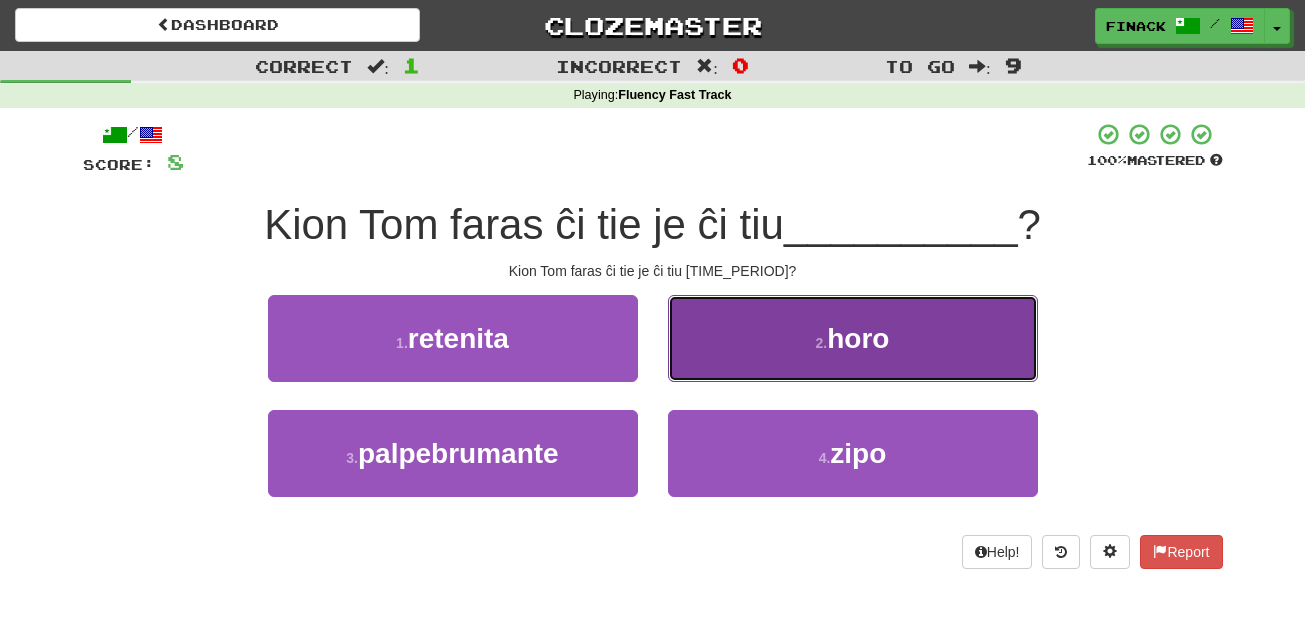 click on "2 .  horo" at bounding box center (853, 338) 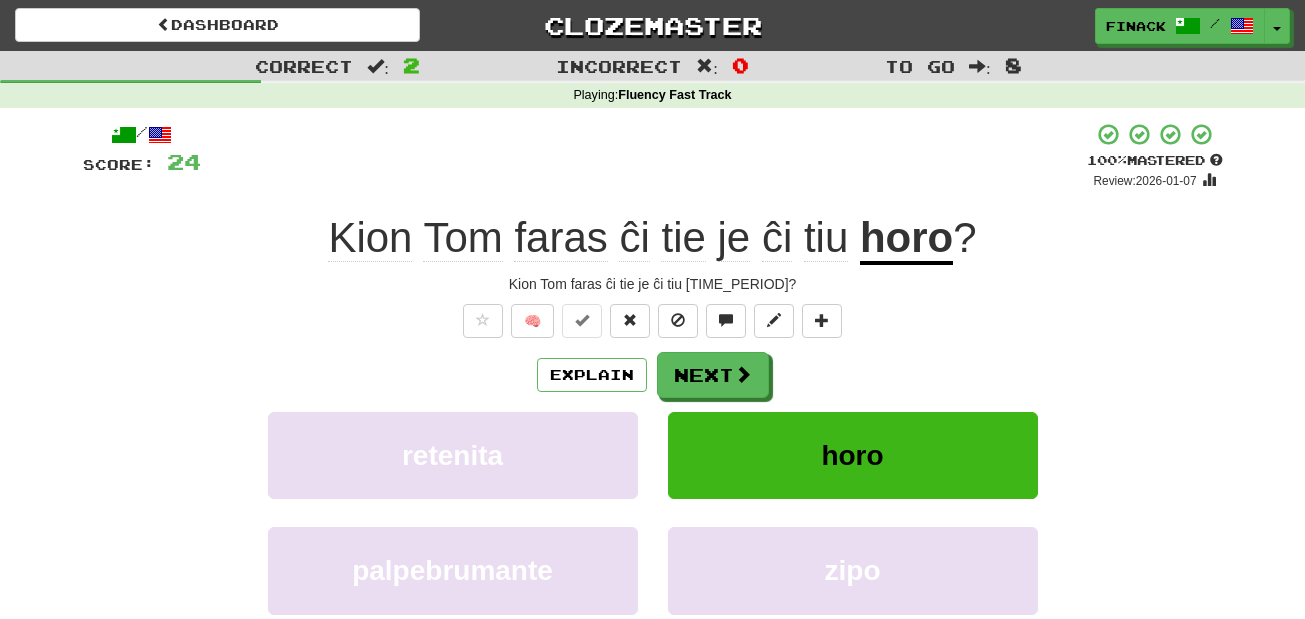 click on "What's Tom doing here at this hour?" at bounding box center [653, 284] 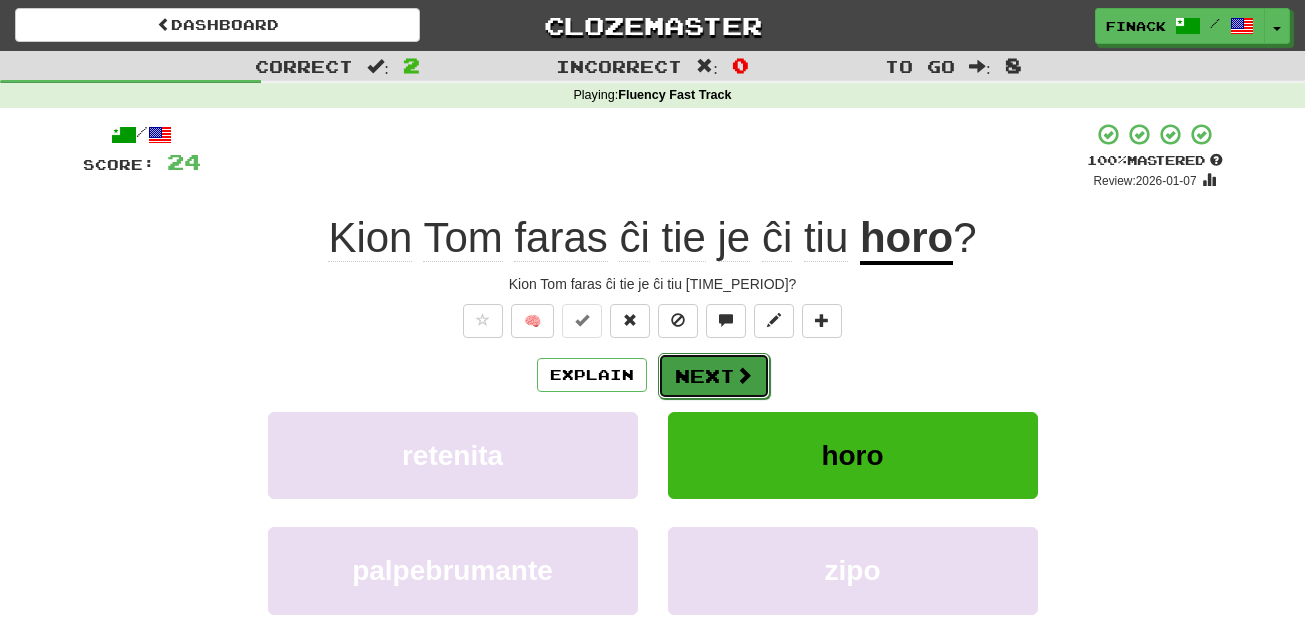 click at bounding box center (744, 375) 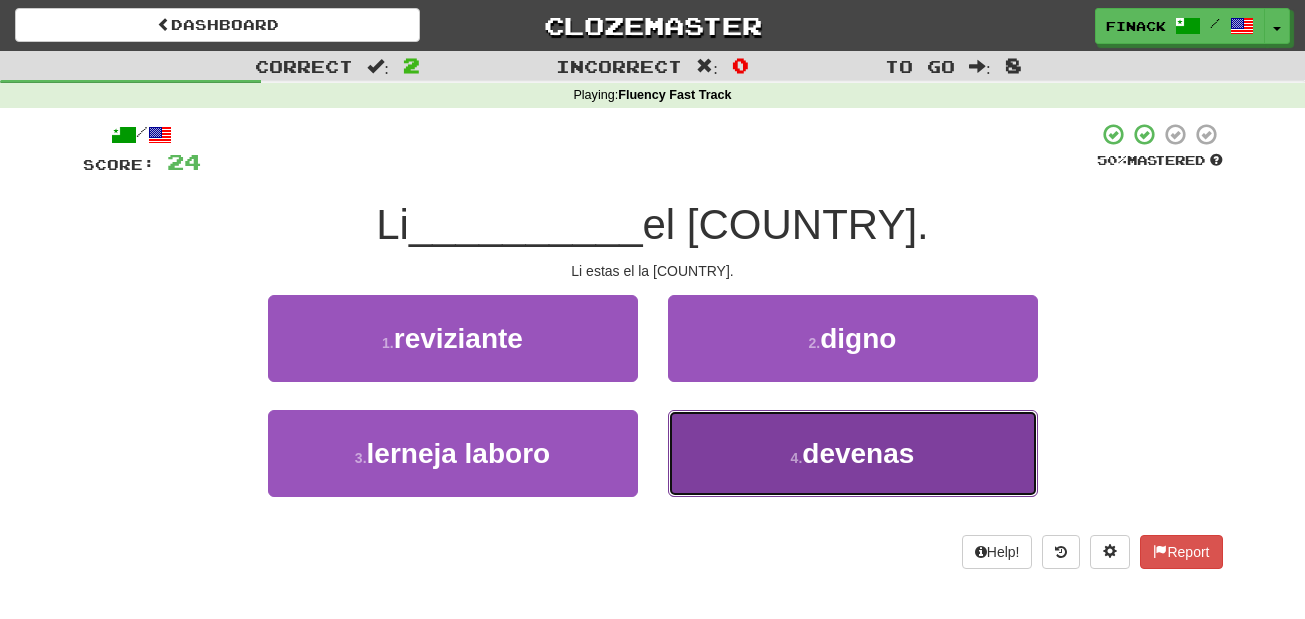 click on "4 .  devenas" at bounding box center (853, 453) 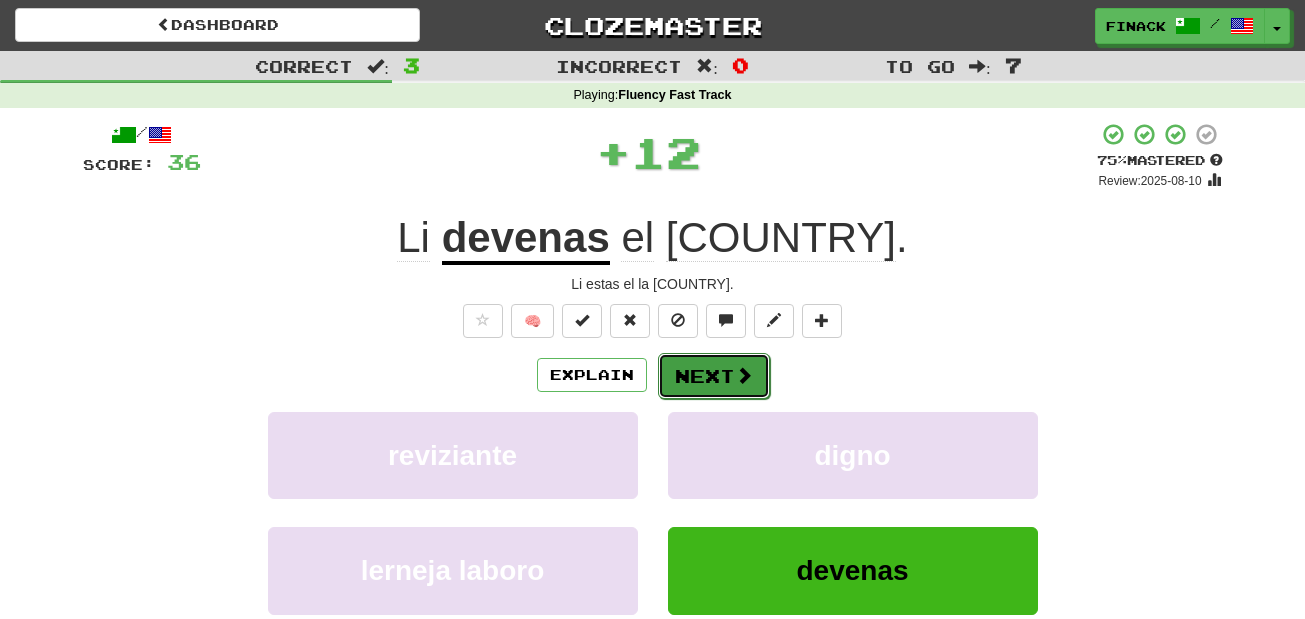 click on "Next" at bounding box center (714, 376) 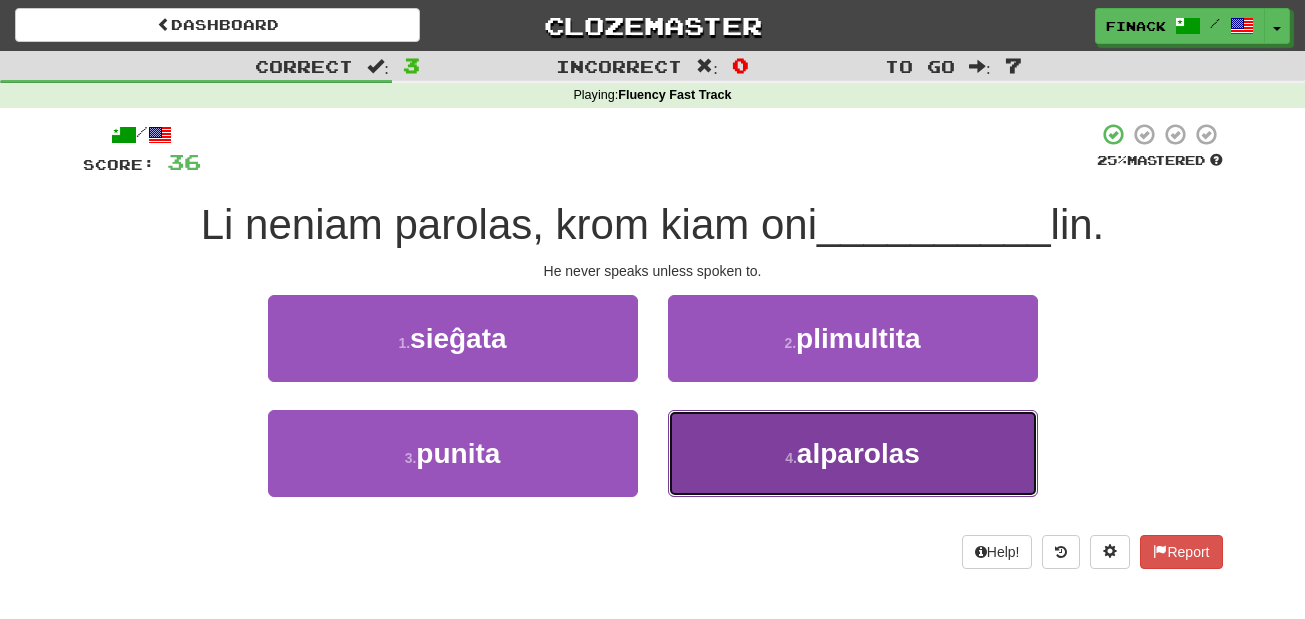 click on "4 .  alparolas" at bounding box center [853, 453] 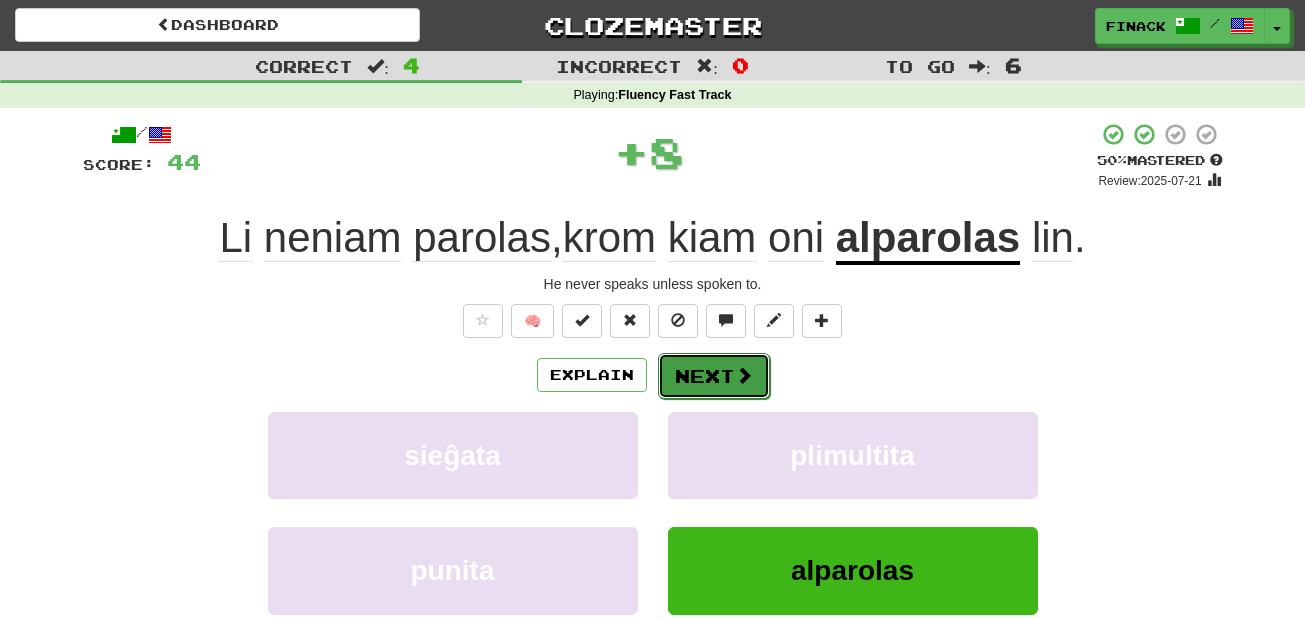 click on "Next" at bounding box center [714, 376] 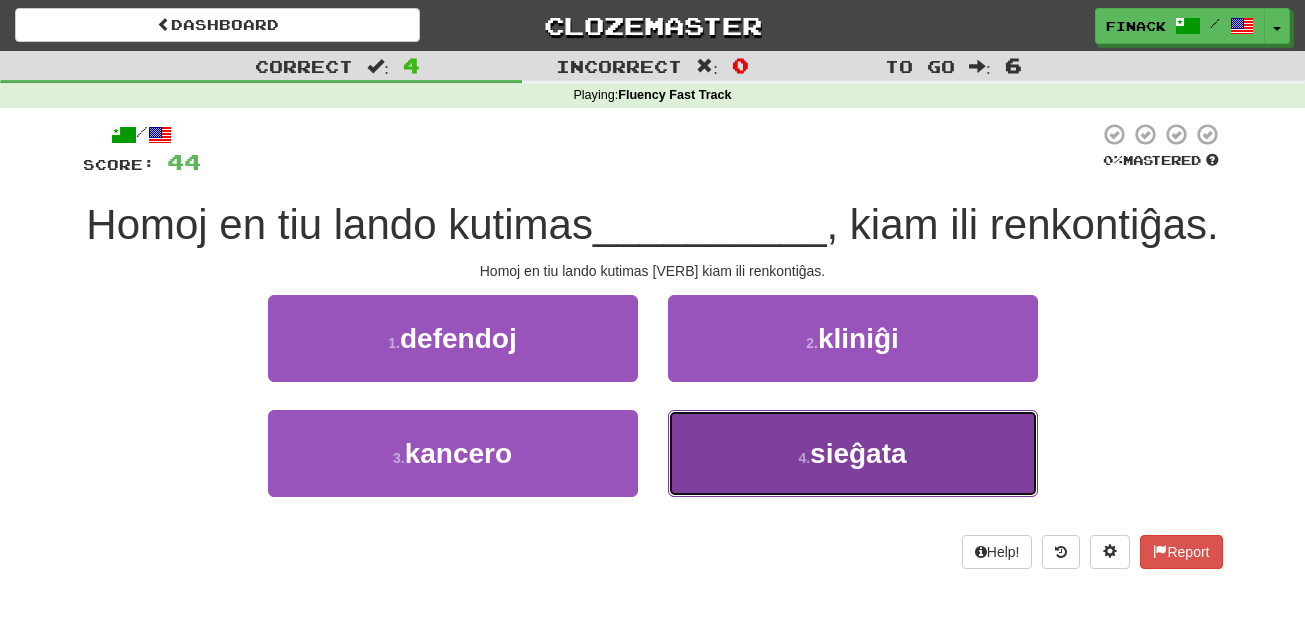 click on "4 .  sieĝata" at bounding box center [853, 453] 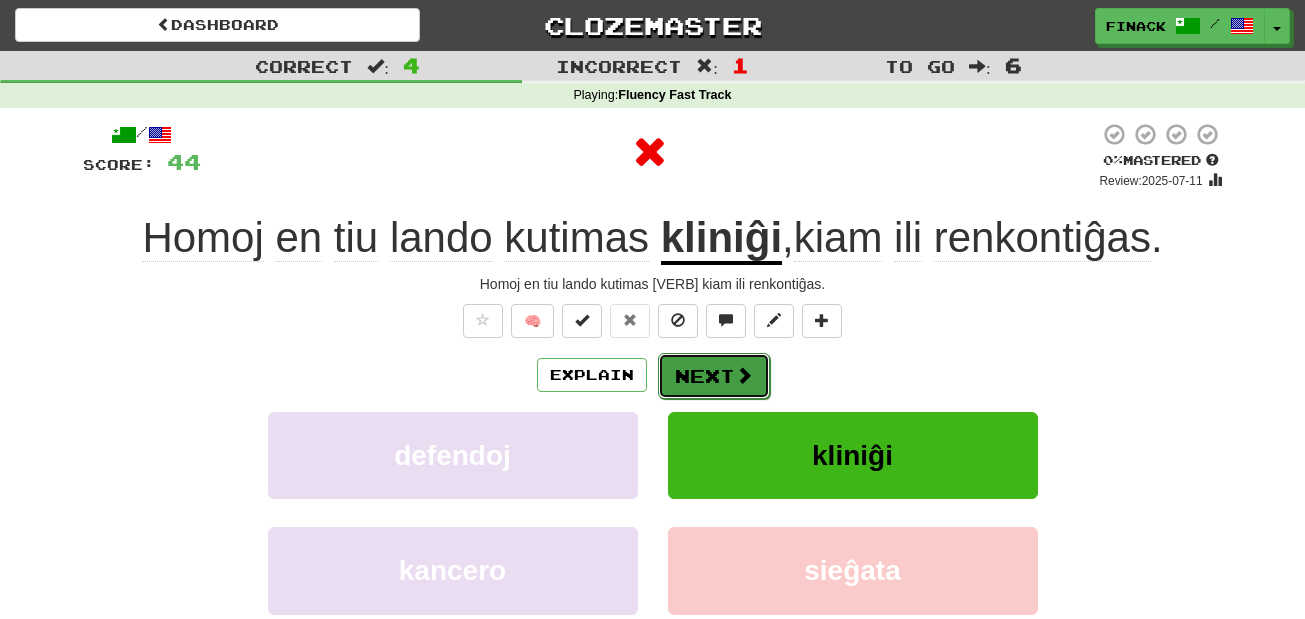 click on "Next" at bounding box center [714, 376] 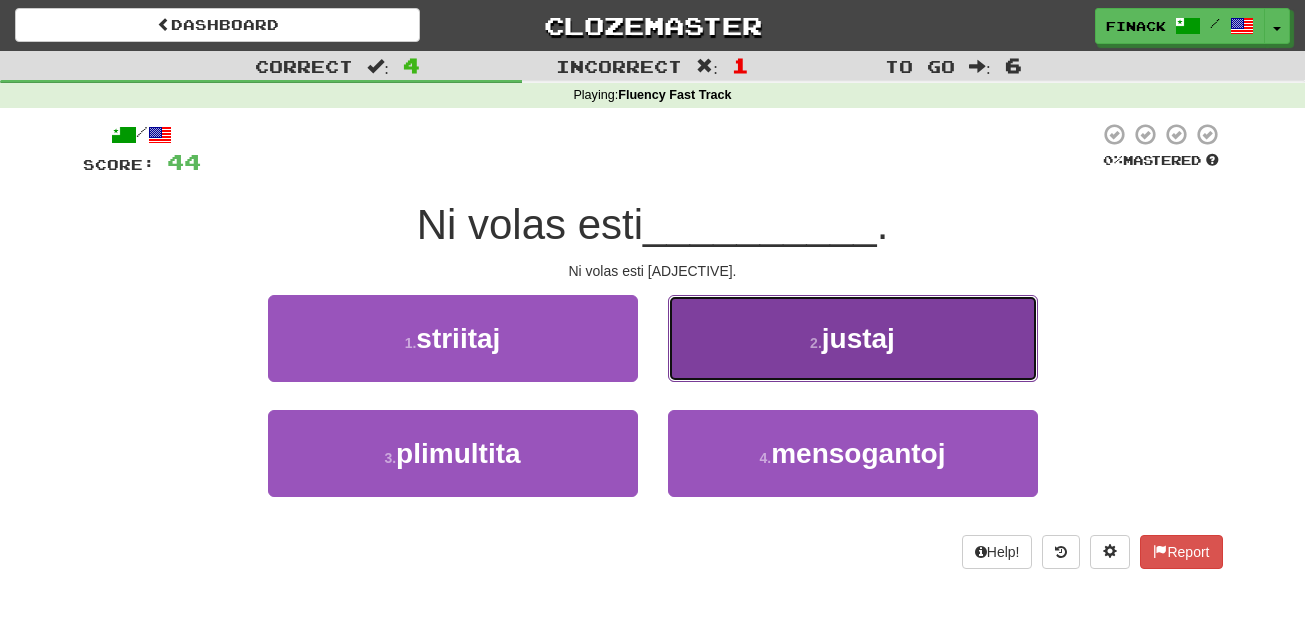 click on "2 .  justaj" at bounding box center [853, 338] 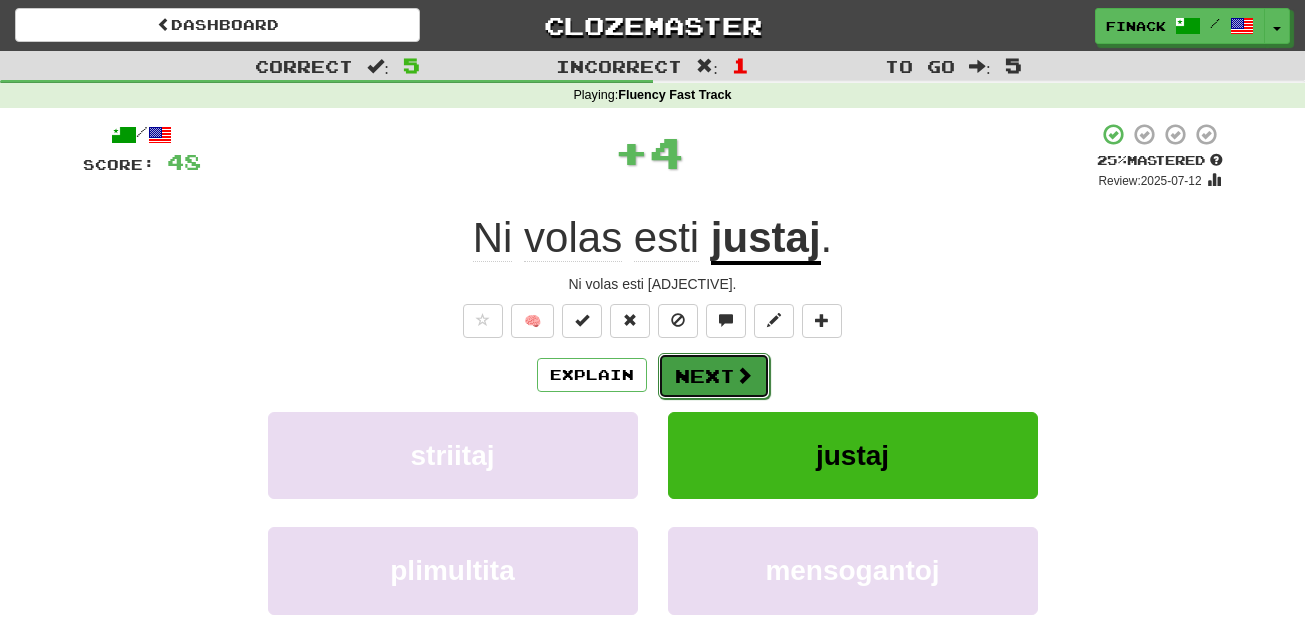 click on "Next" at bounding box center [714, 376] 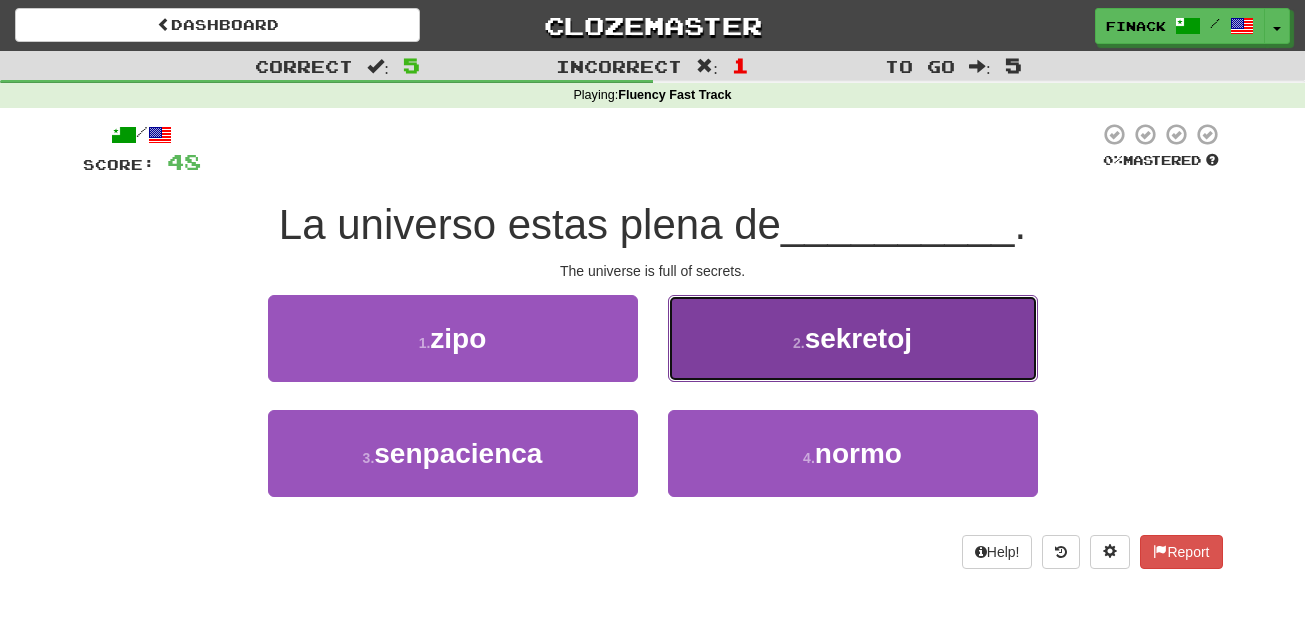 click on "2 .  sekretoj" at bounding box center [853, 338] 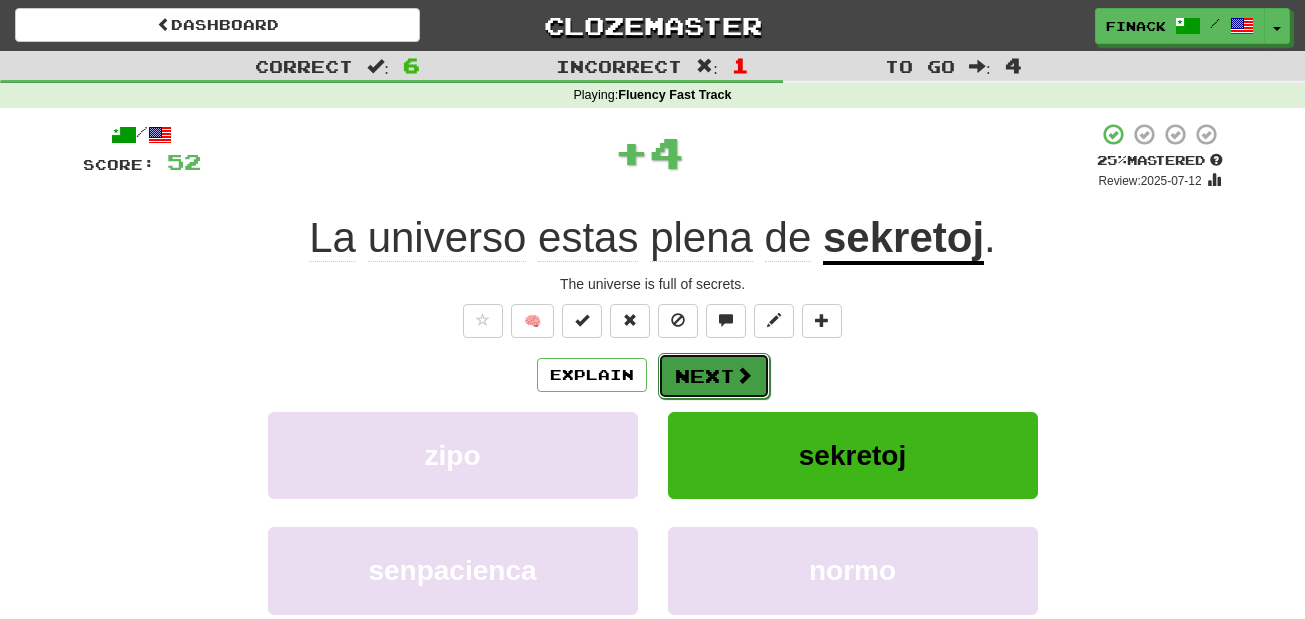 click on "Next" at bounding box center [714, 376] 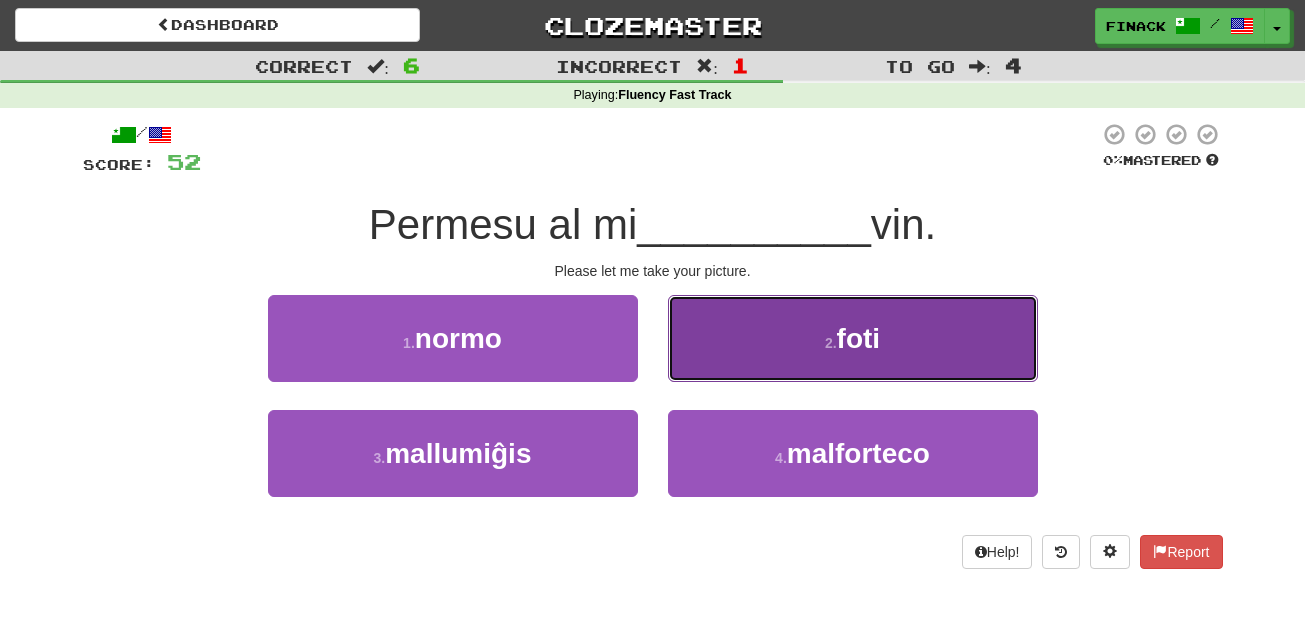 click on "2 .  foti" at bounding box center [853, 338] 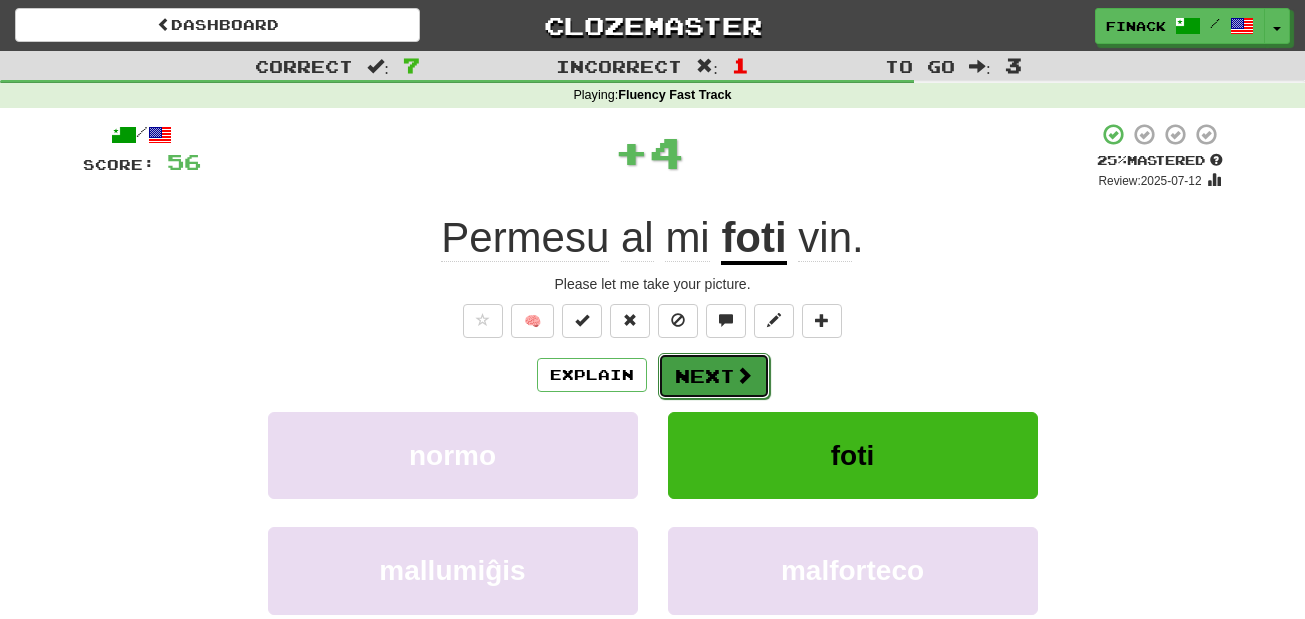 click at bounding box center [744, 375] 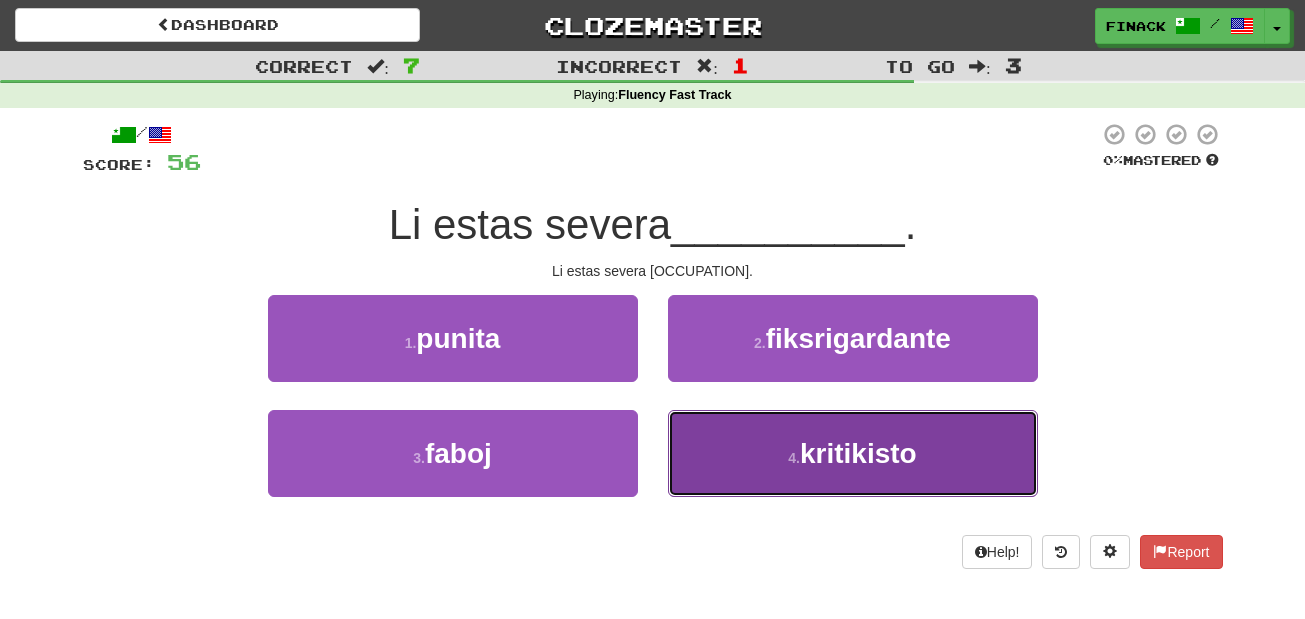 click on "4 .  kritikisto" at bounding box center [853, 453] 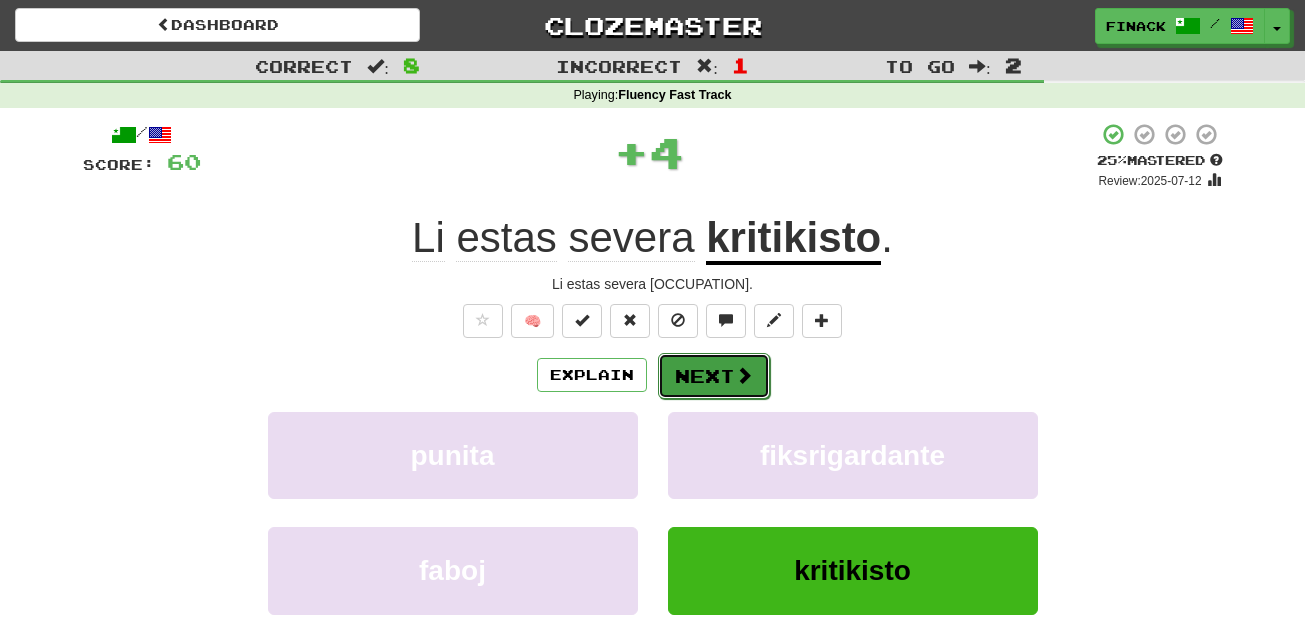 click on "Next" at bounding box center [714, 376] 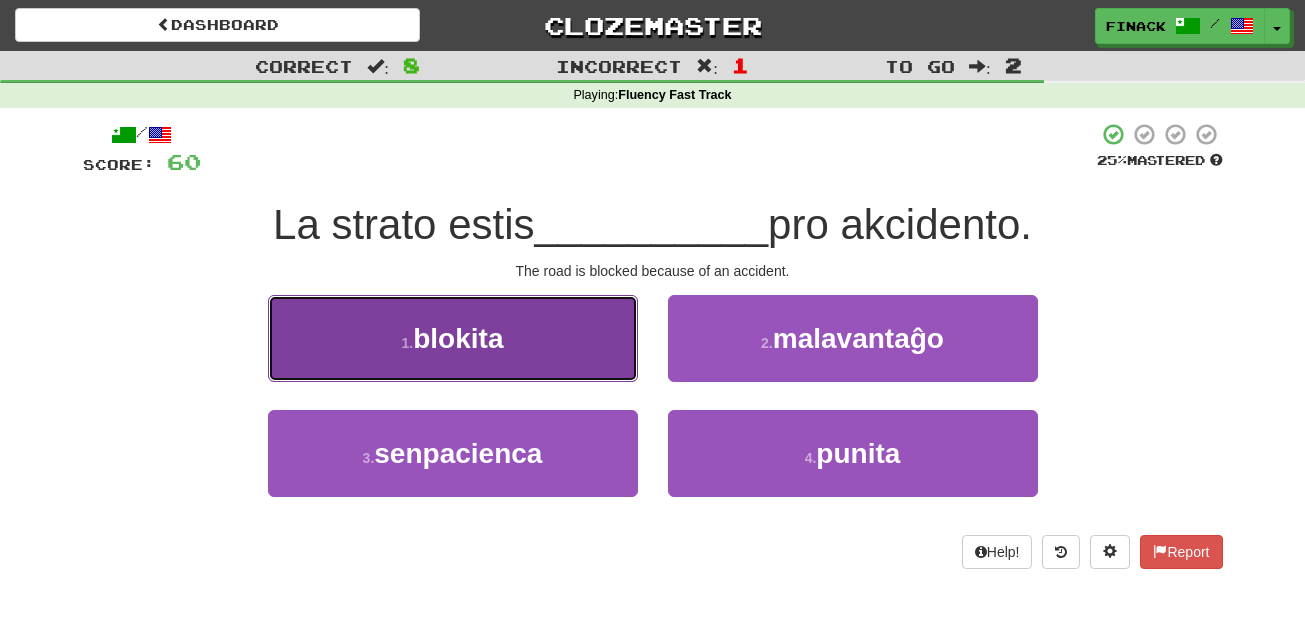 click on "1 .  blokita" at bounding box center [453, 338] 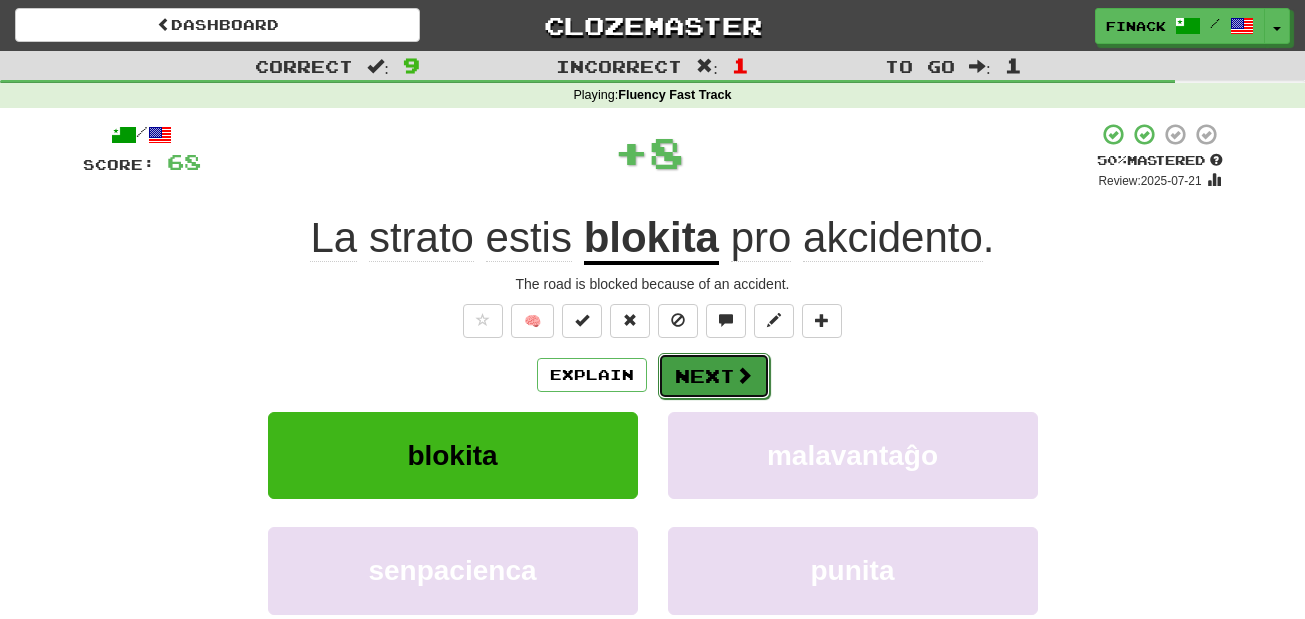 click at bounding box center (744, 375) 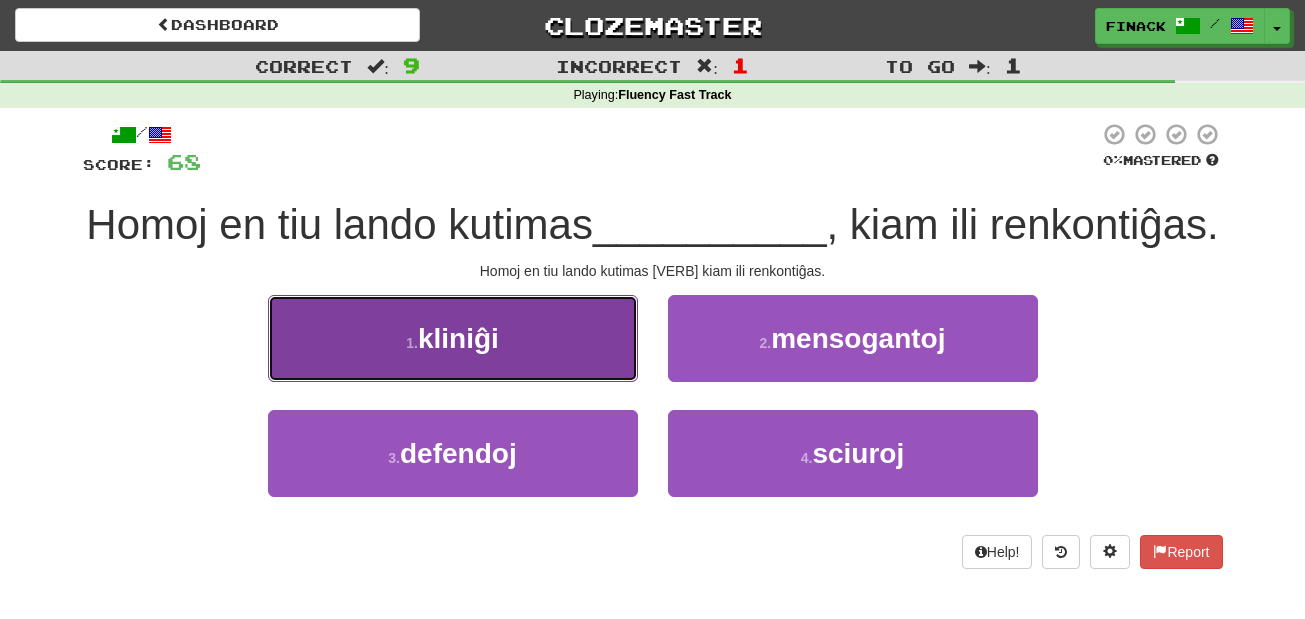 click on "1 .  kliniĝi" at bounding box center [453, 338] 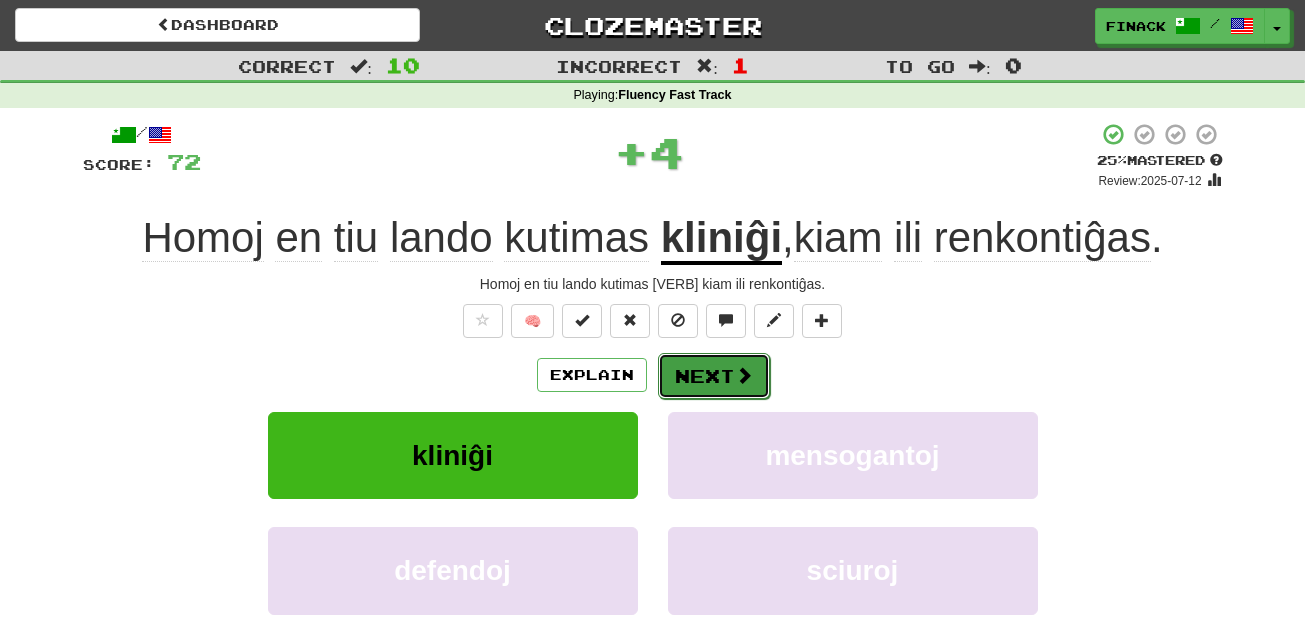click on "Next" at bounding box center [714, 376] 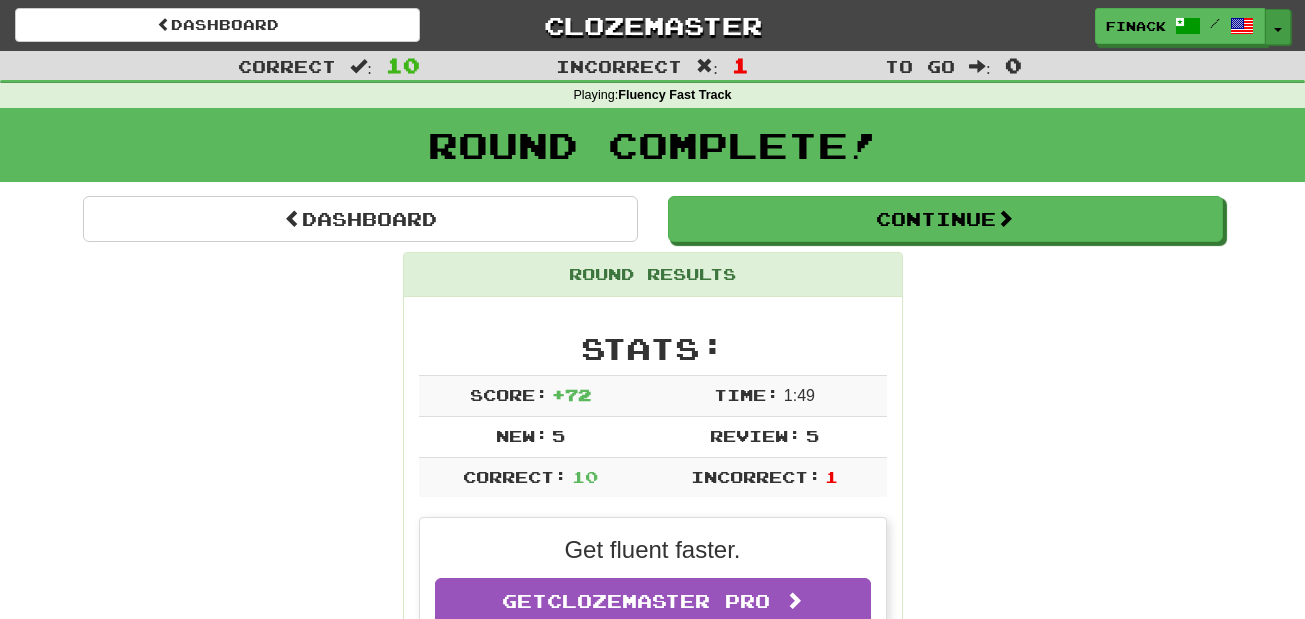 click on "Toggle Dropdown" at bounding box center (1278, 27) 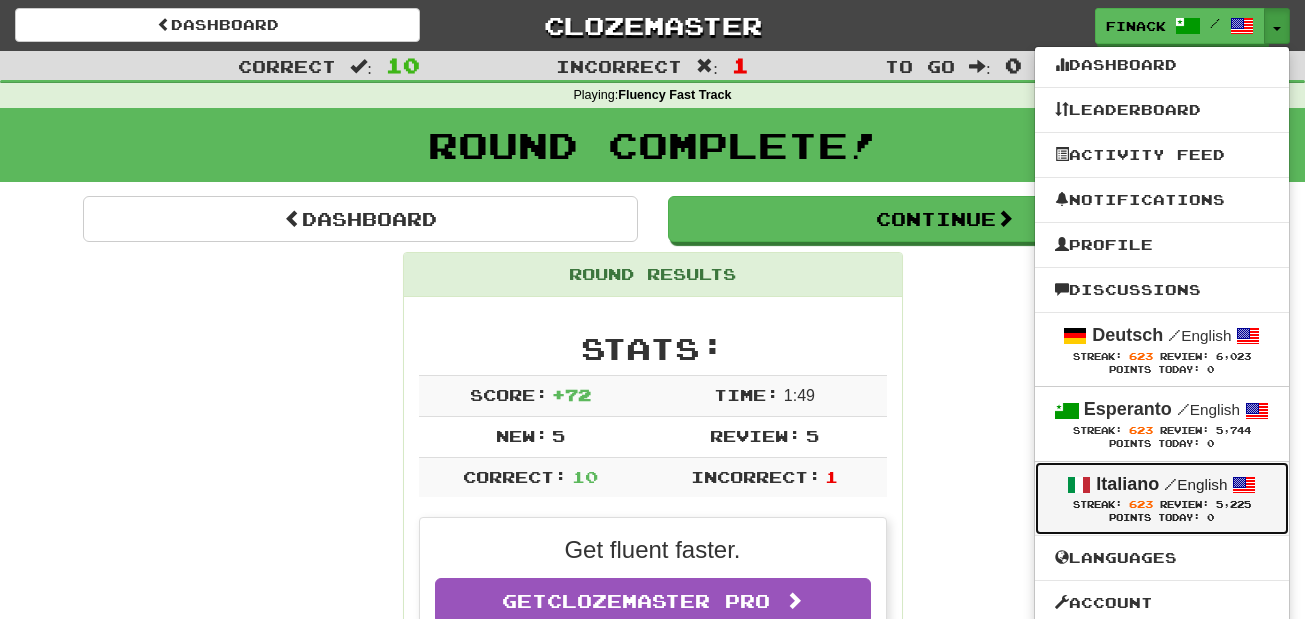 click on "/
English" at bounding box center [1195, 484] 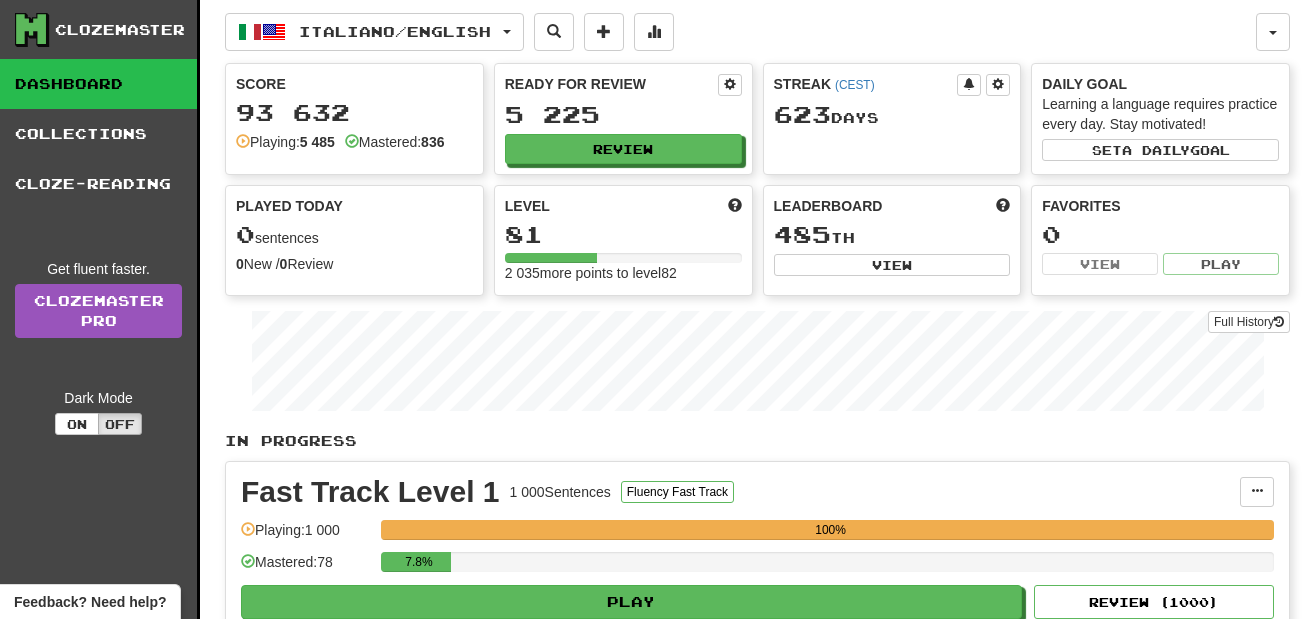 scroll, scrollTop: 0, scrollLeft: 0, axis: both 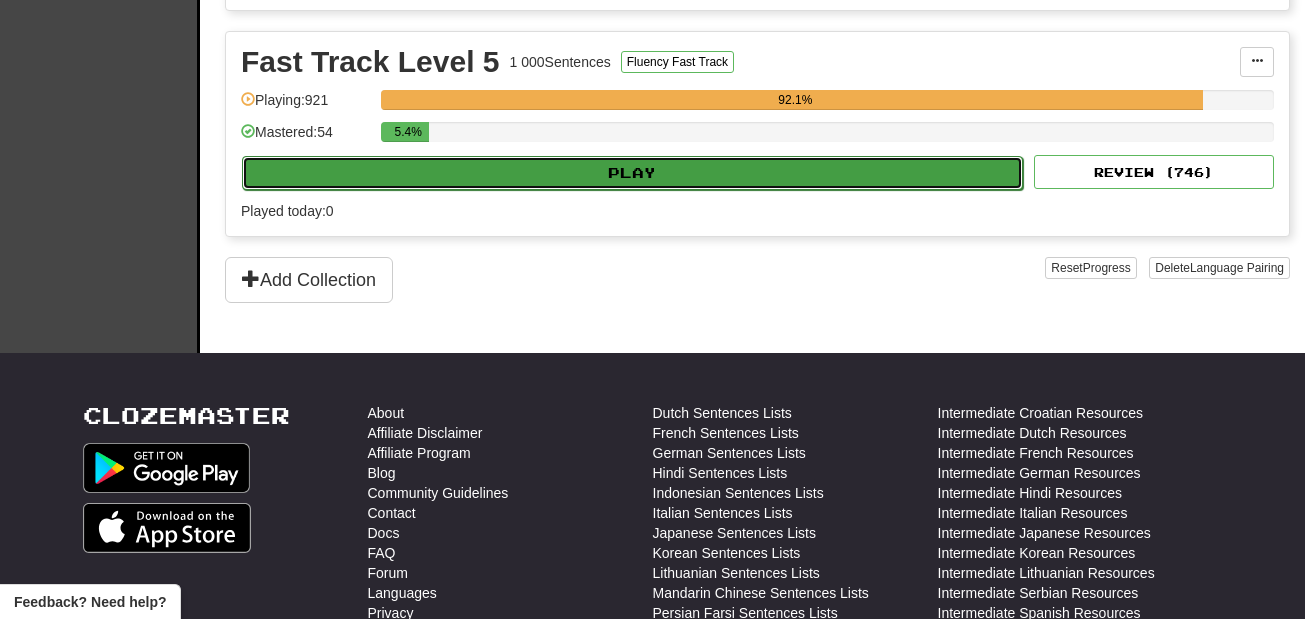 click on "Play" at bounding box center [632, 173] 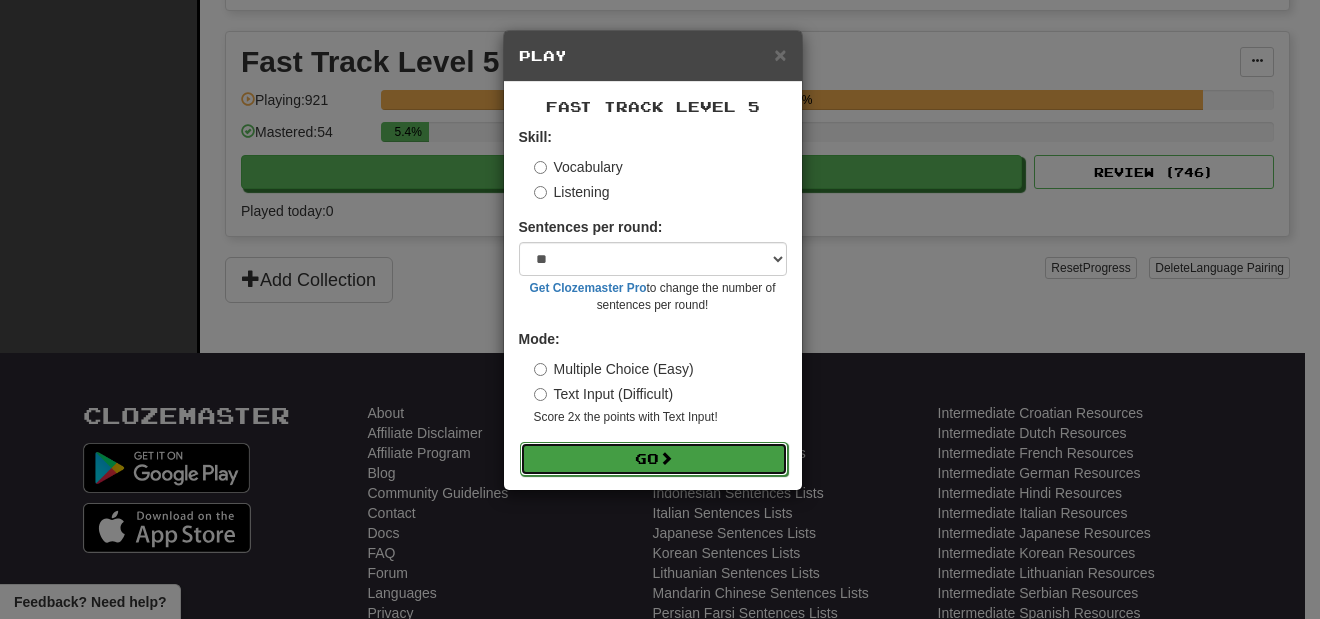 click on "Go" at bounding box center (654, 459) 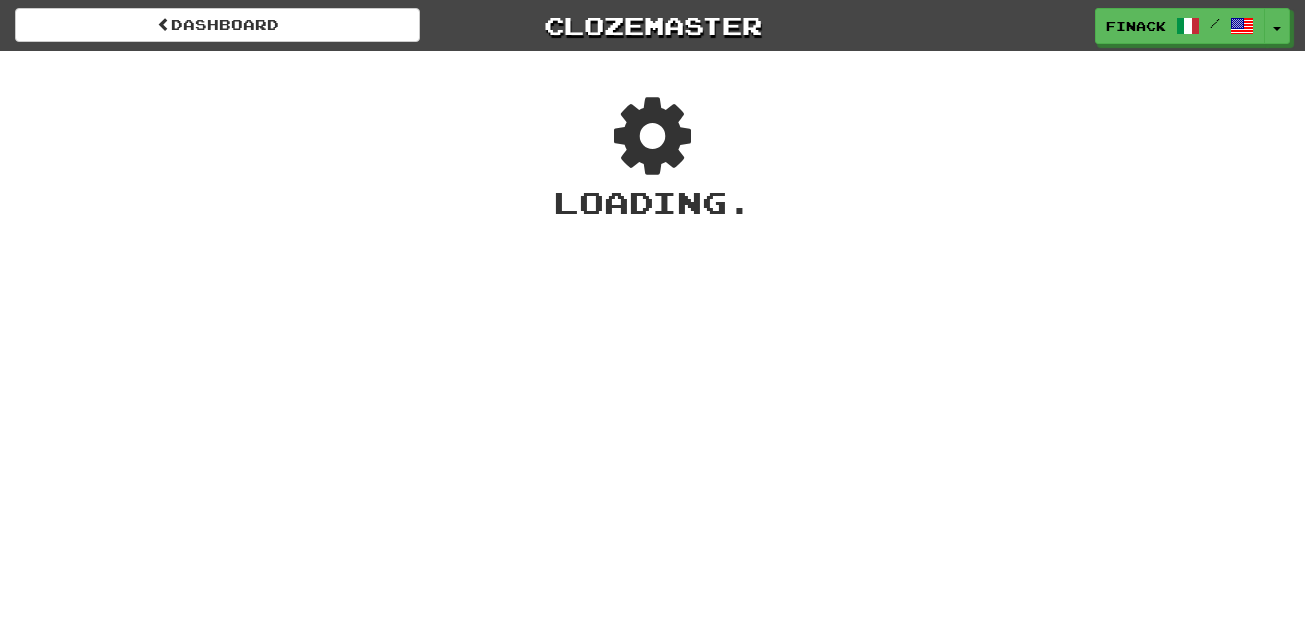 scroll, scrollTop: 0, scrollLeft: 0, axis: both 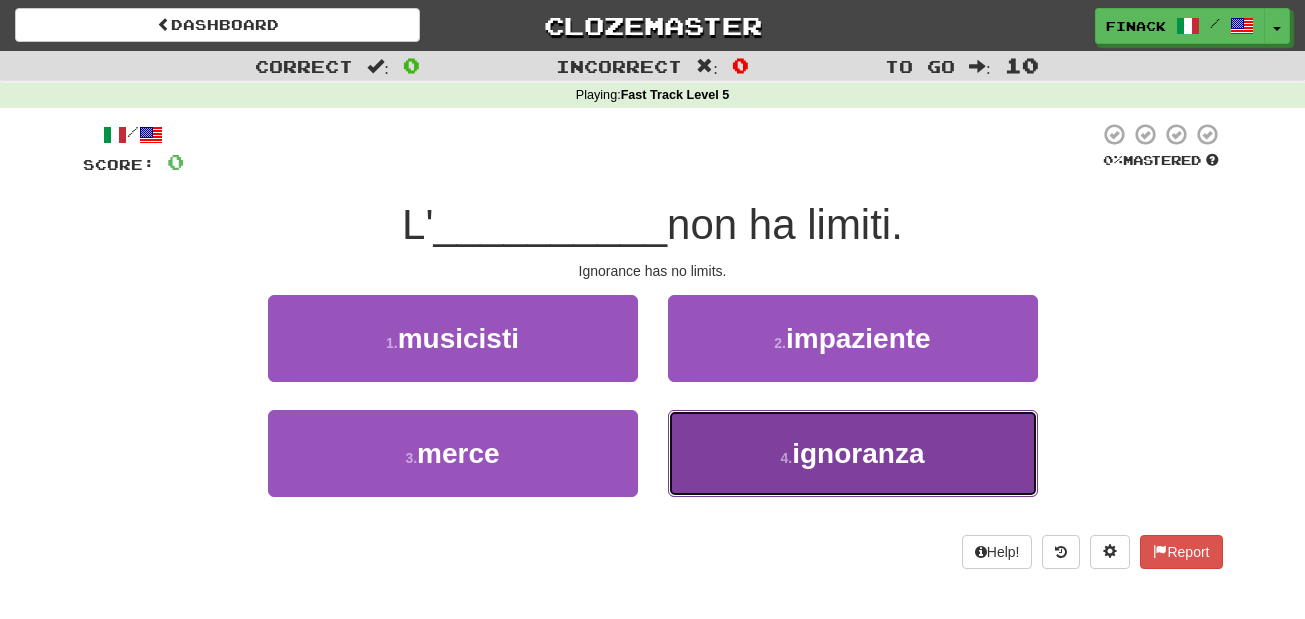 click on "4 .  ignoranza" at bounding box center (853, 453) 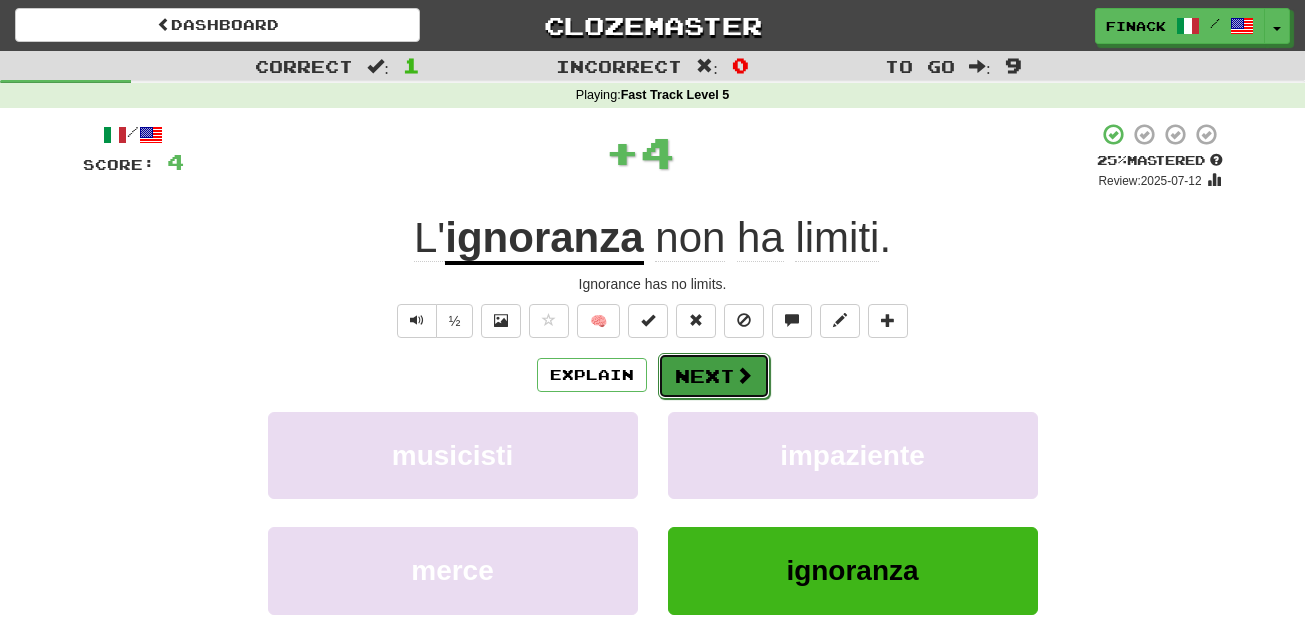 click on "Next" at bounding box center [714, 376] 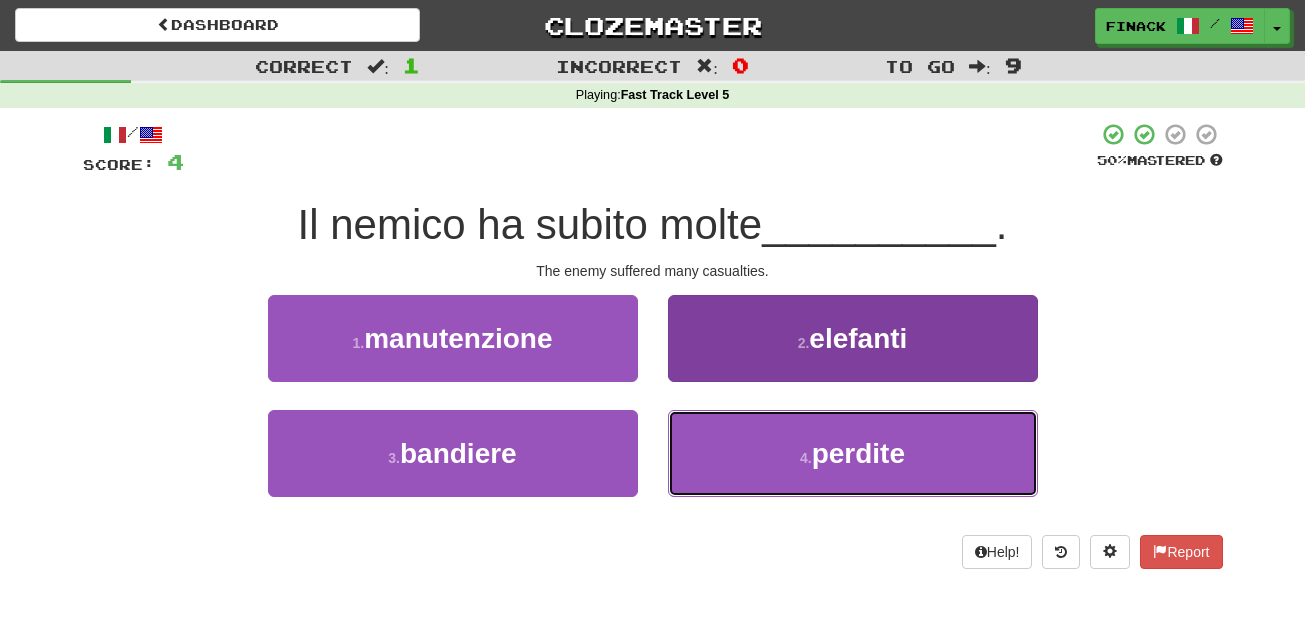 click on "4 .  perdite" at bounding box center [853, 453] 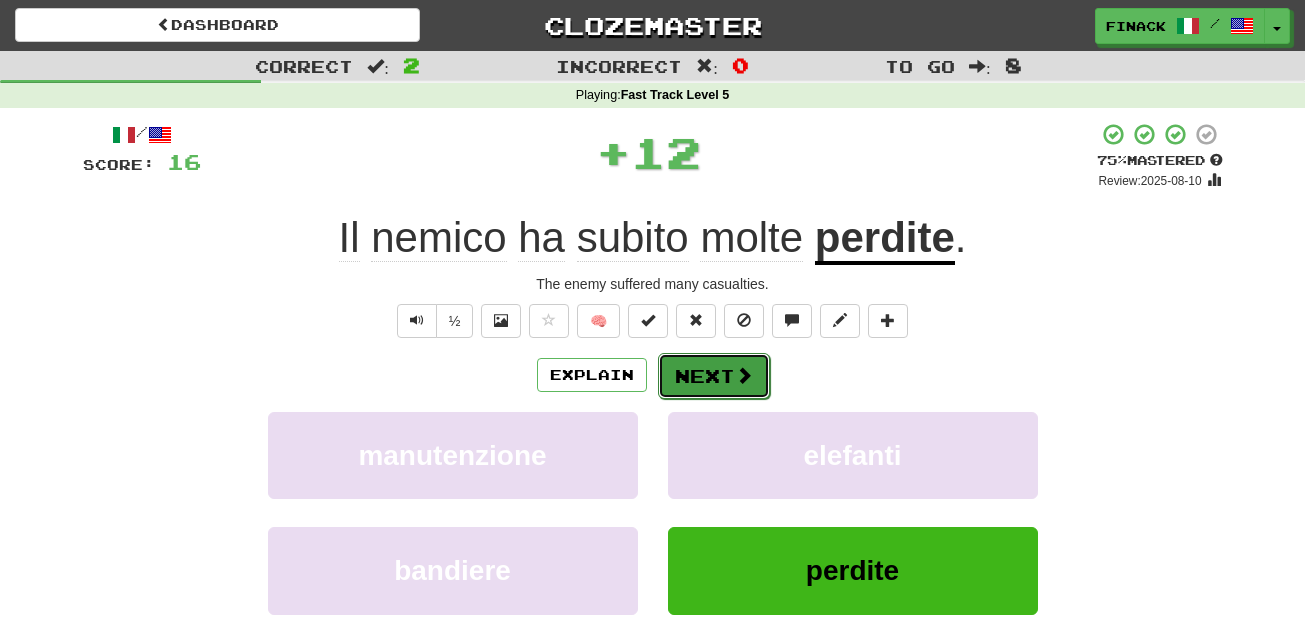 click on "Next" at bounding box center (714, 376) 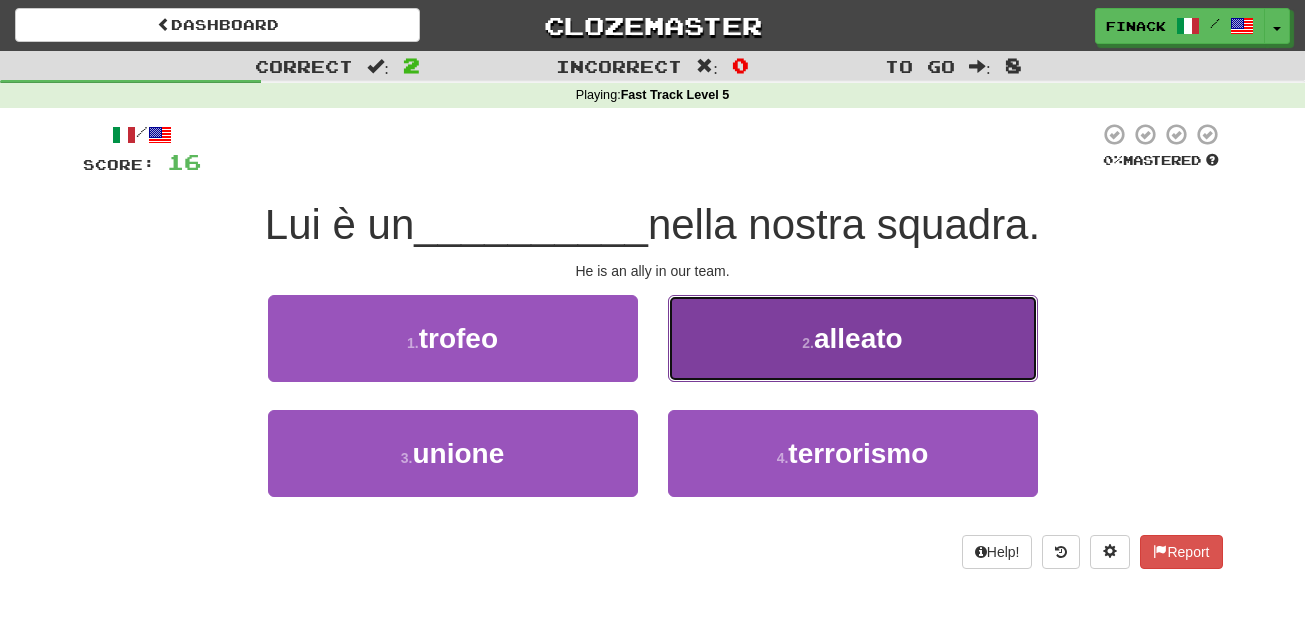 click on "2 .  alleato" at bounding box center (853, 338) 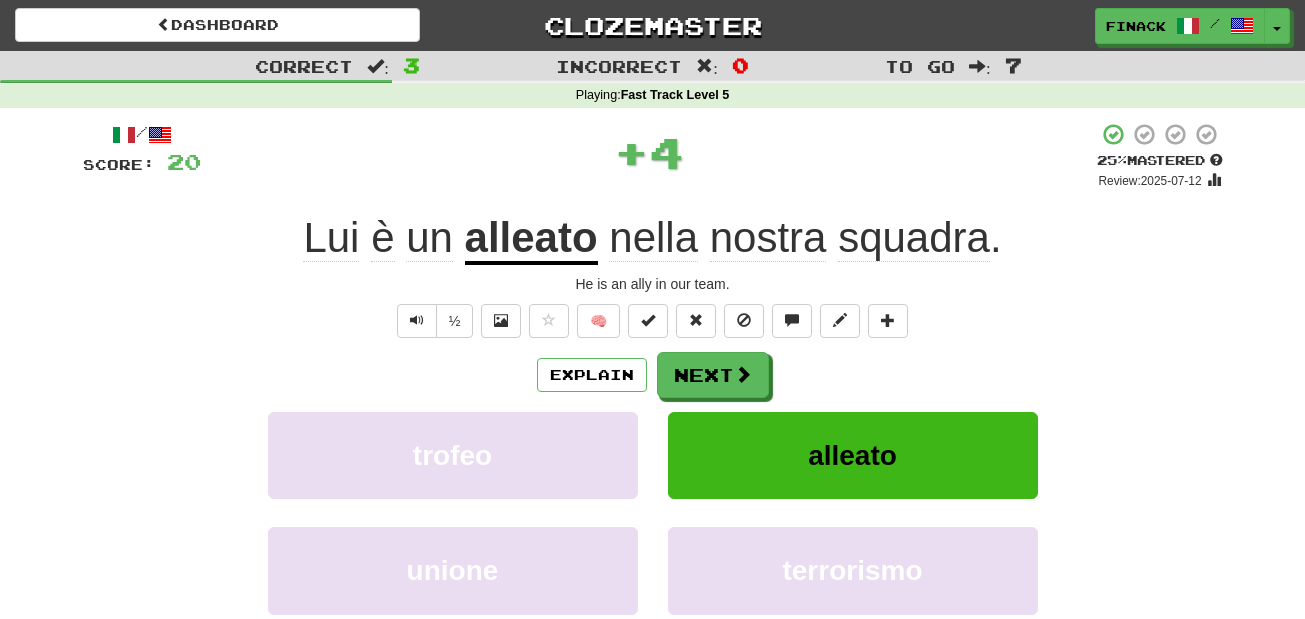 click on "Explain Next trofeo alleato unione terrorismo Learn more: trofeo alleato unione terrorismo" at bounding box center (653, 512) 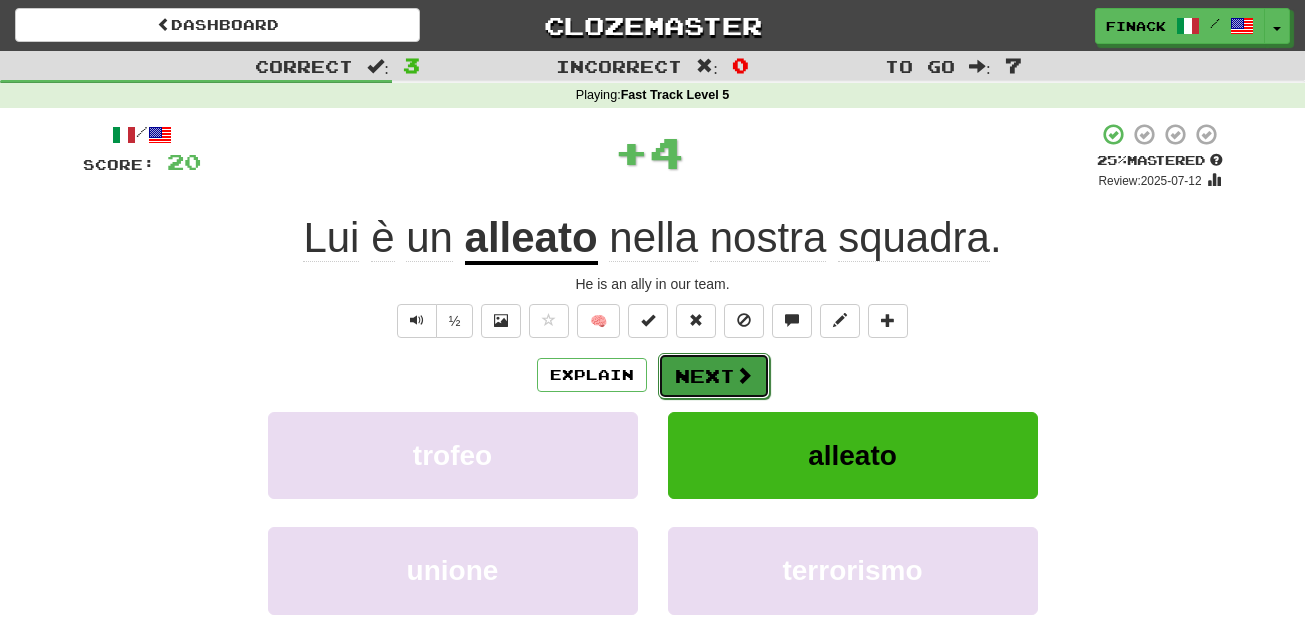 click on "Next" at bounding box center (714, 376) 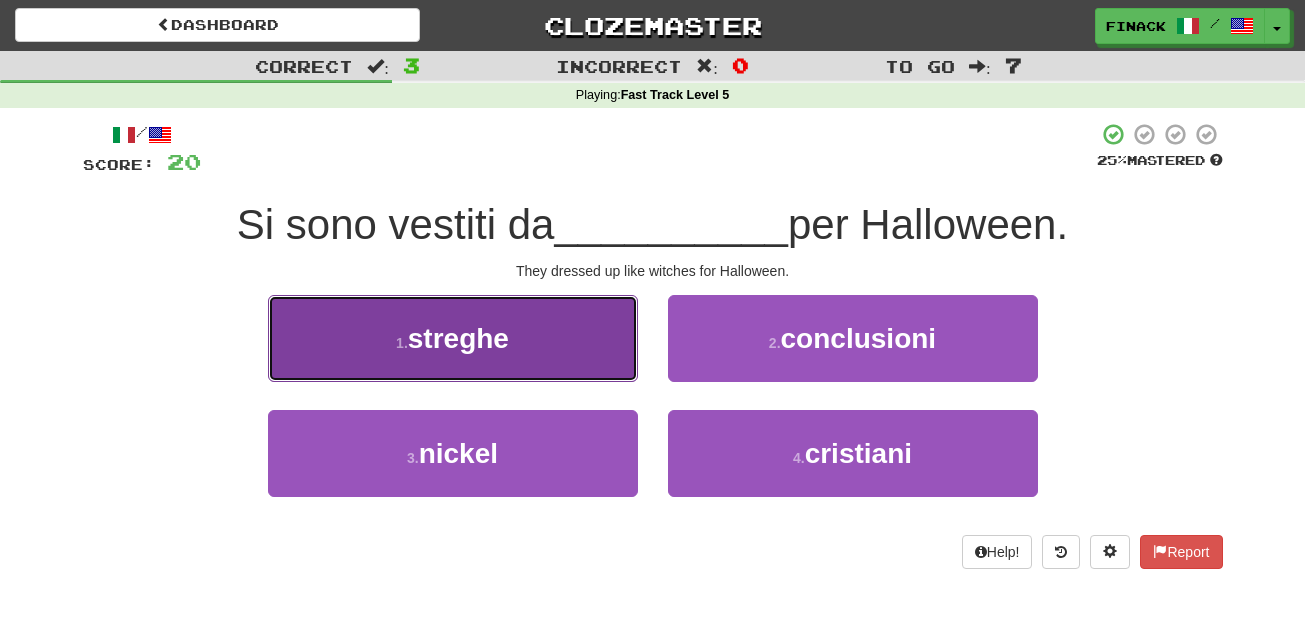 click on "1 .  streghe" at bounding box center (453, 338) 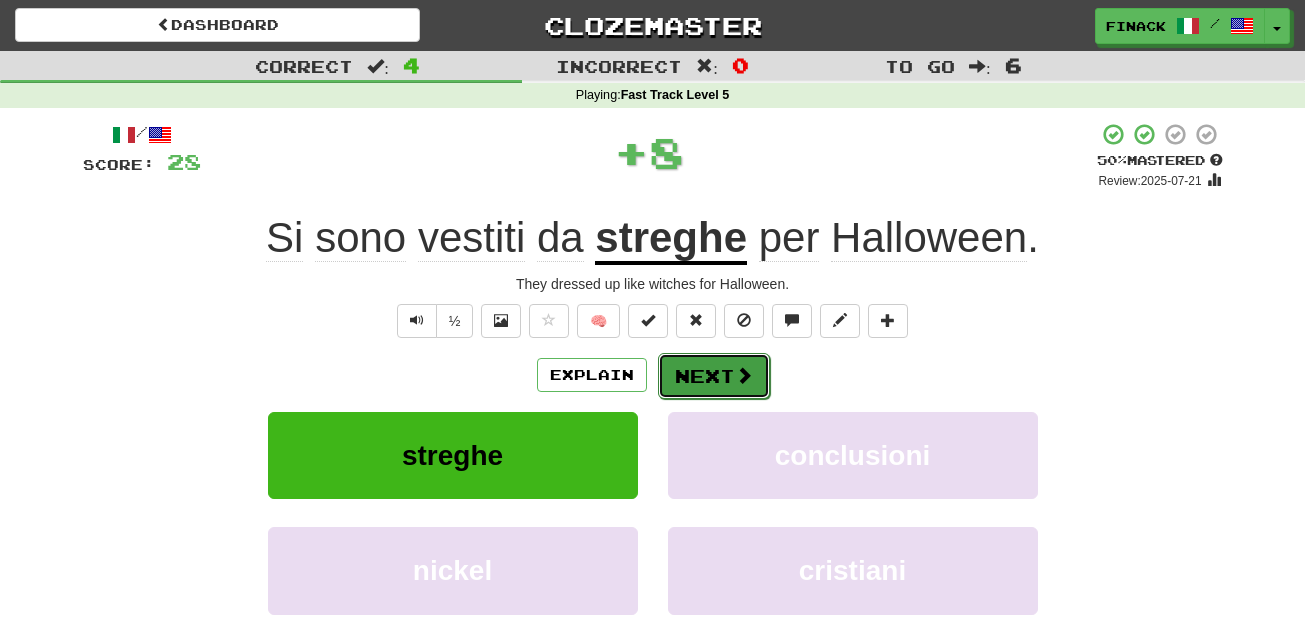 click on "Next" at bounding box center (714, 376) 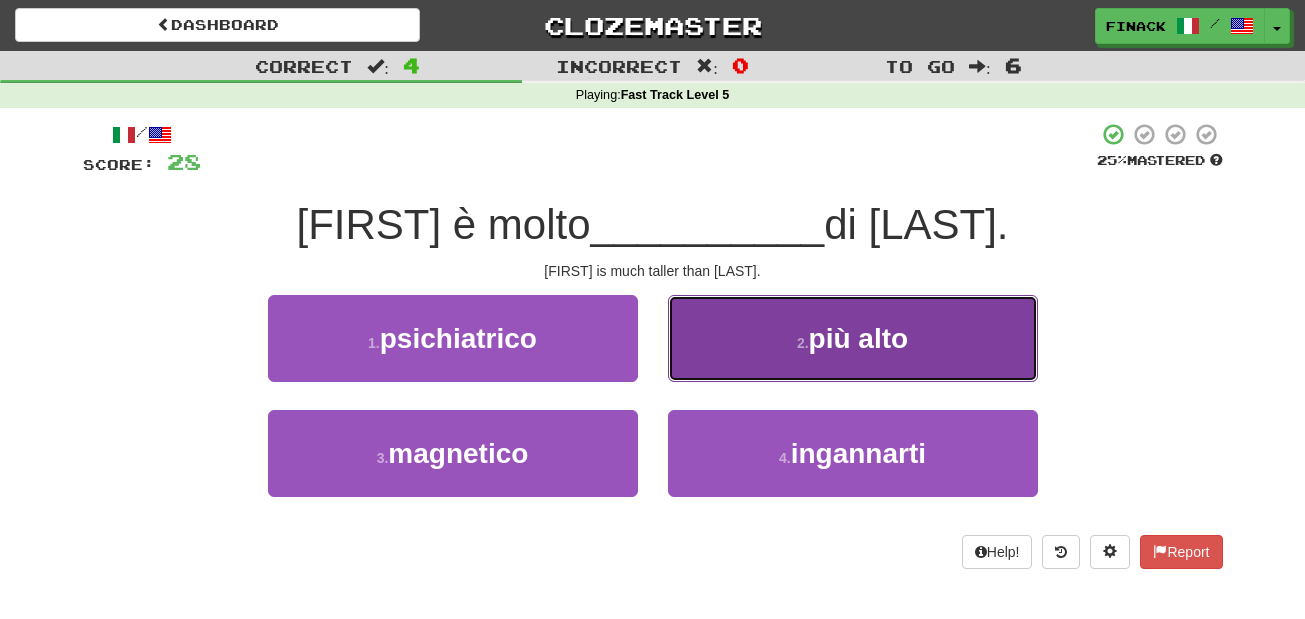 click on "2 .  più alto" at bounding box center [853, 338] 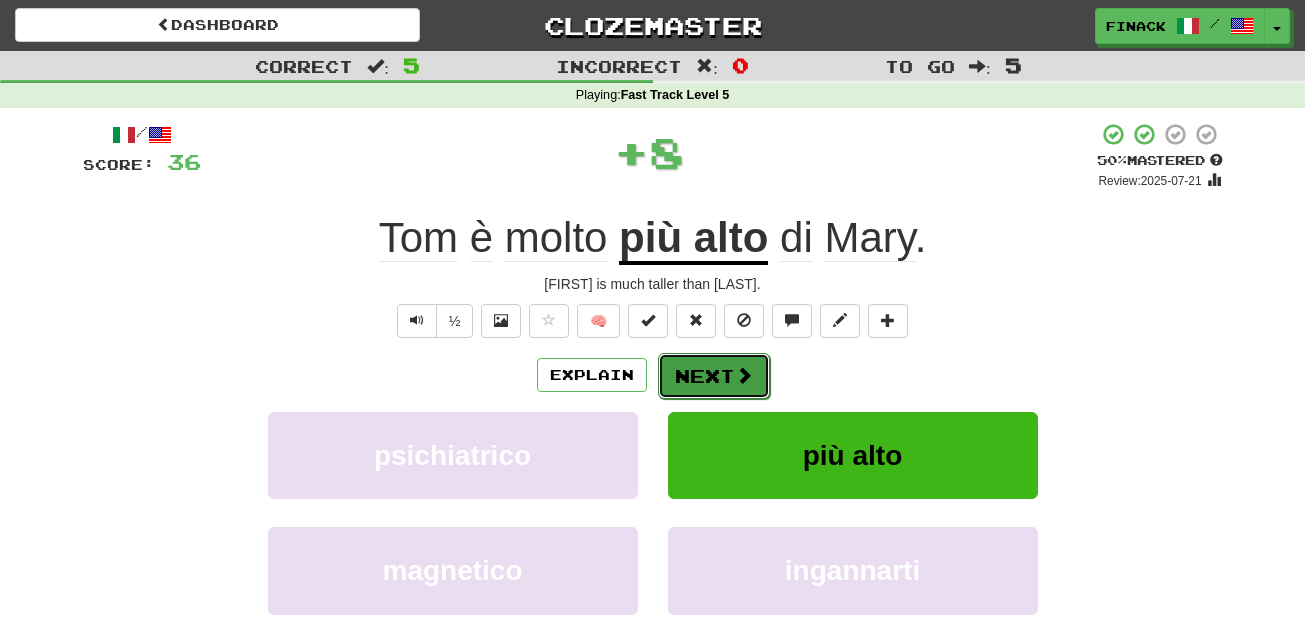 click on "Next" at bounding box center (714, 376) 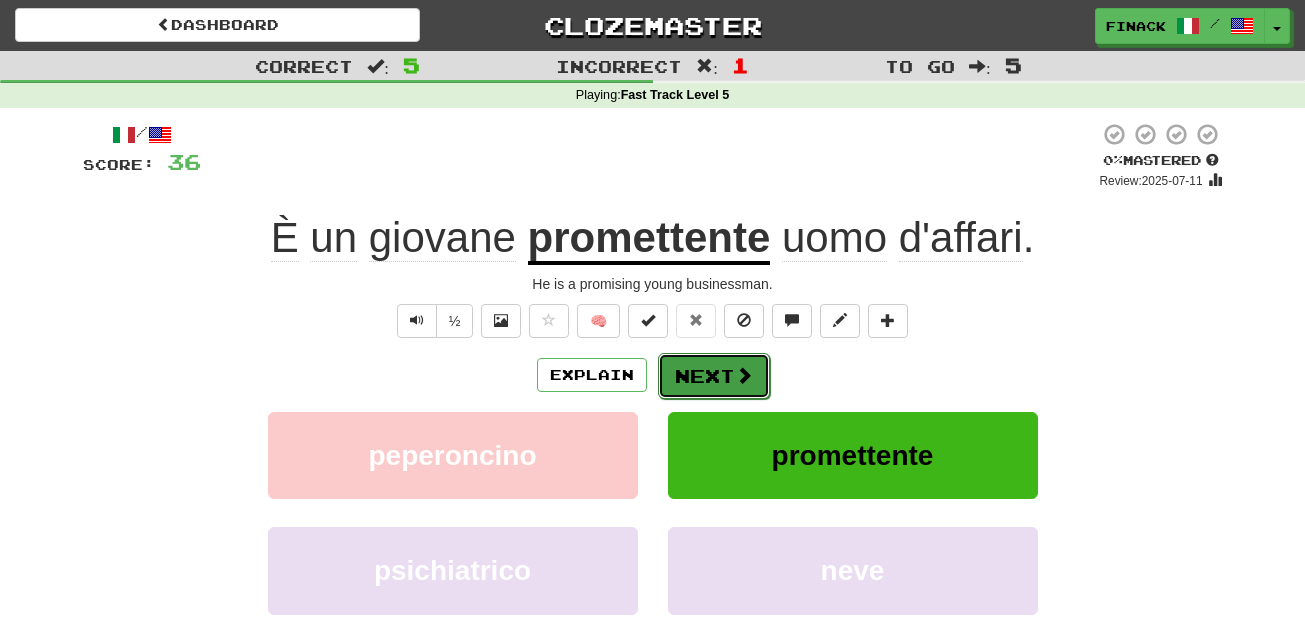 click on "Next" at bounding box center [714, 376] 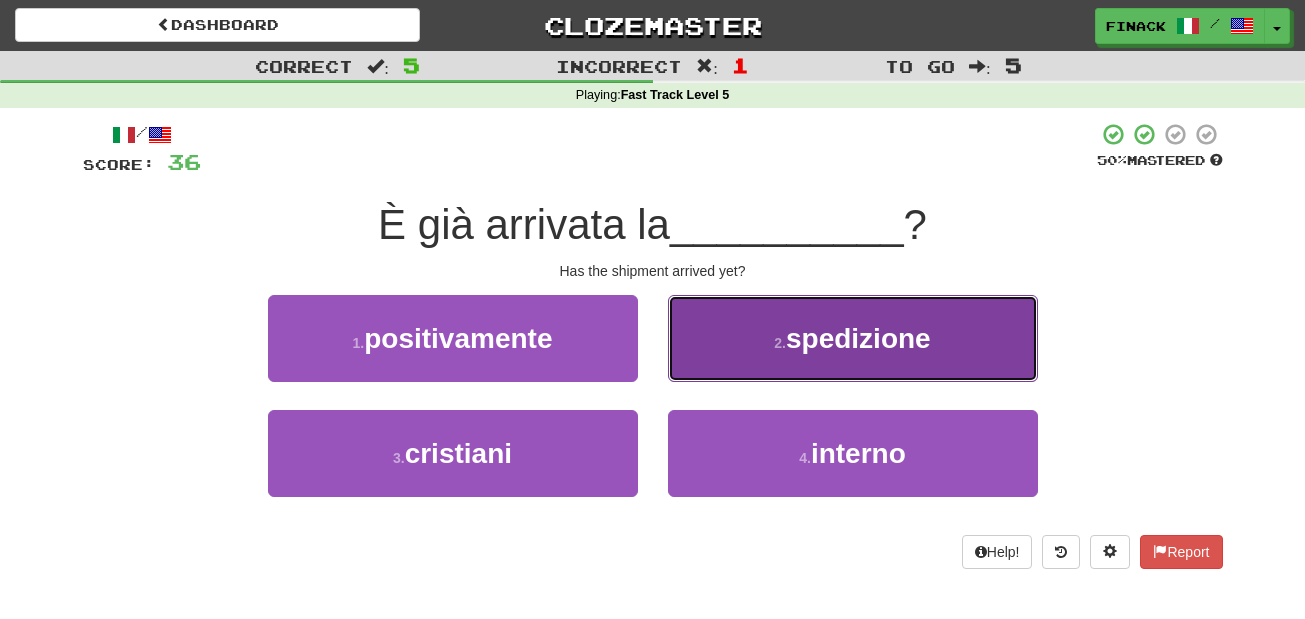 click on "spedizione" at bounding box center (858, 338) 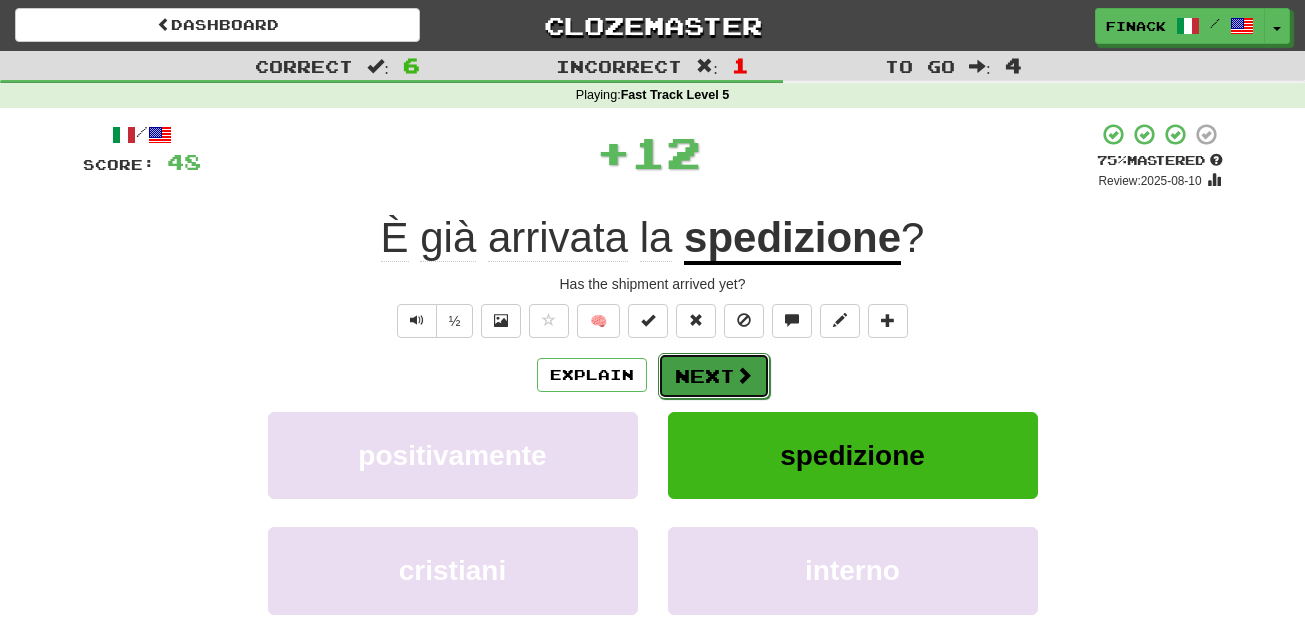 click on "Next" at bounding box center (714, 376) 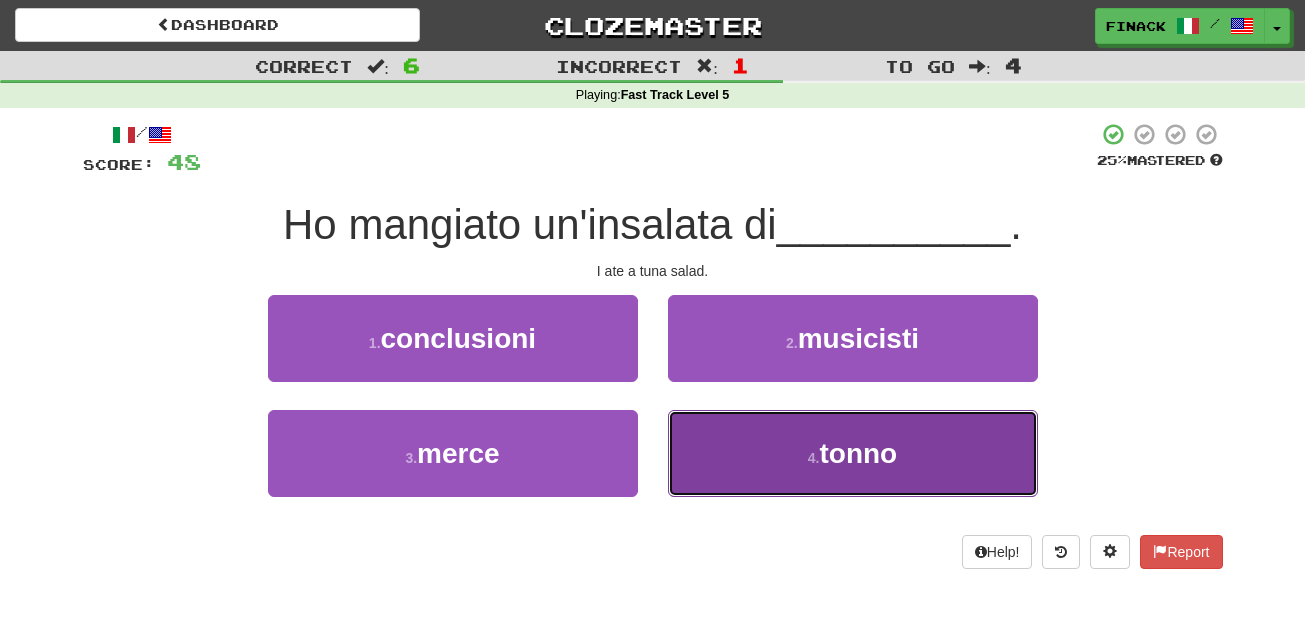 click on "4 .  tonno" at bounding box center (853, 453) 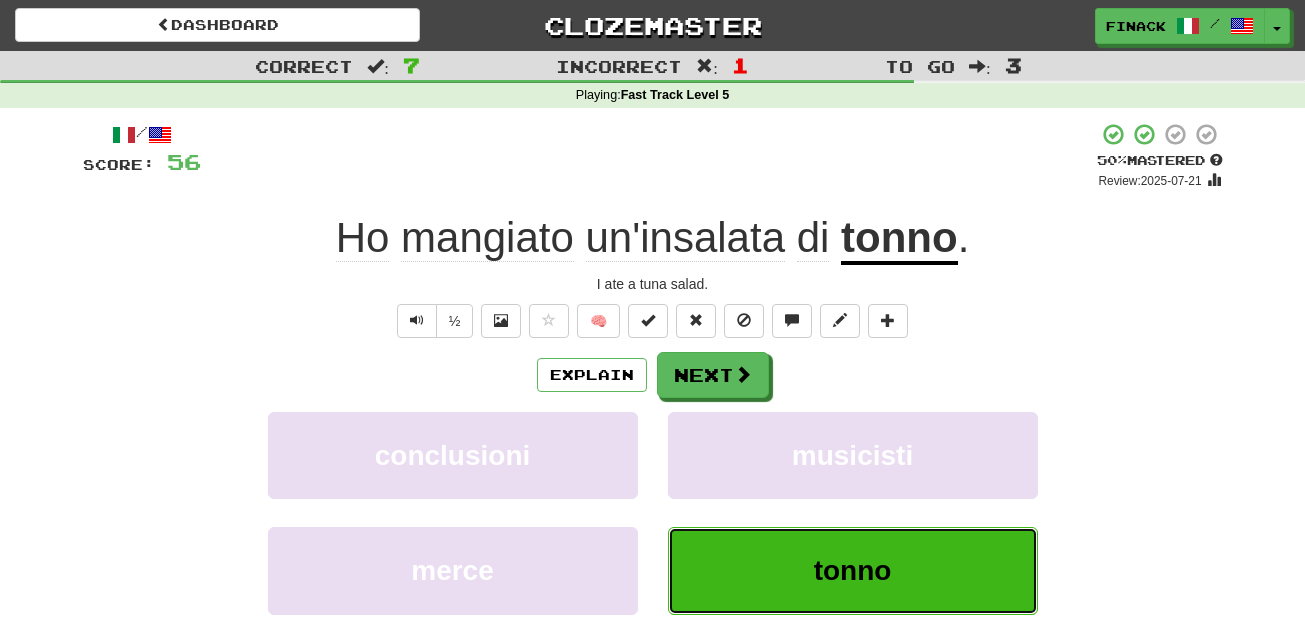 type 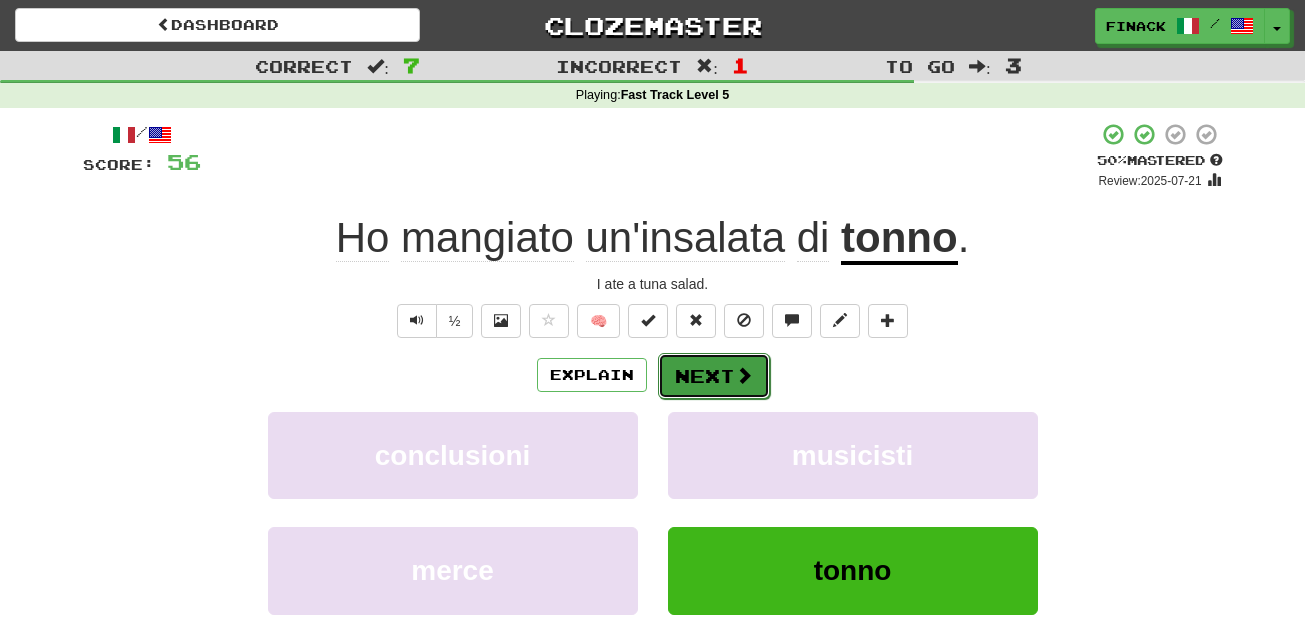 click on "Next" at bounding box center [714, 376] 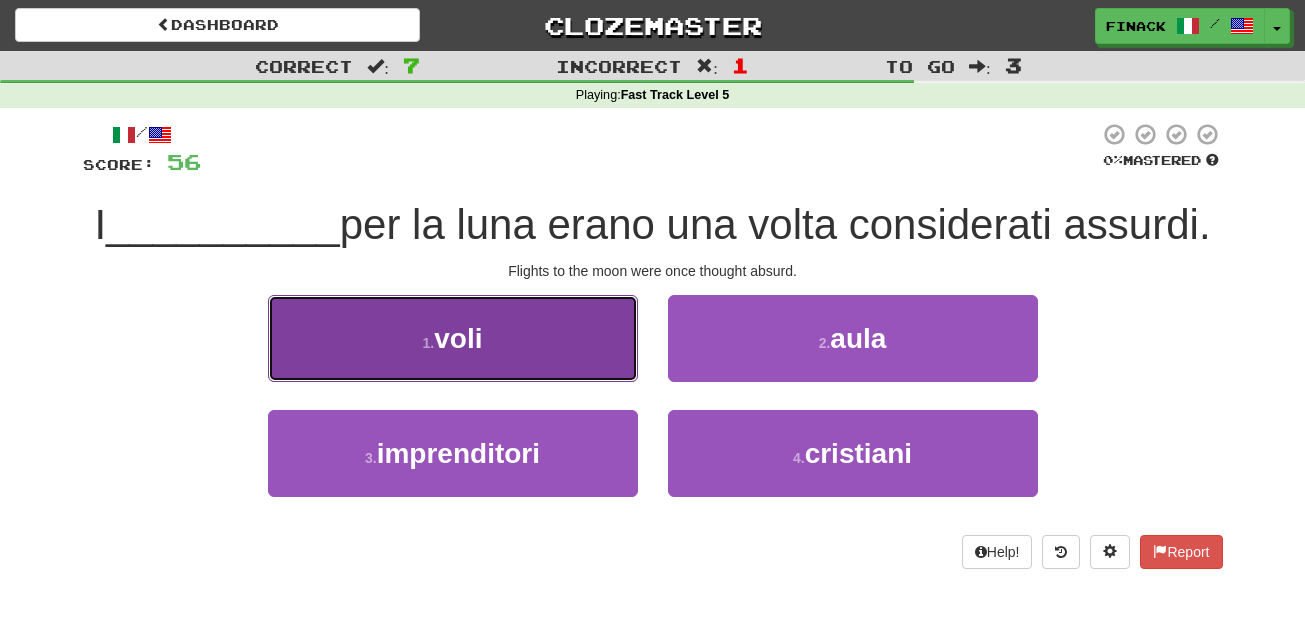 click on "1 .  voli" at bounding box center [453, 338] 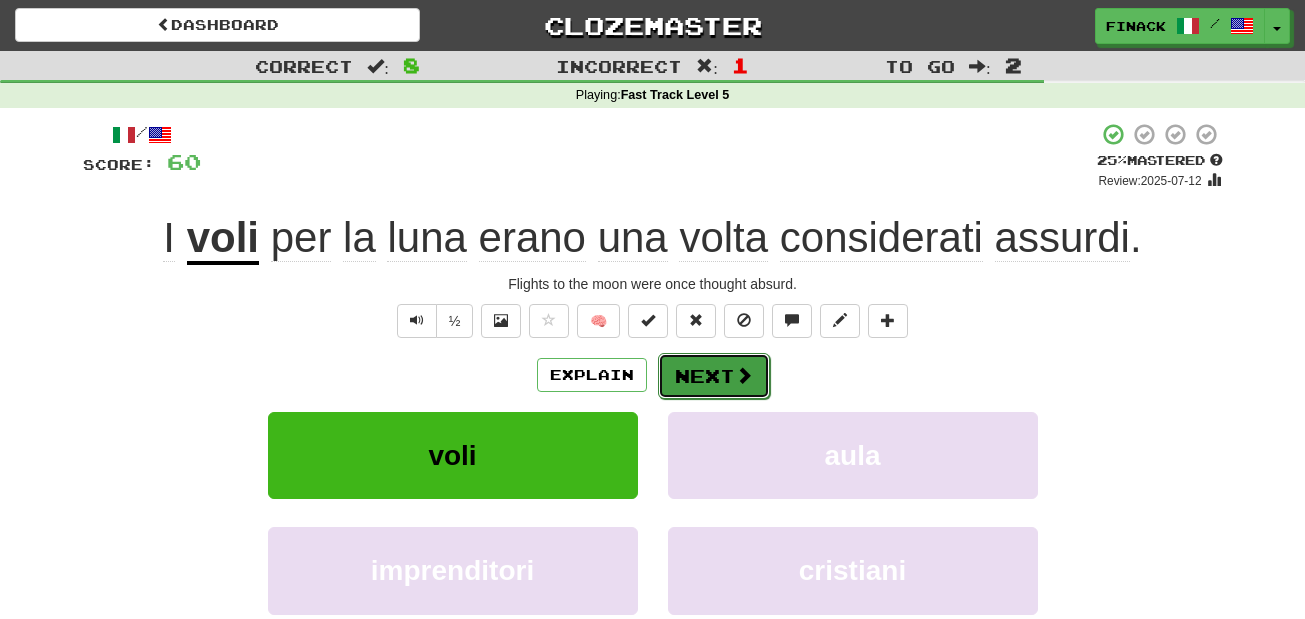 click on "Next" at bounding box center [714, 376] 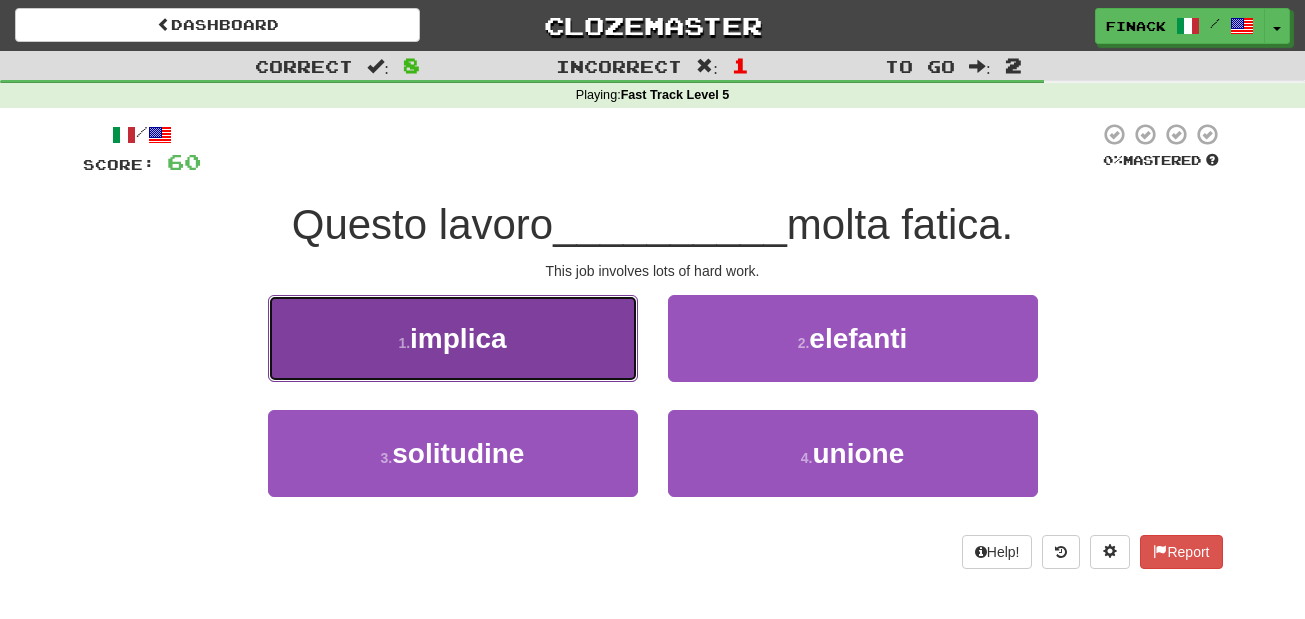click on "1 .  implica" at bounding box center [453, 338] 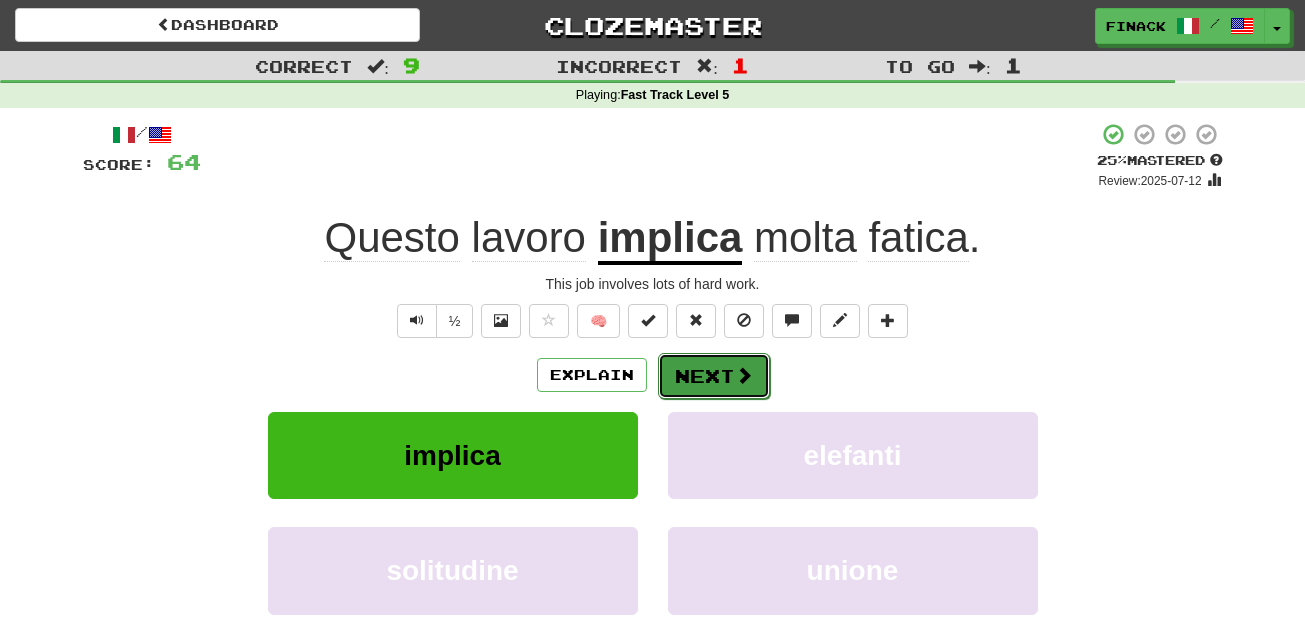 click on "Next" at bounding box center [714, 376] 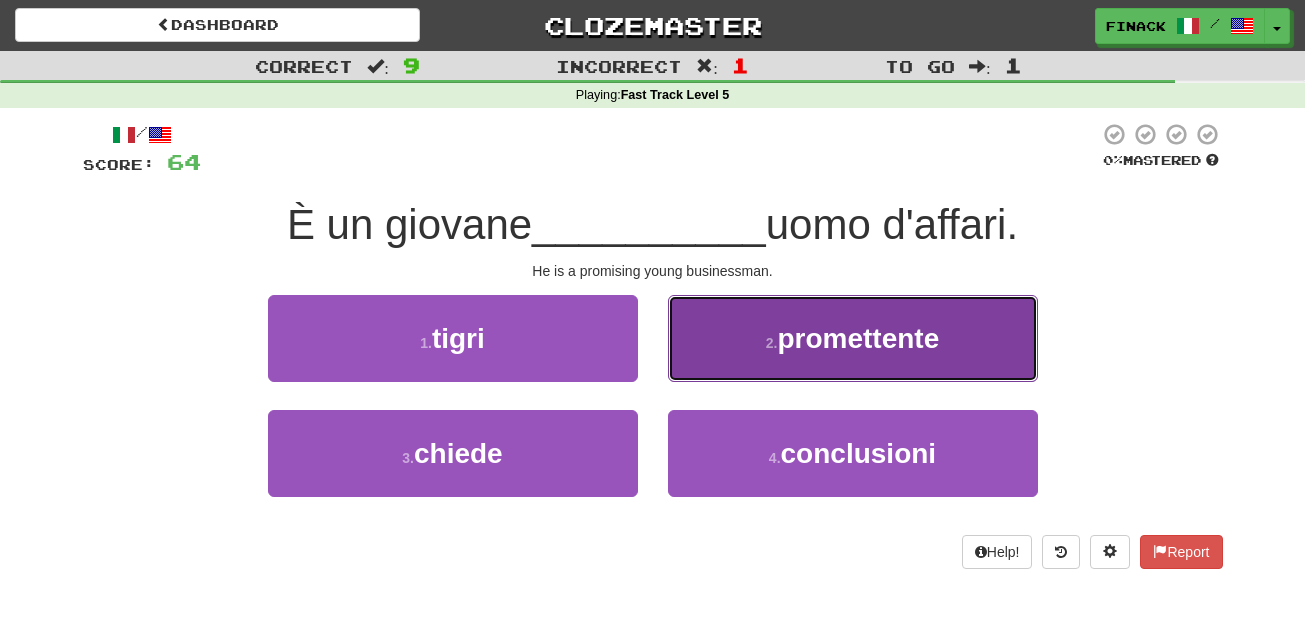 click on "2 .  promettente" at bounding box center [853, 338] 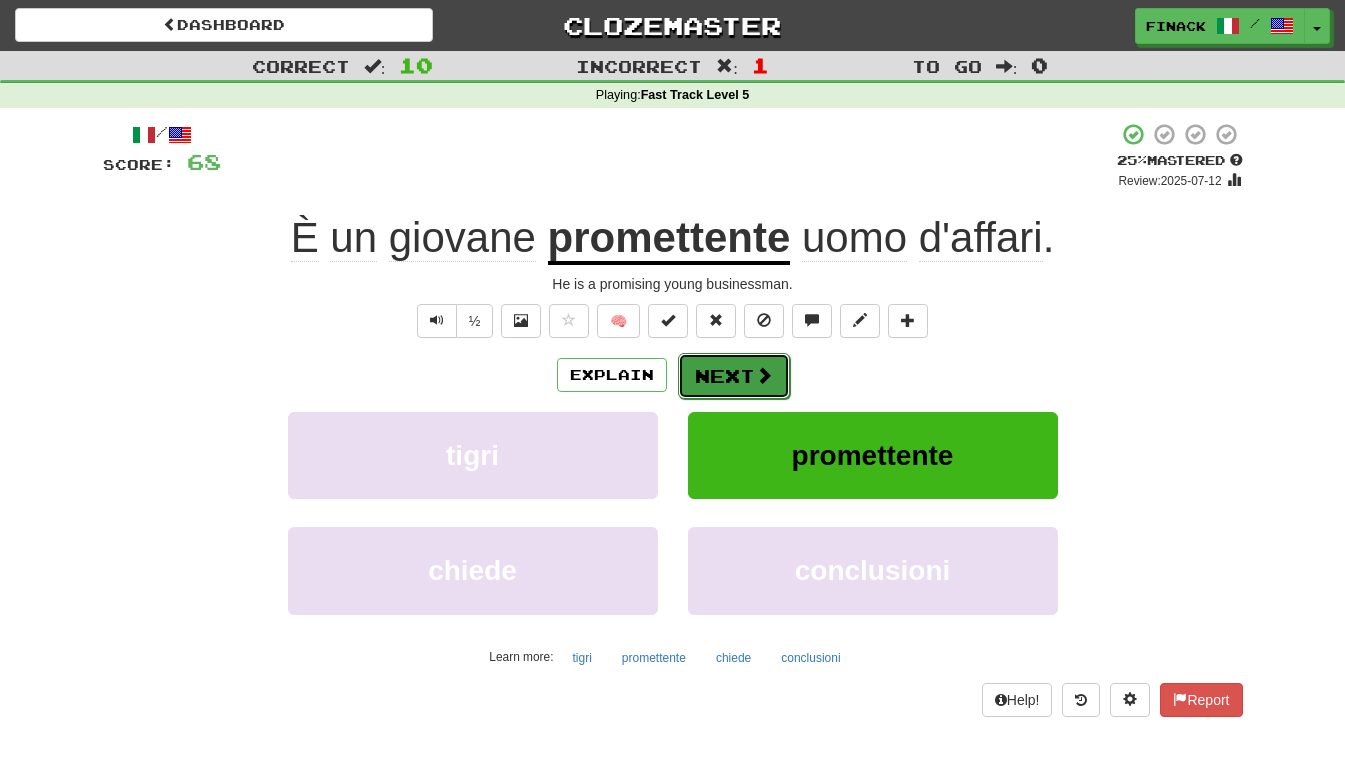 click on "Next" at bounding box center [734, 376] 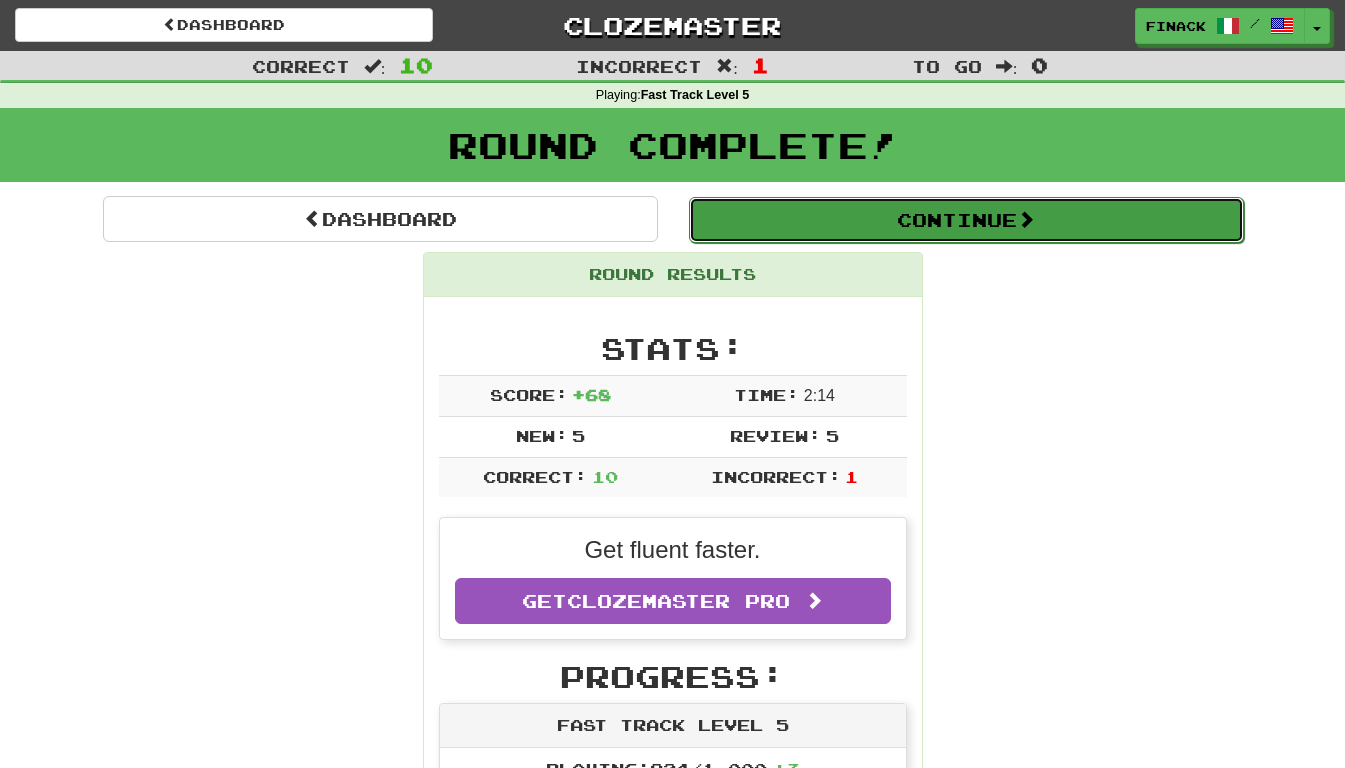 click on "Continue" at bounding box center [966, 220] 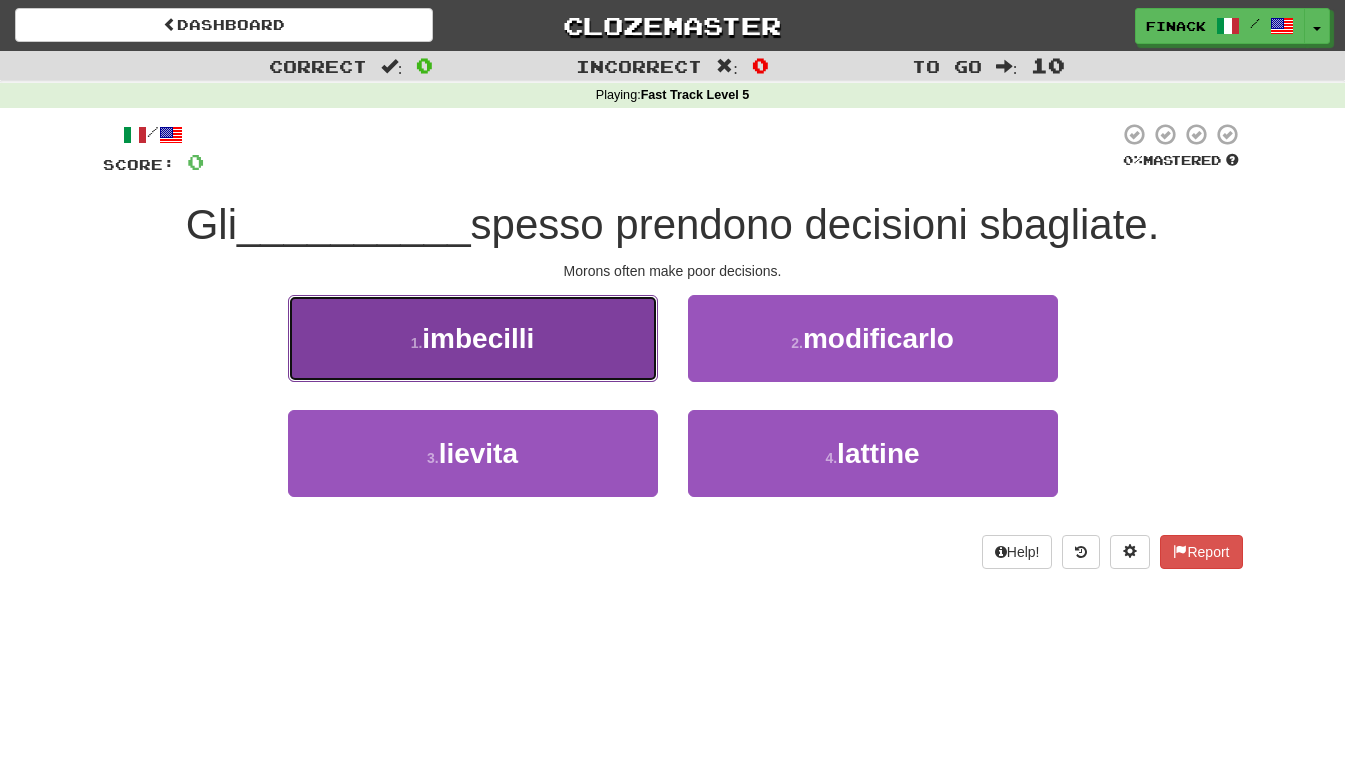 click on "1 .  imbecilli" at bounding box center [473, 338] 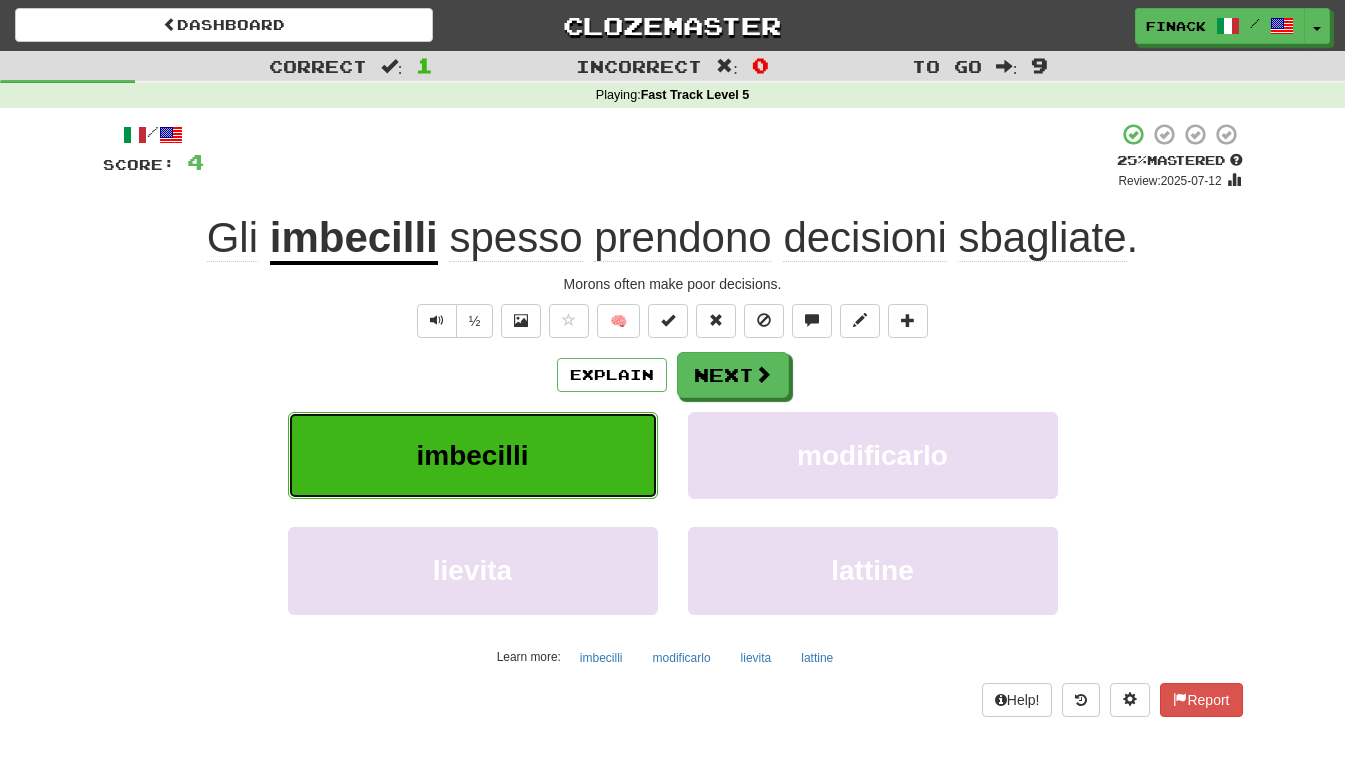 type 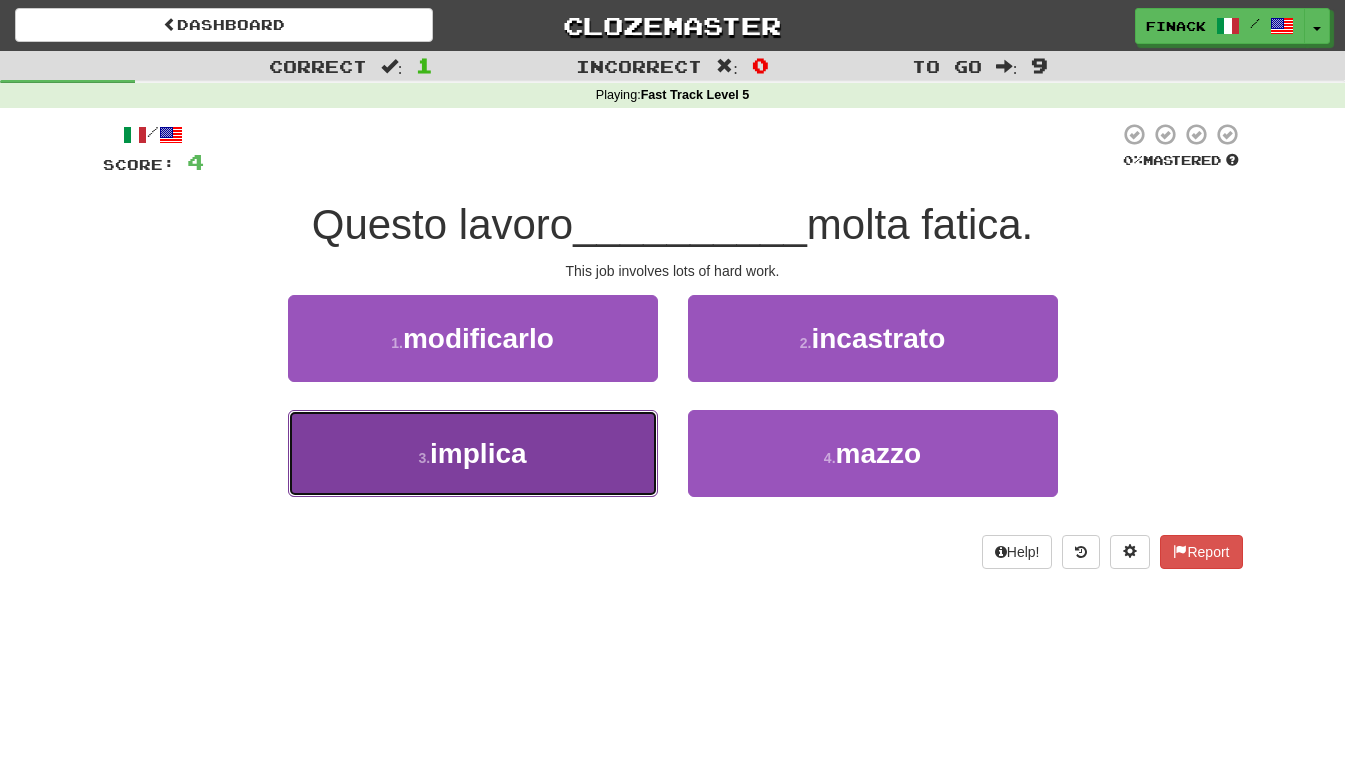 click on "3 .  implica" at bounding box center [473, 453] 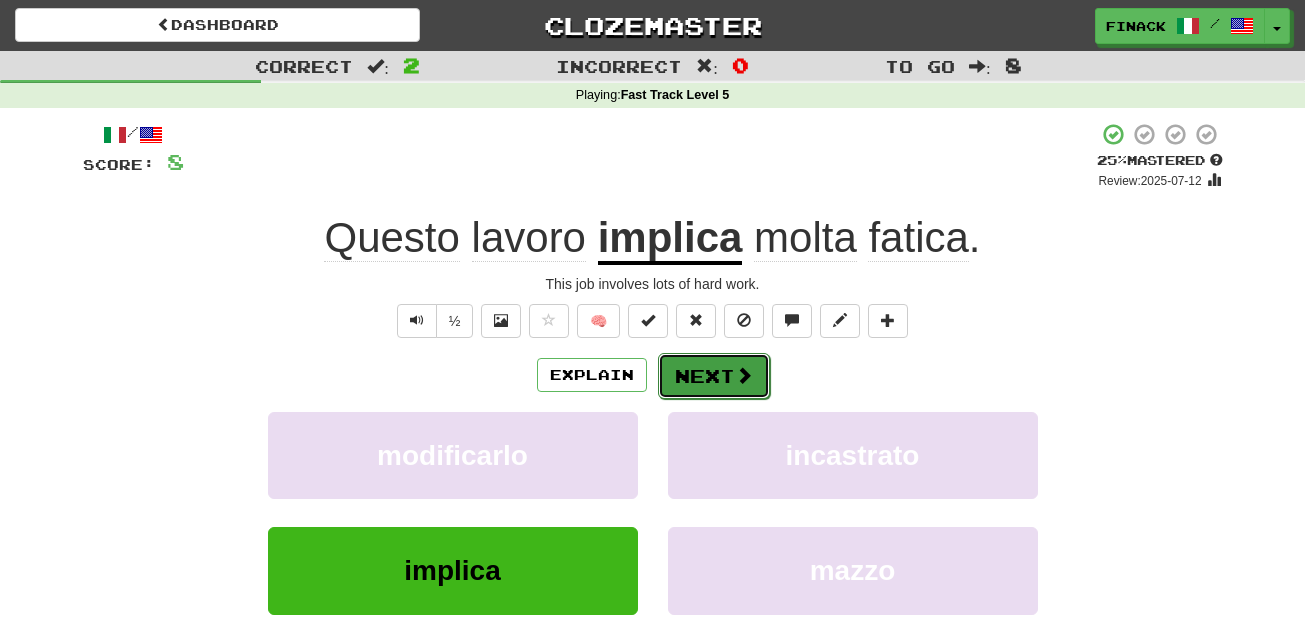 click on "Next" at bounding box center (714, 376) 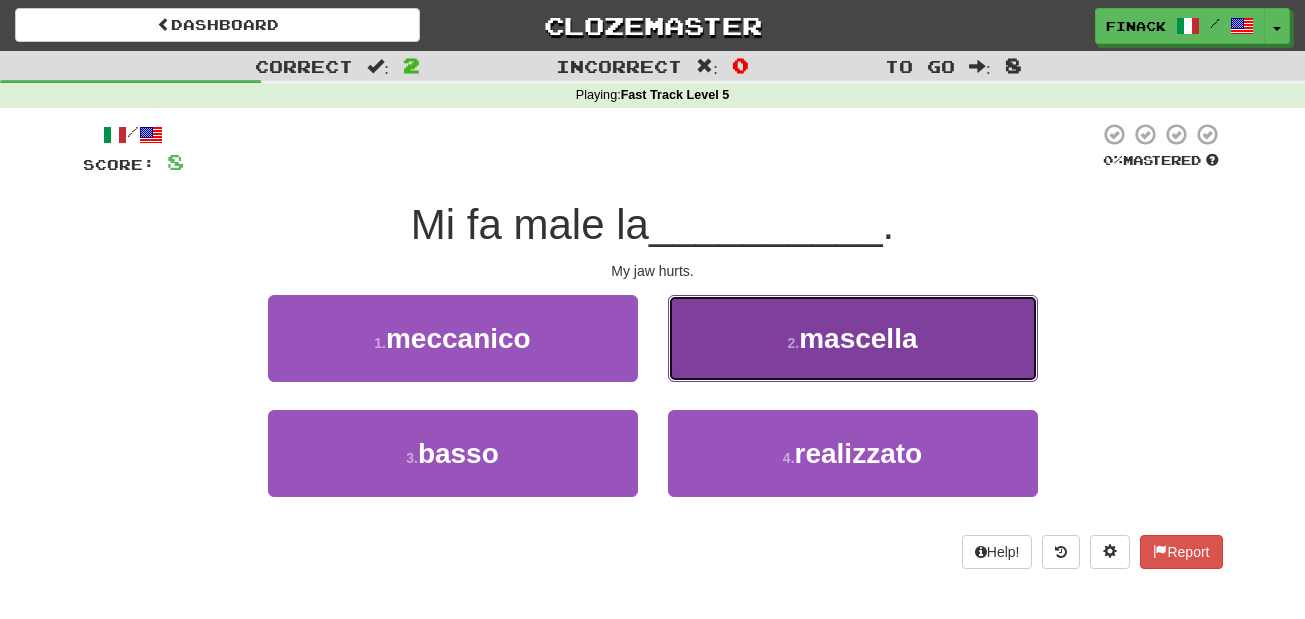 click on "2 .  mascella" at bounding box center (853, 338) 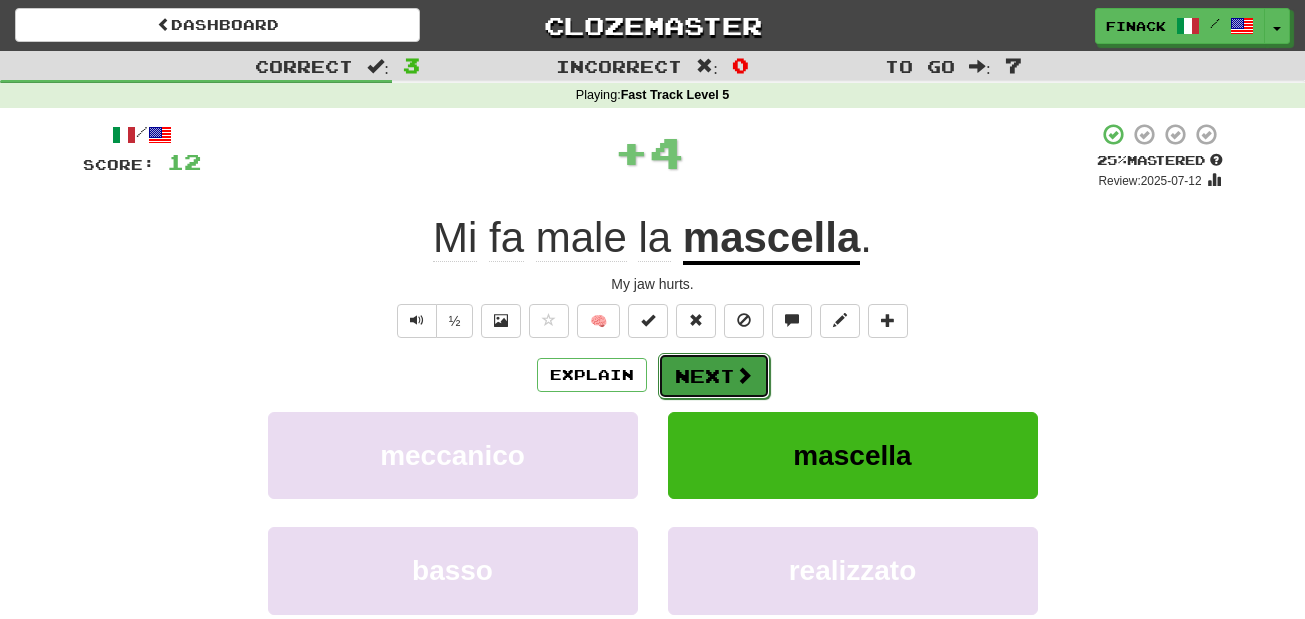 click on "Next" at bounding box center [714, 376] 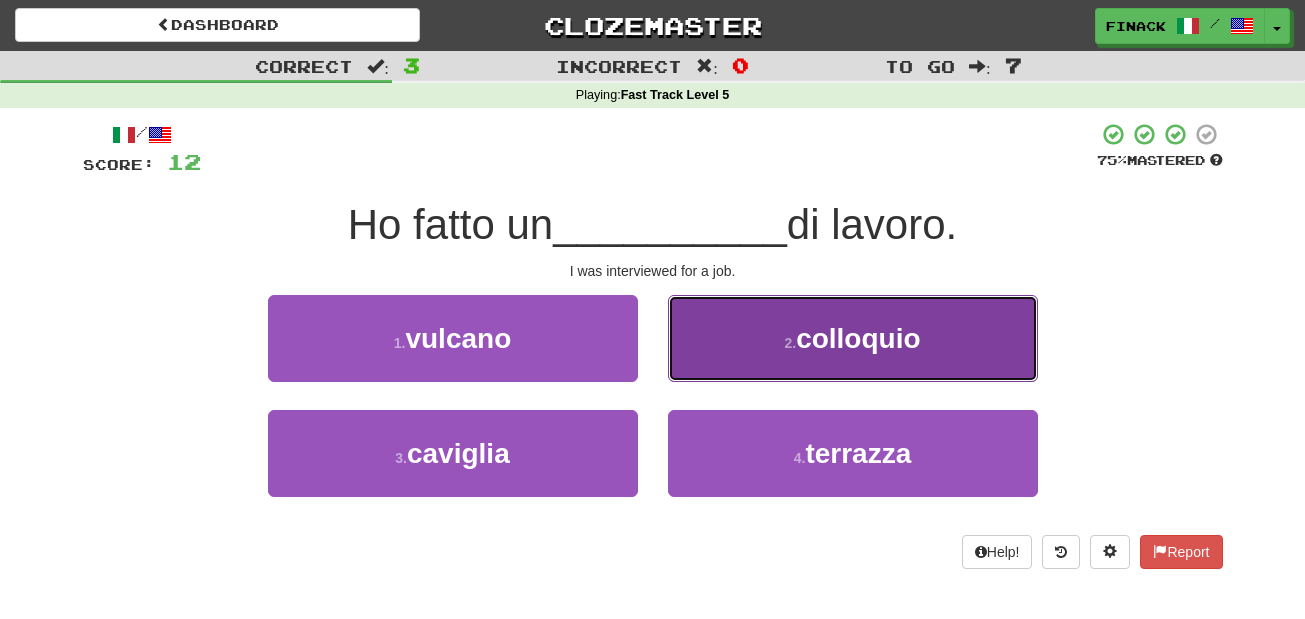 click on "2 .  colloquio" at bounding box center [853, 338] 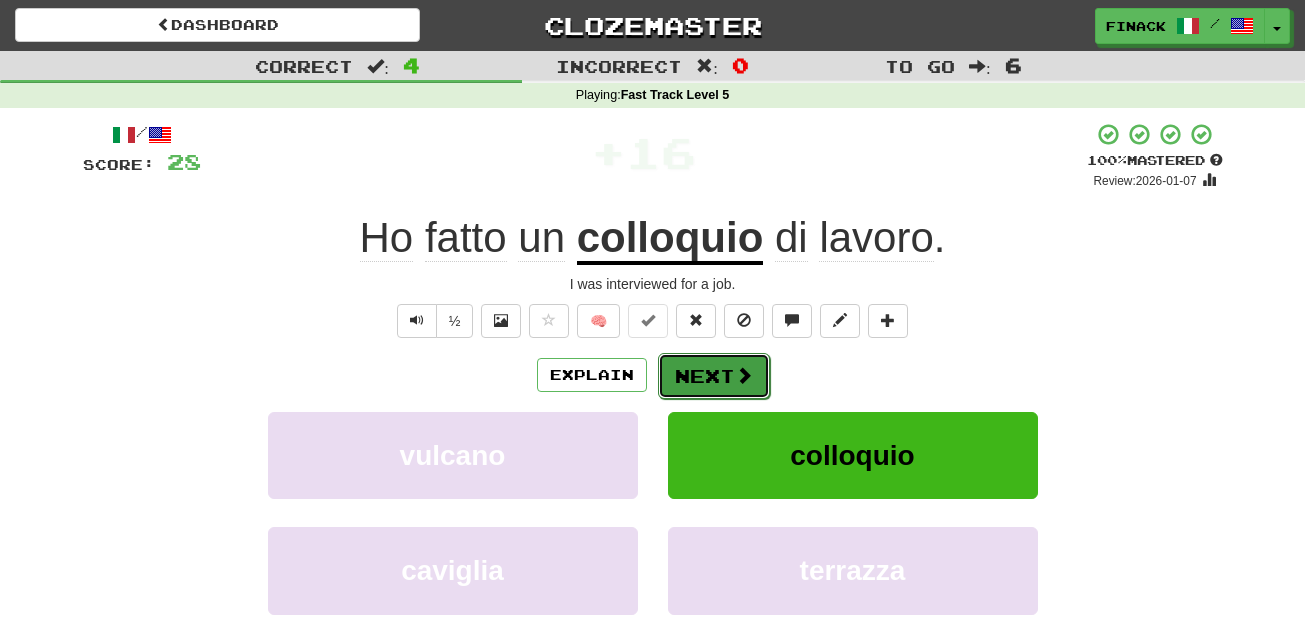 click on "Next" at bounding box center [714, 376] 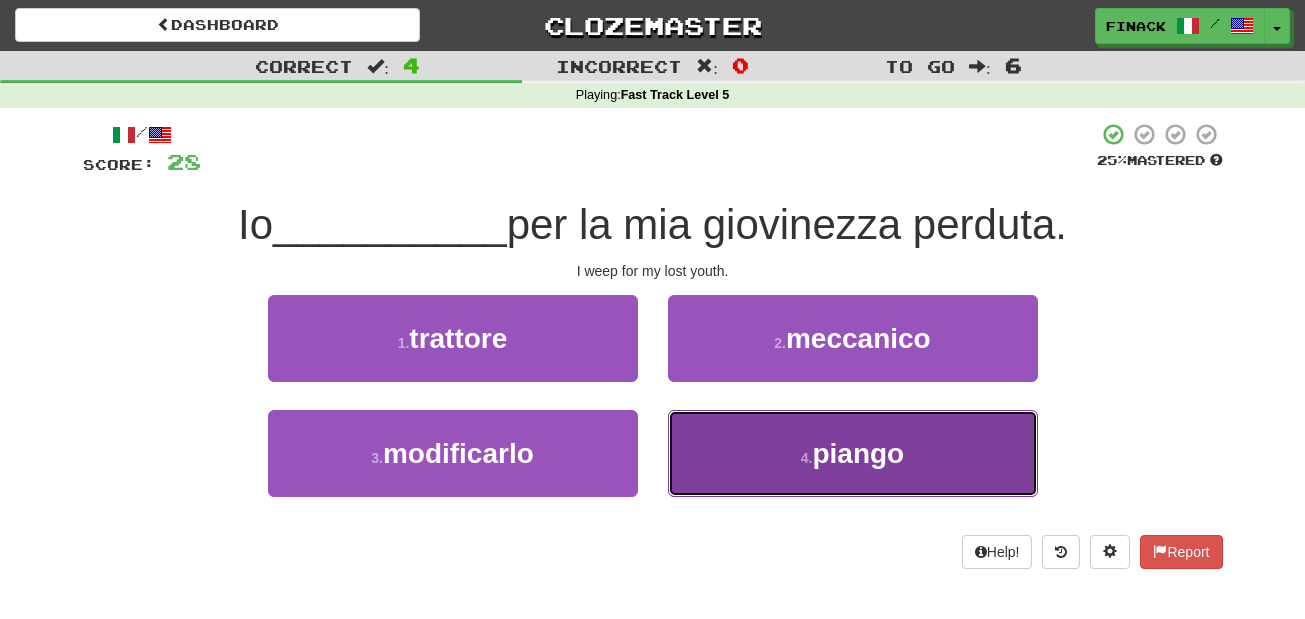click on "4 .  piango" at bounding box center (853, 453) 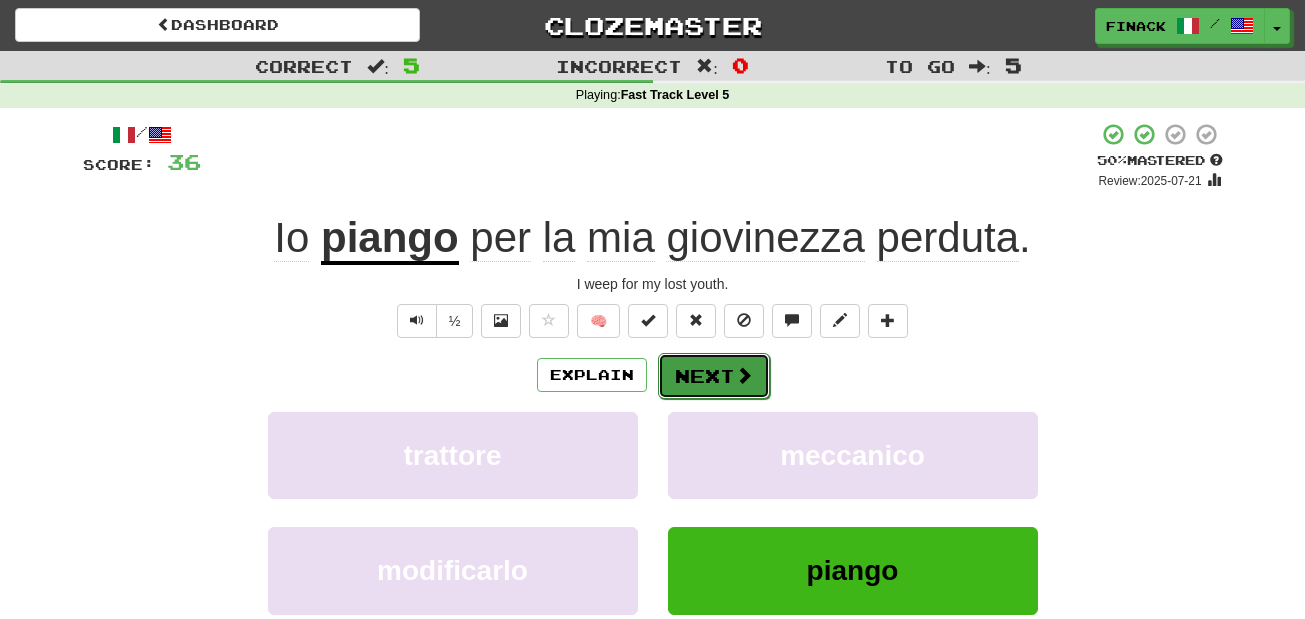 click on "Next" at bounding box center (714, 376) 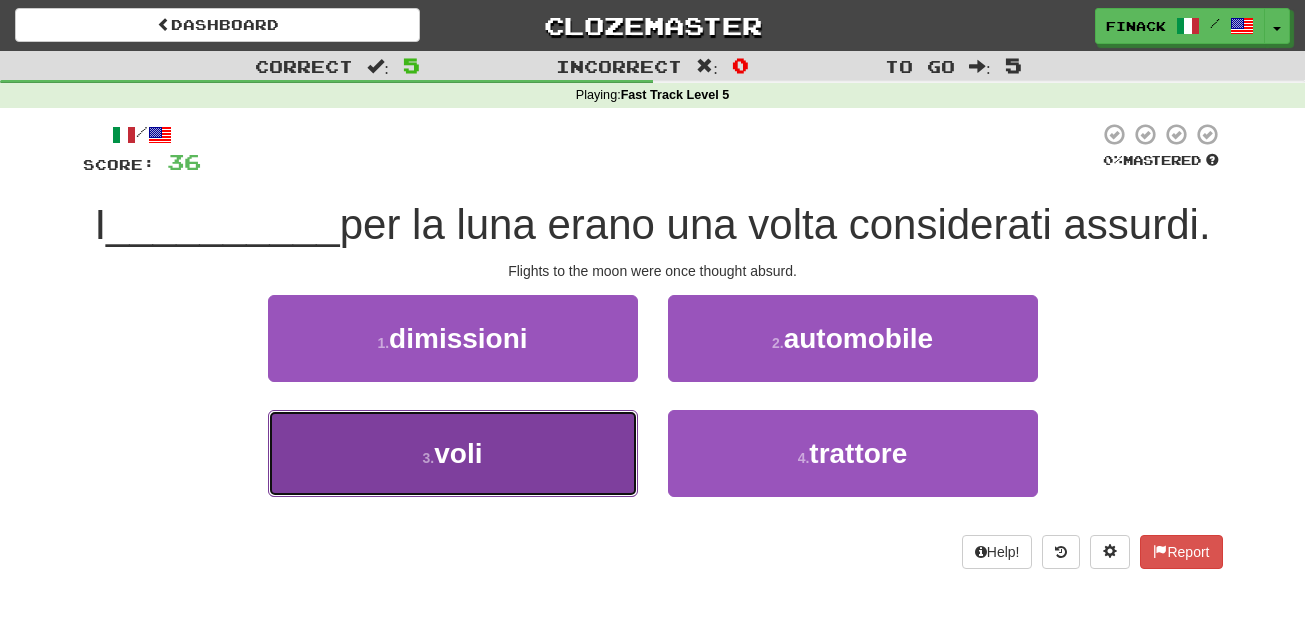 click on "3 .  voli" at bounding box center (453, 453) 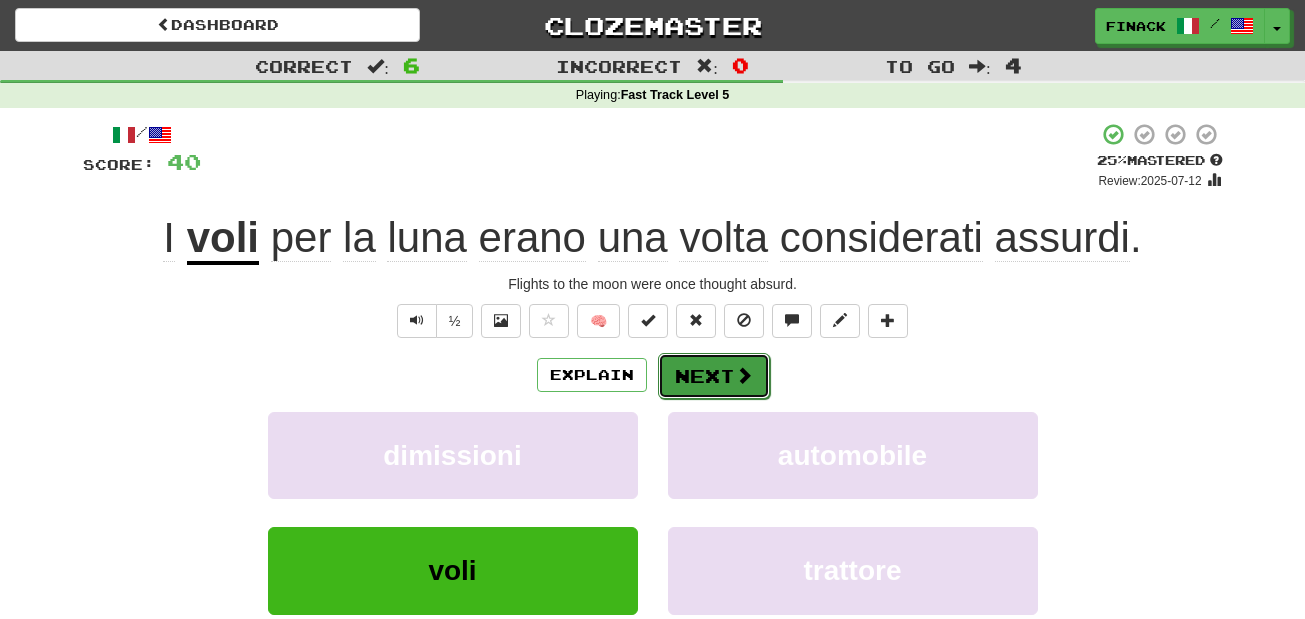 click on "Next" at bounding box center [714, 376] 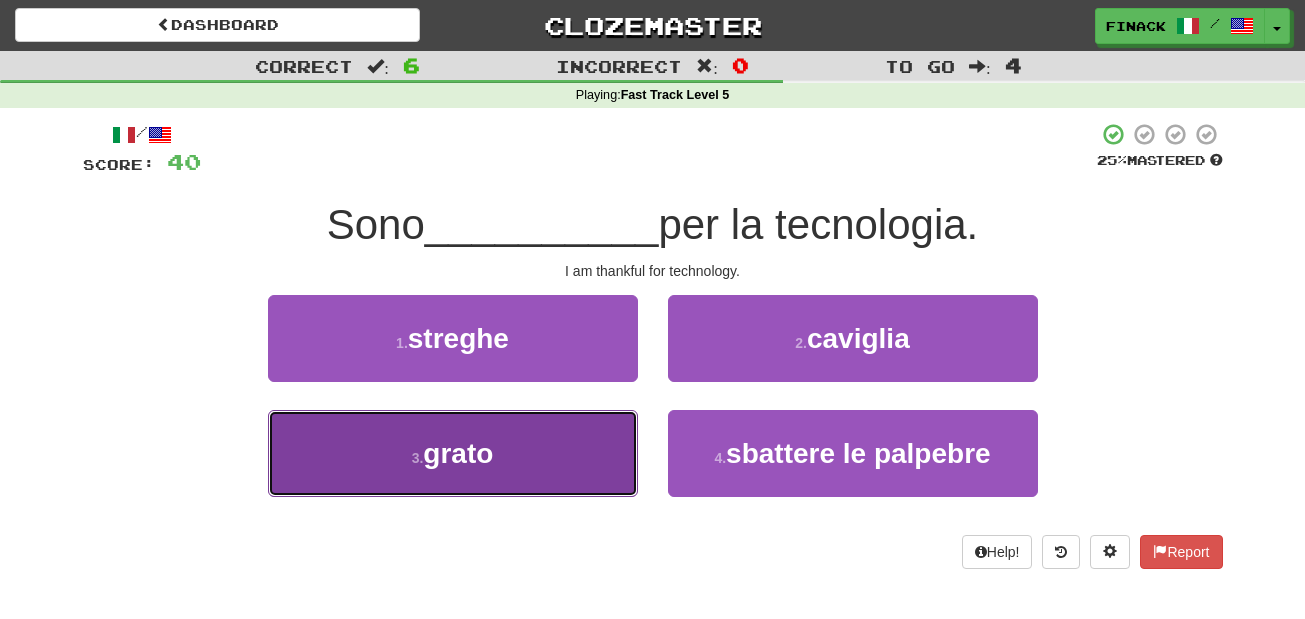 click on "3 .  grato" at bounding box center [453, 453] 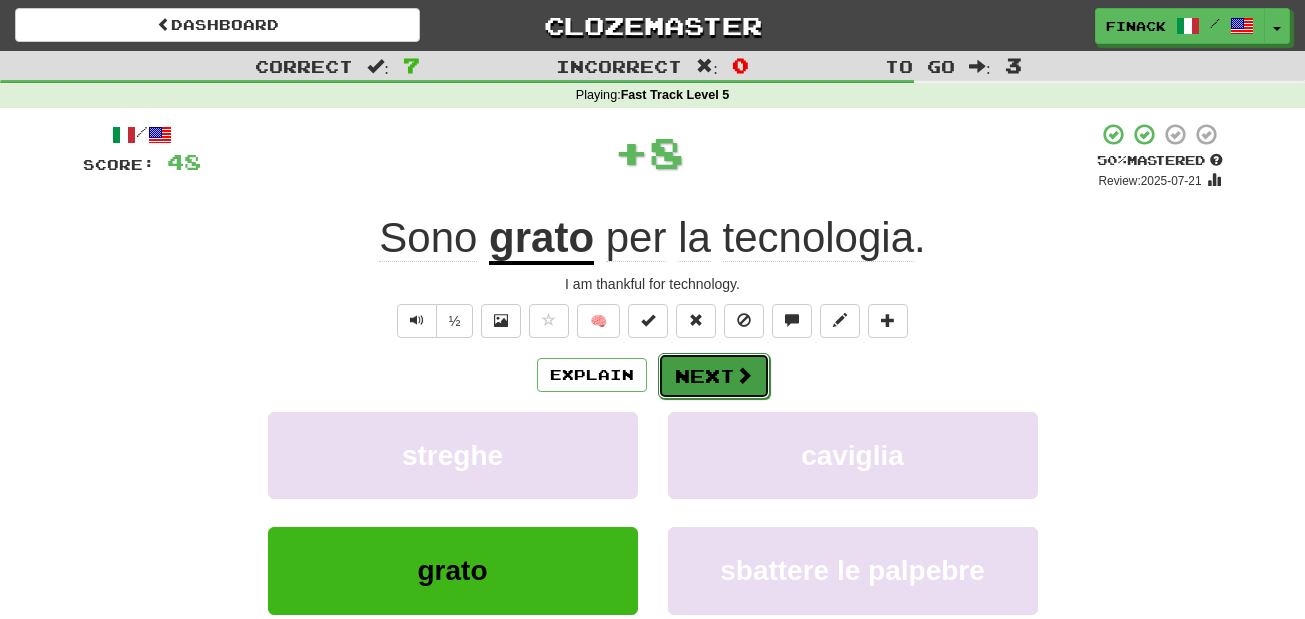 click on "Next" at bounding box center [714, 376] 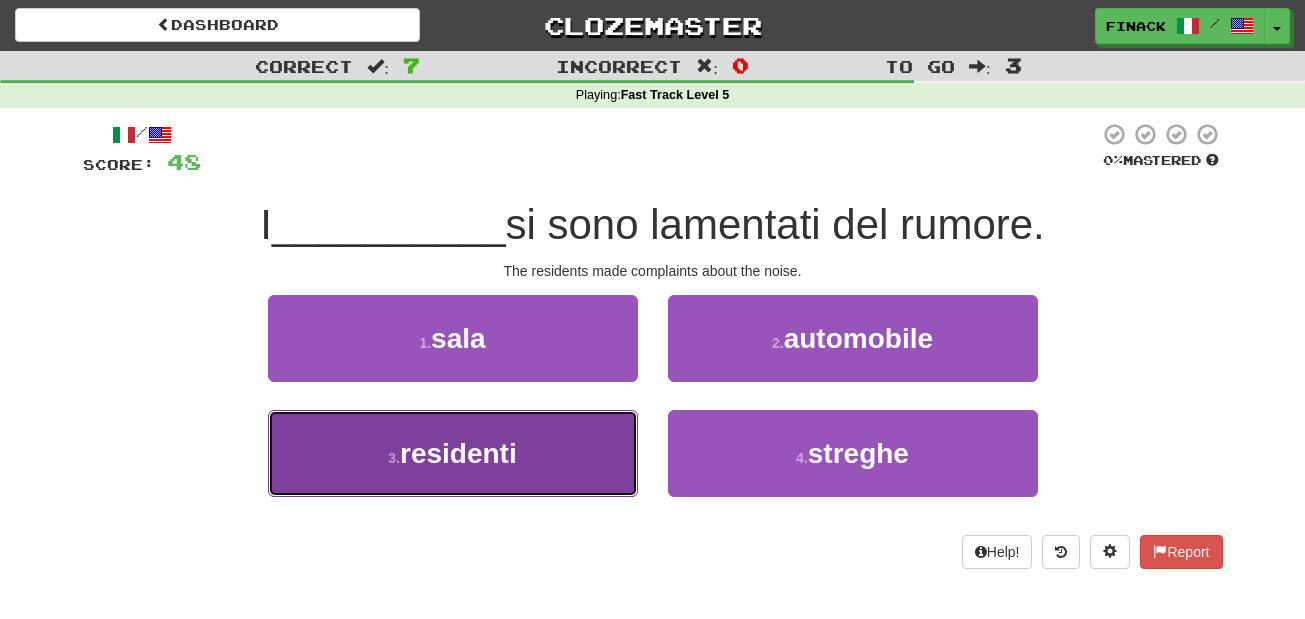 click on "3 .  residenti" at bounding box center [453, 453] 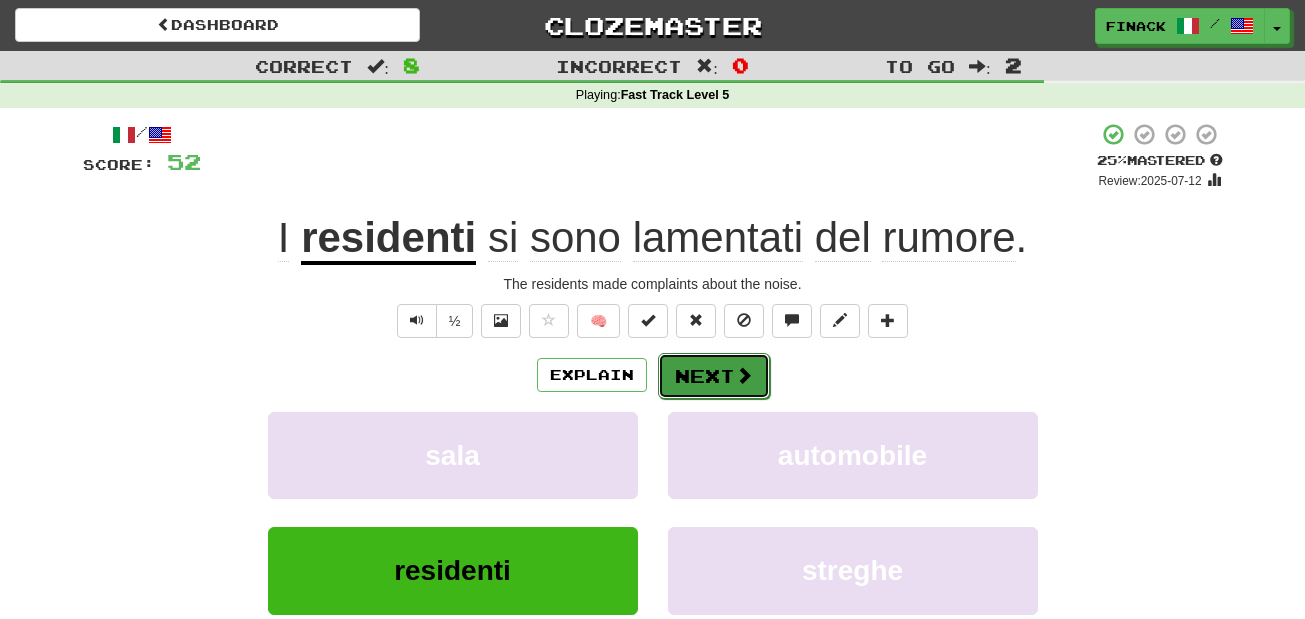 click on "Next" at bounding box center [714, 376] 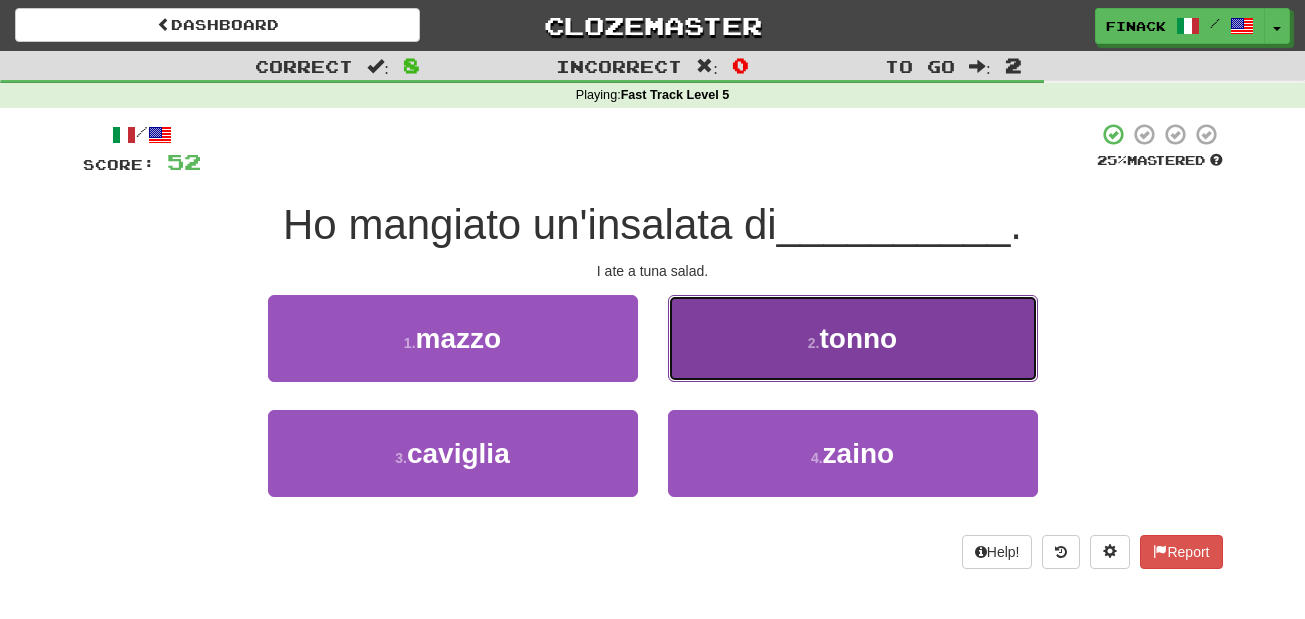 click on "2 .  tonno" at bounding box center (853, 338) 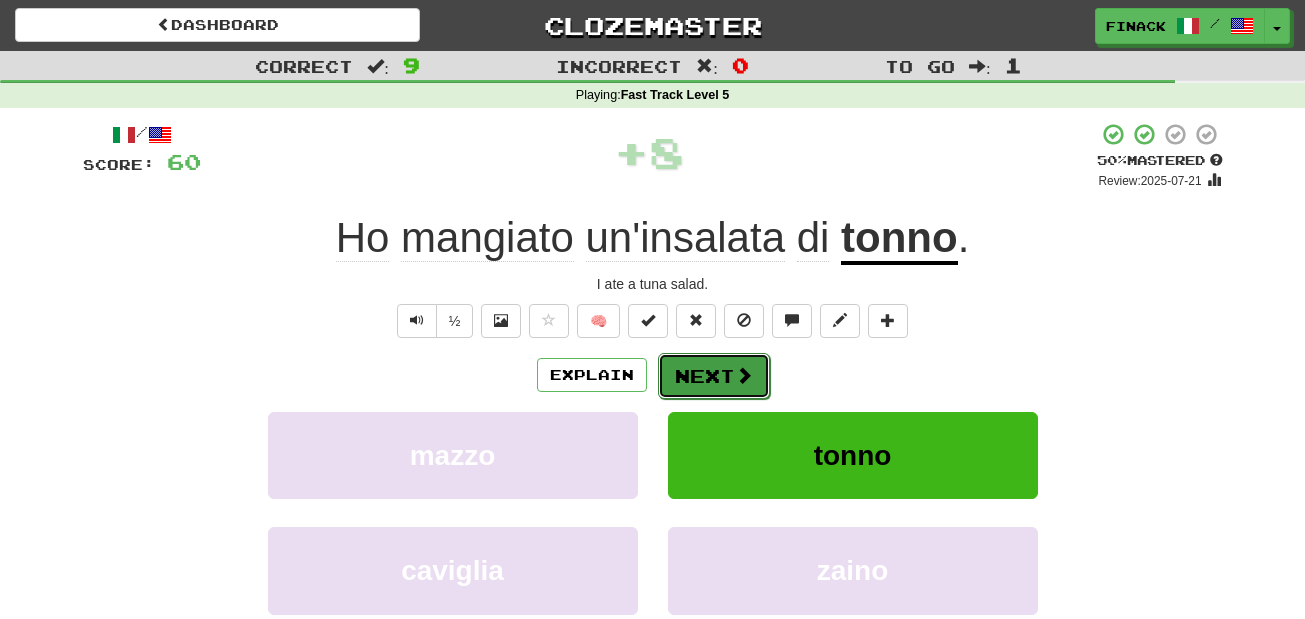 click at bounding box center [744, 375] 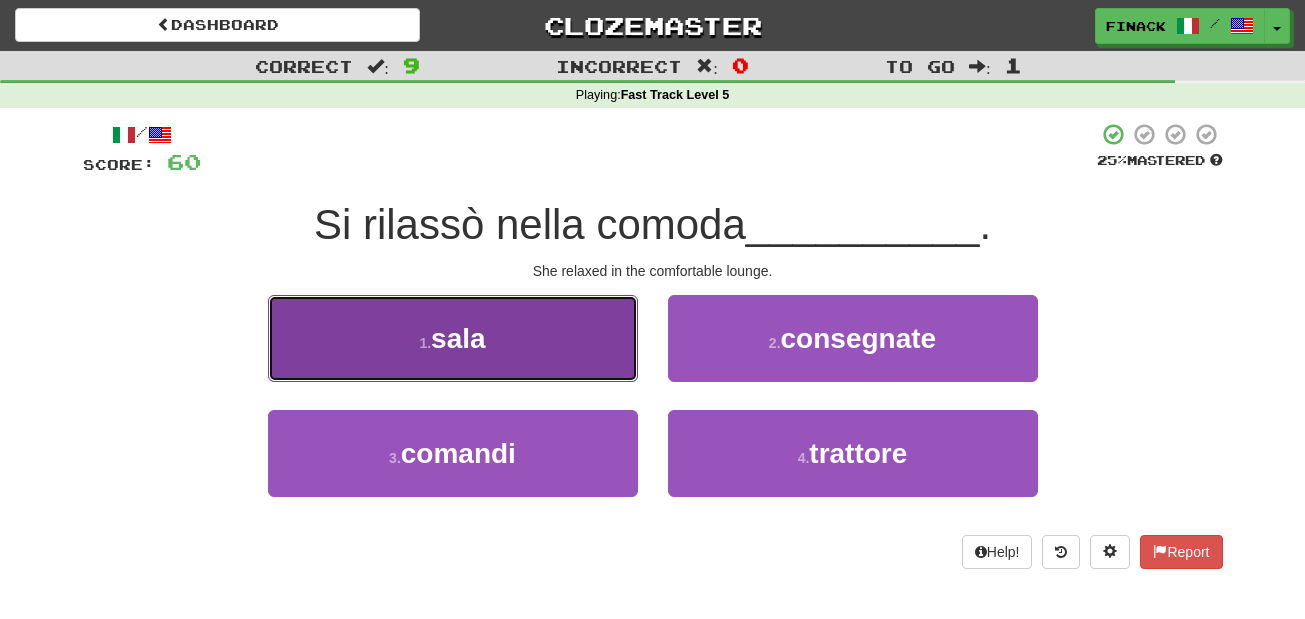 click on "1 .  sala" at bounding box center [453, 338] 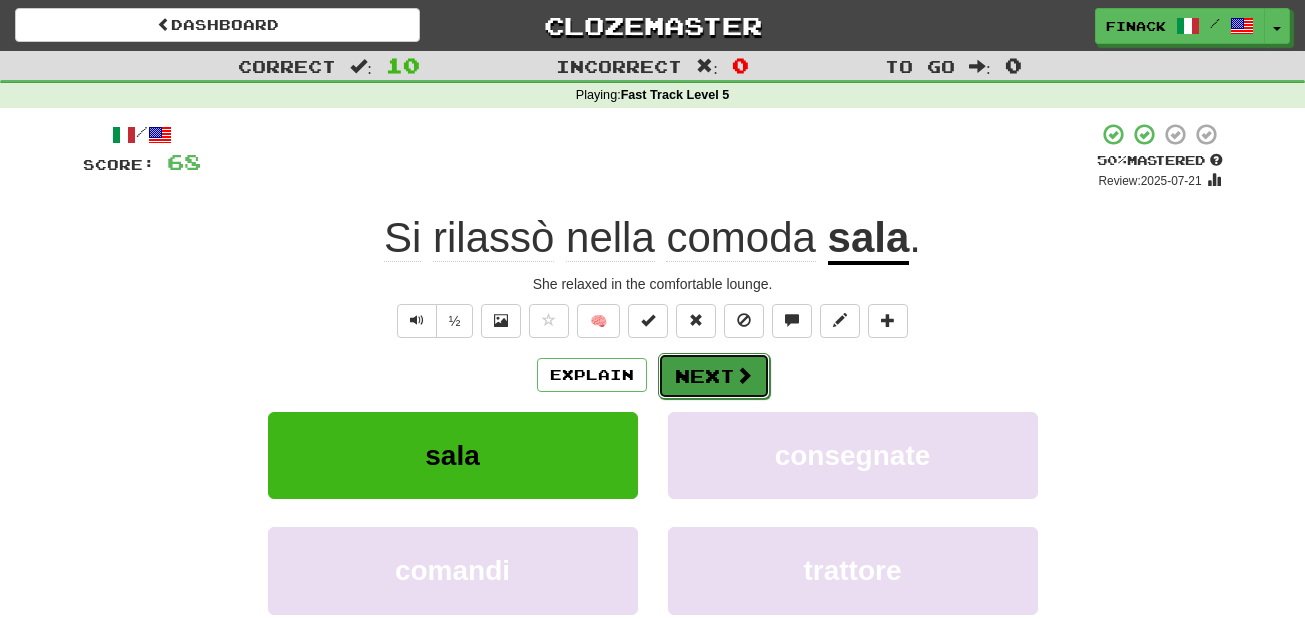 click on "Next" at bounding box center [714, 376] 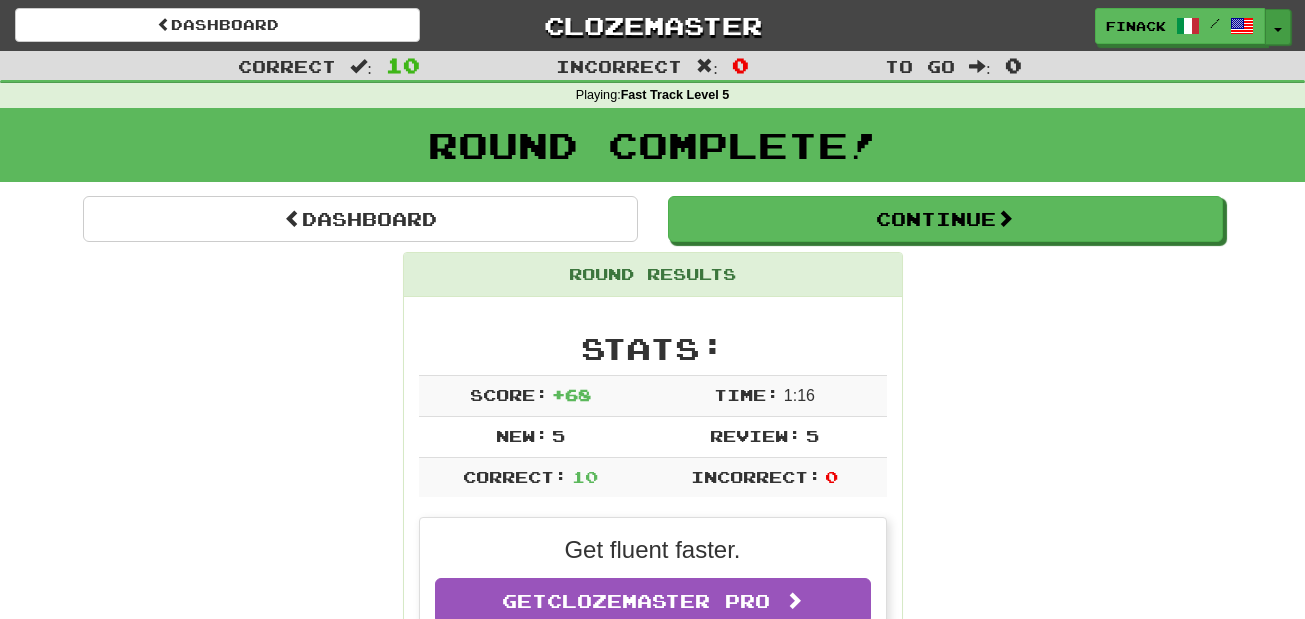 click on "Toggle Dropdown" at bounding box center [1278, 27] 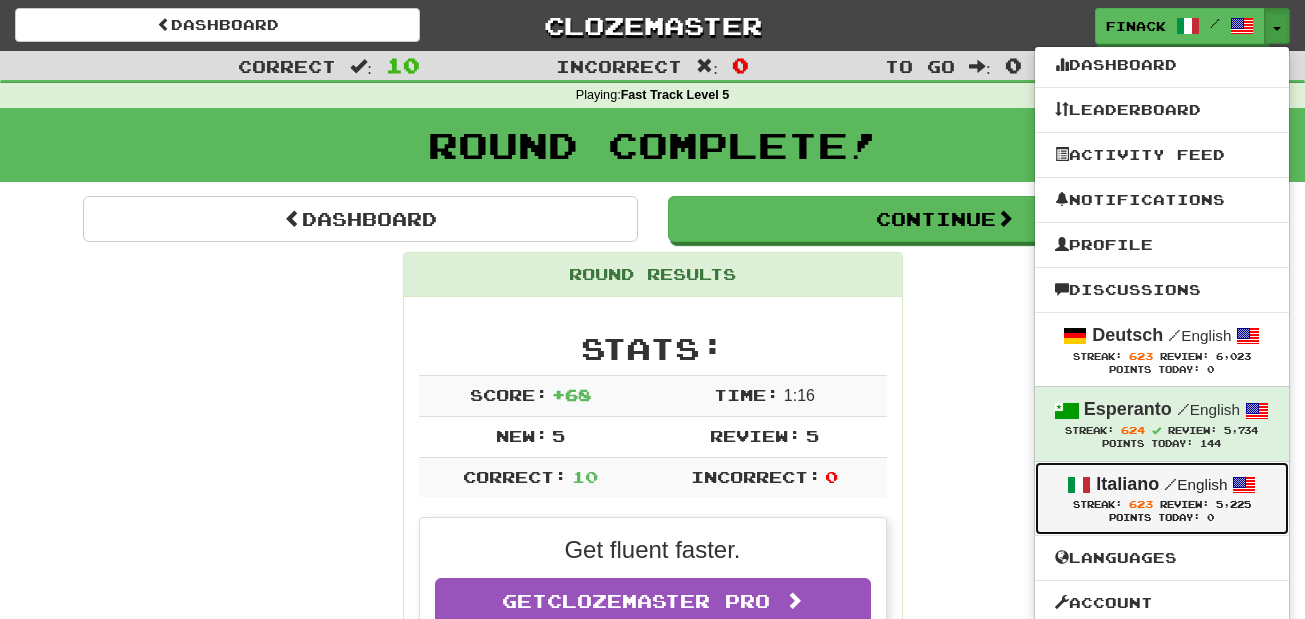click on "Italiano
/
English
Streak:
623
Review:
5,225
Points Today: 0" at bounding box center (1162, 498) 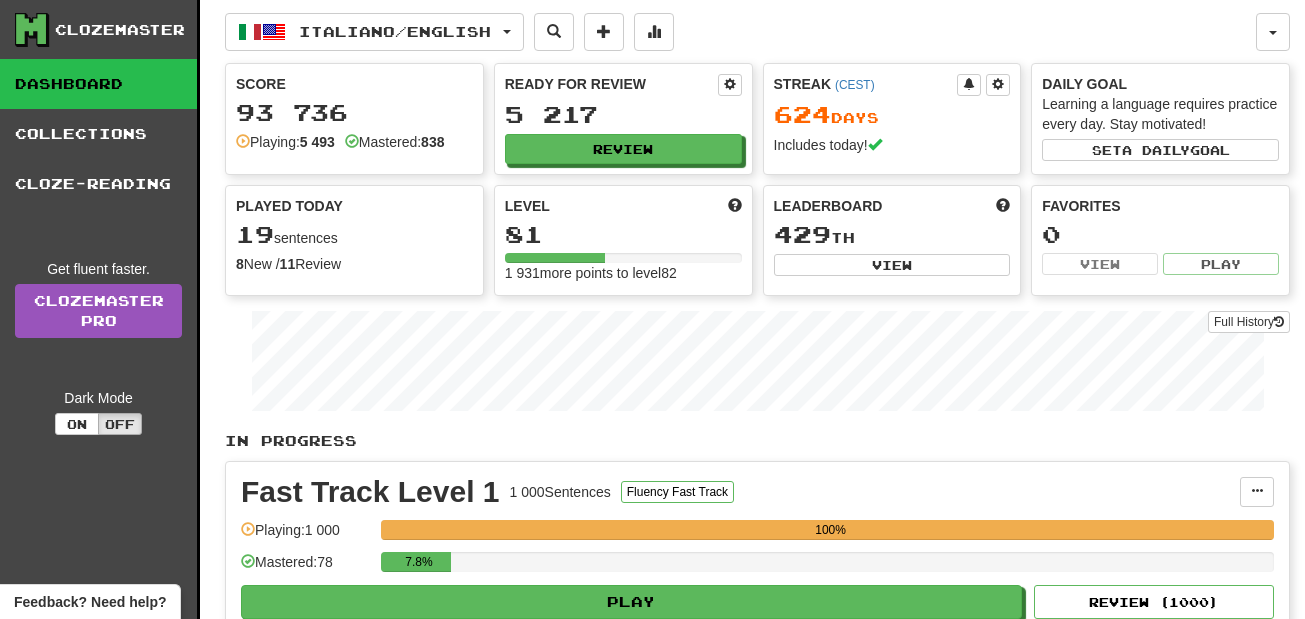 scroll, scrollTop: 0, scrollLeft: 0, axis: both 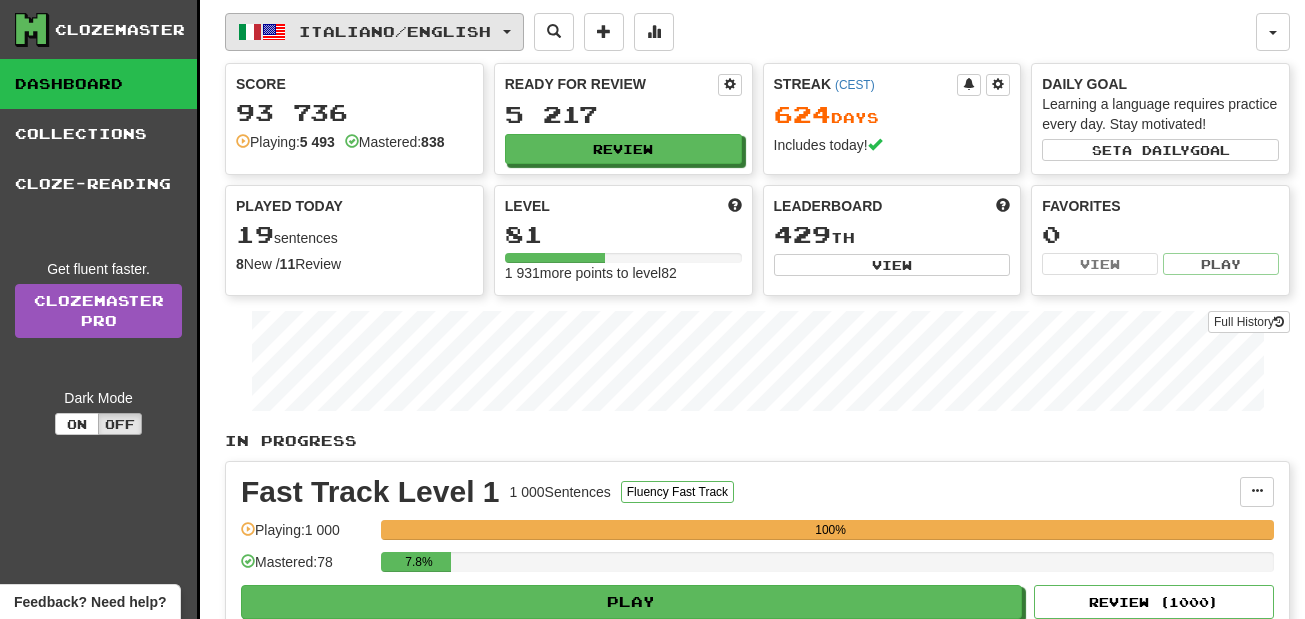 click on "Italiano  /  English" at bounding box center (374, 32) 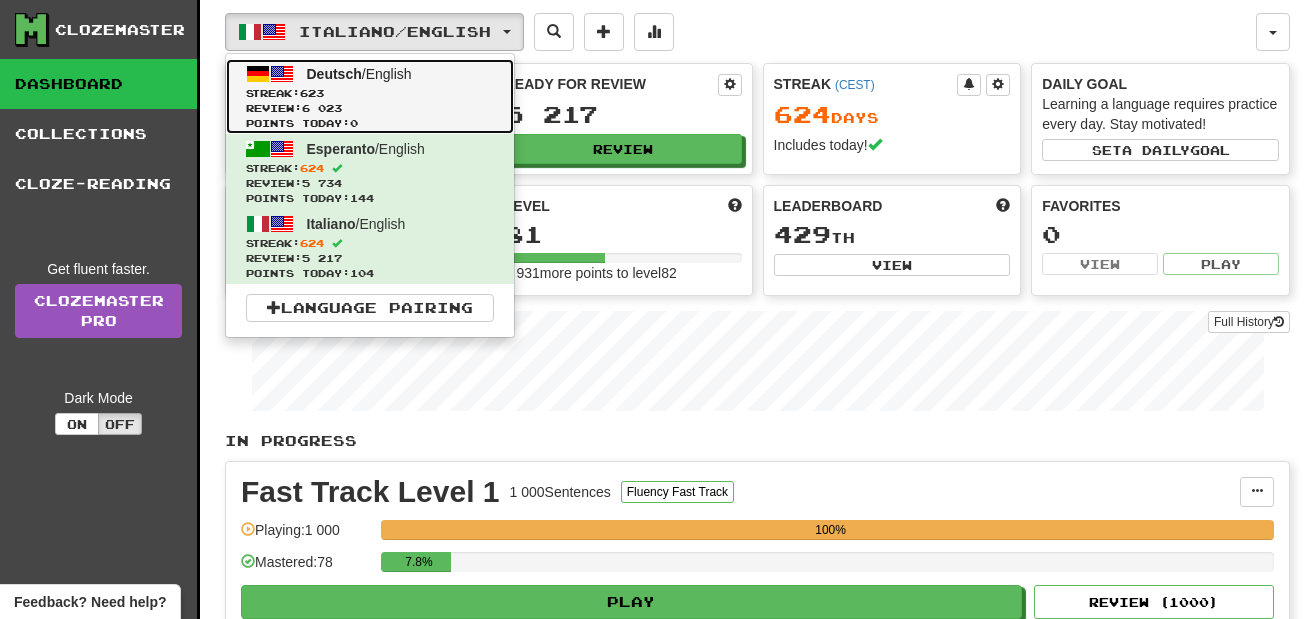 click on "Streak:  623" at bounding box center (370, 93) 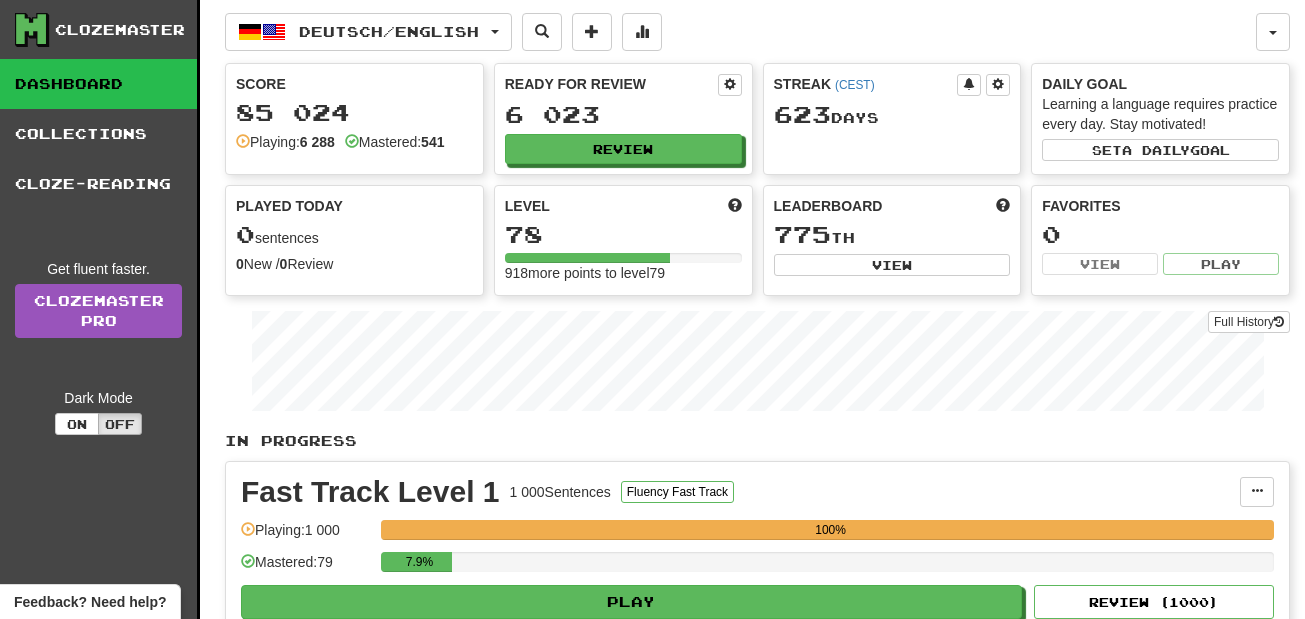 scroll, scrollTop: 0, scrollLeft: 0, axis: both 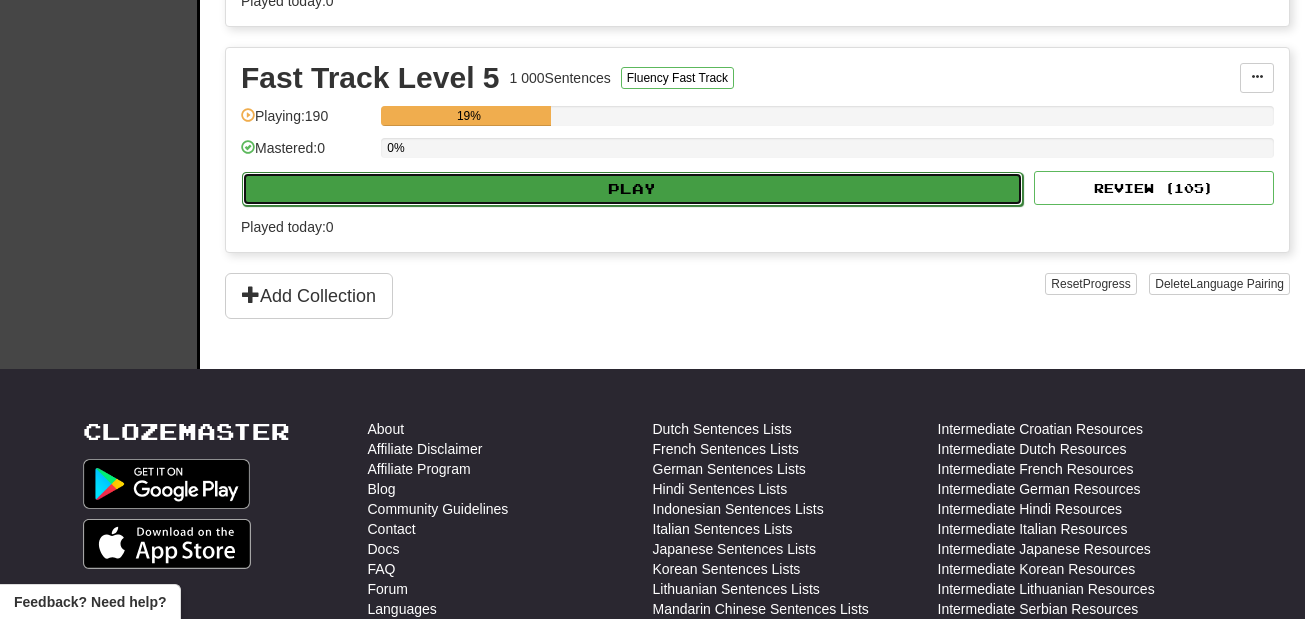 click on "Play" at bounding box center [632, 189] 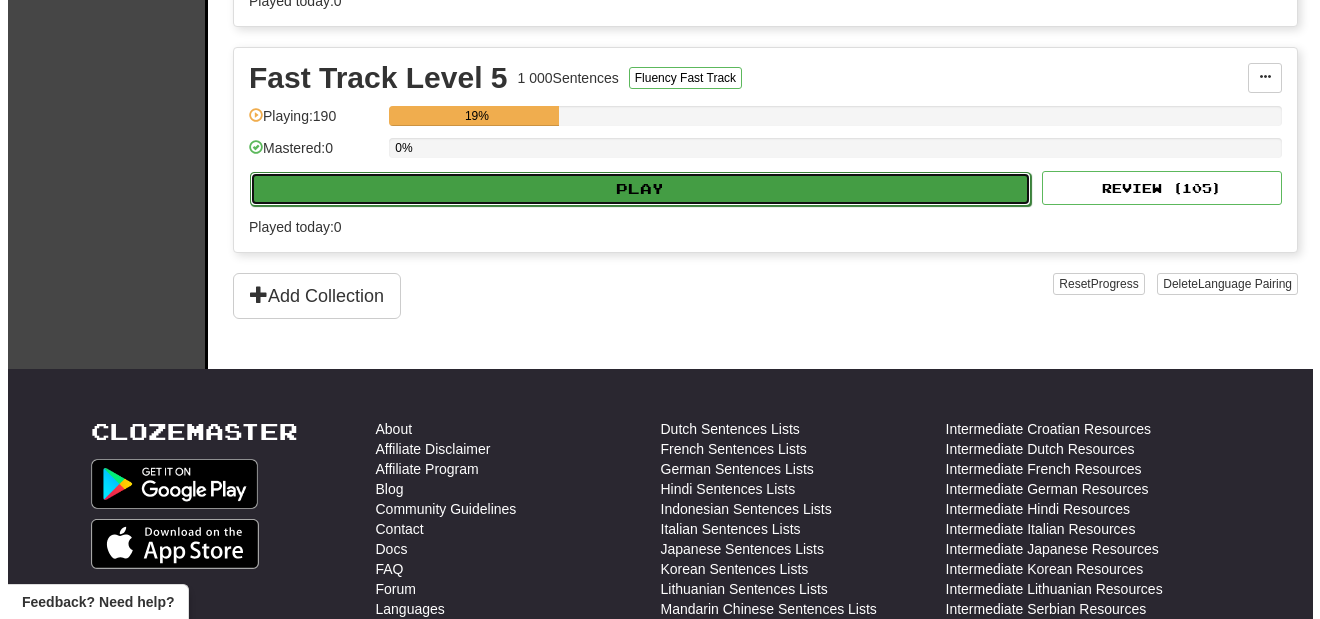 select on "**" 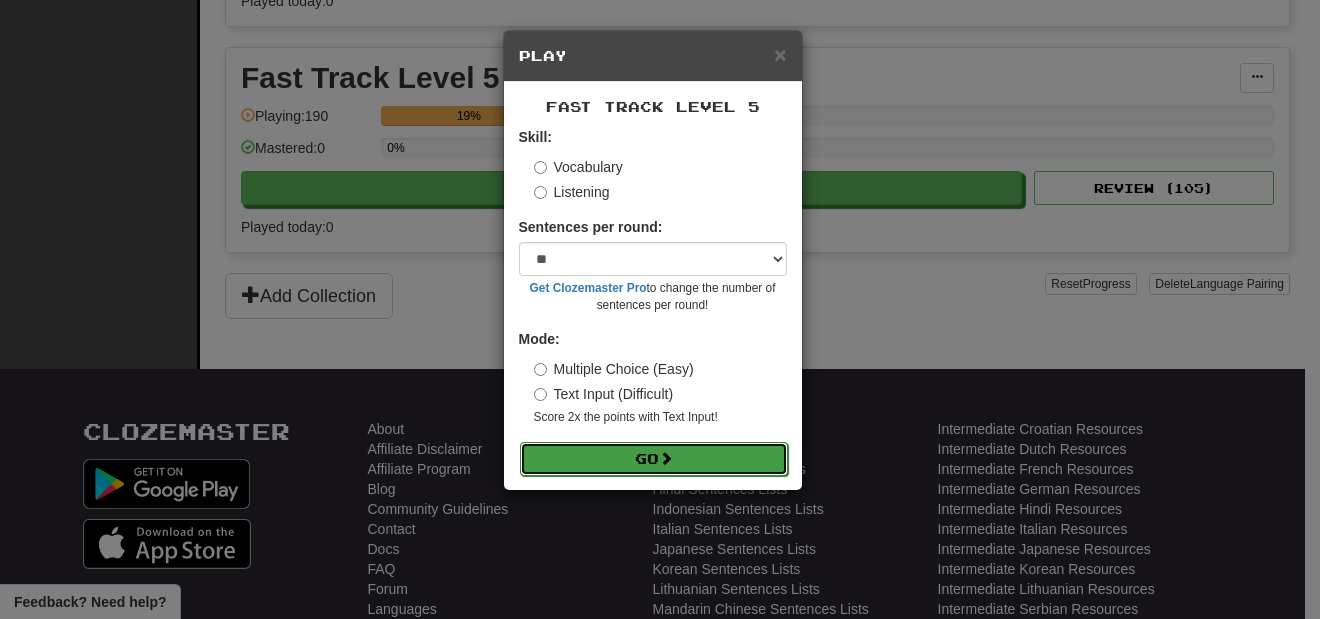 click on "Go" at bounding box center [654, 459] 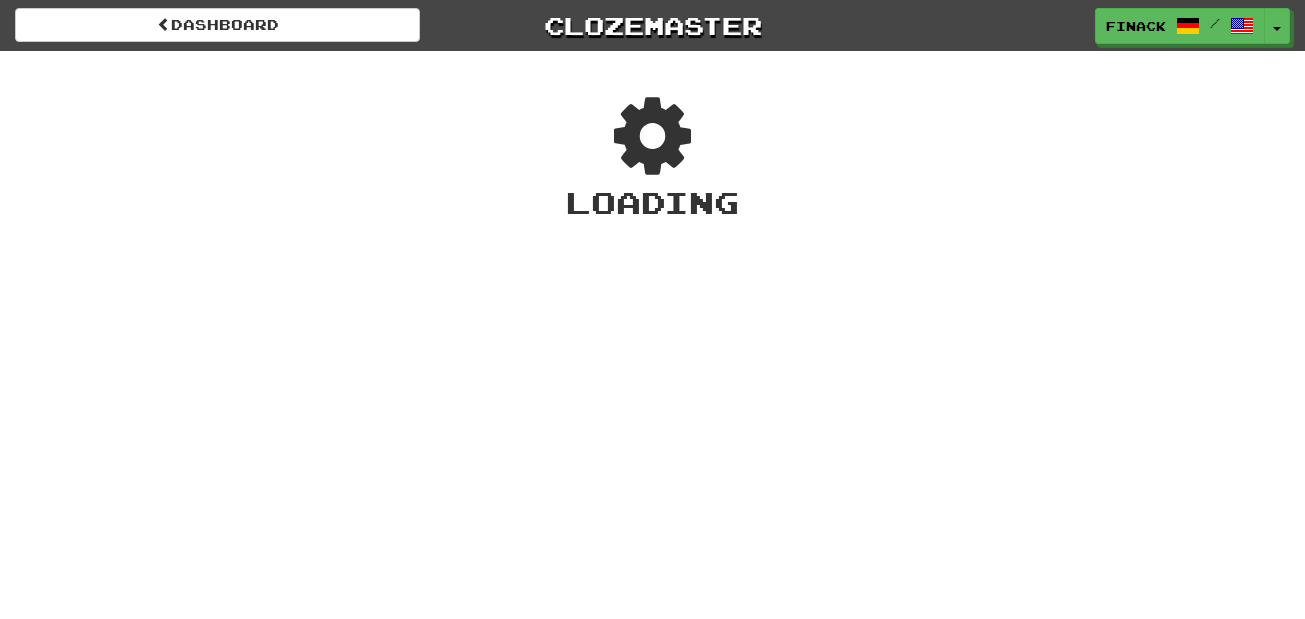scroll, scrollTop: 0, scrollLeft: 0, axis: both 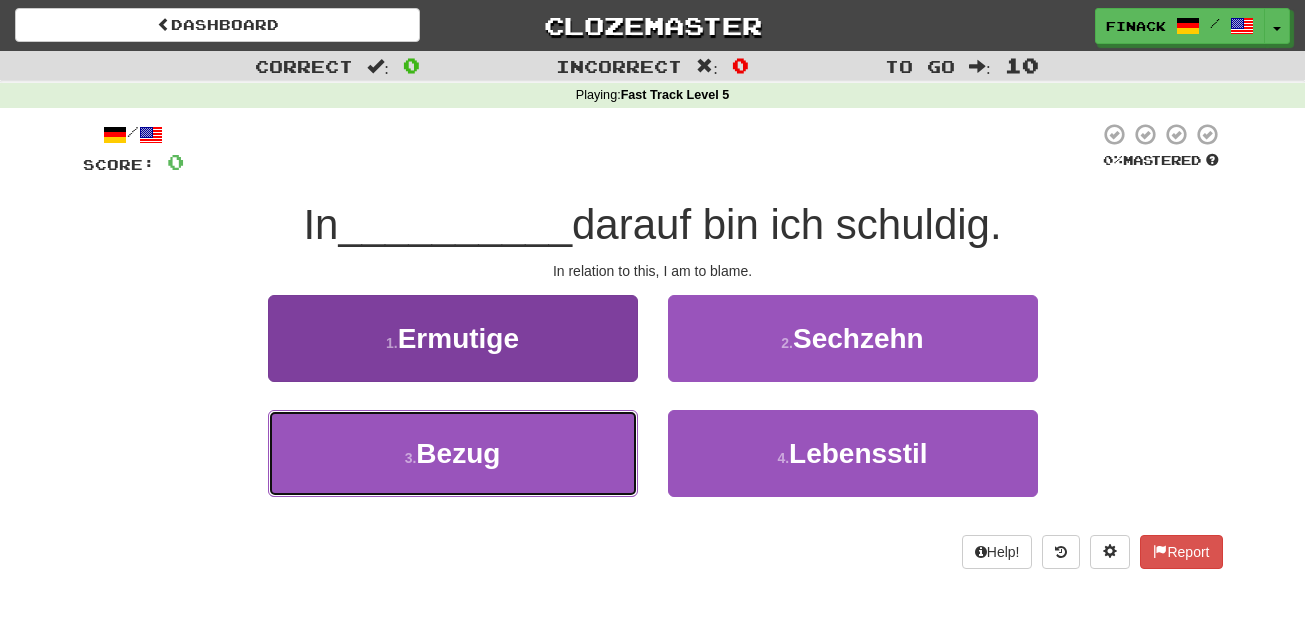 click on "3 . Bezug" at bounding box center (453, 453) 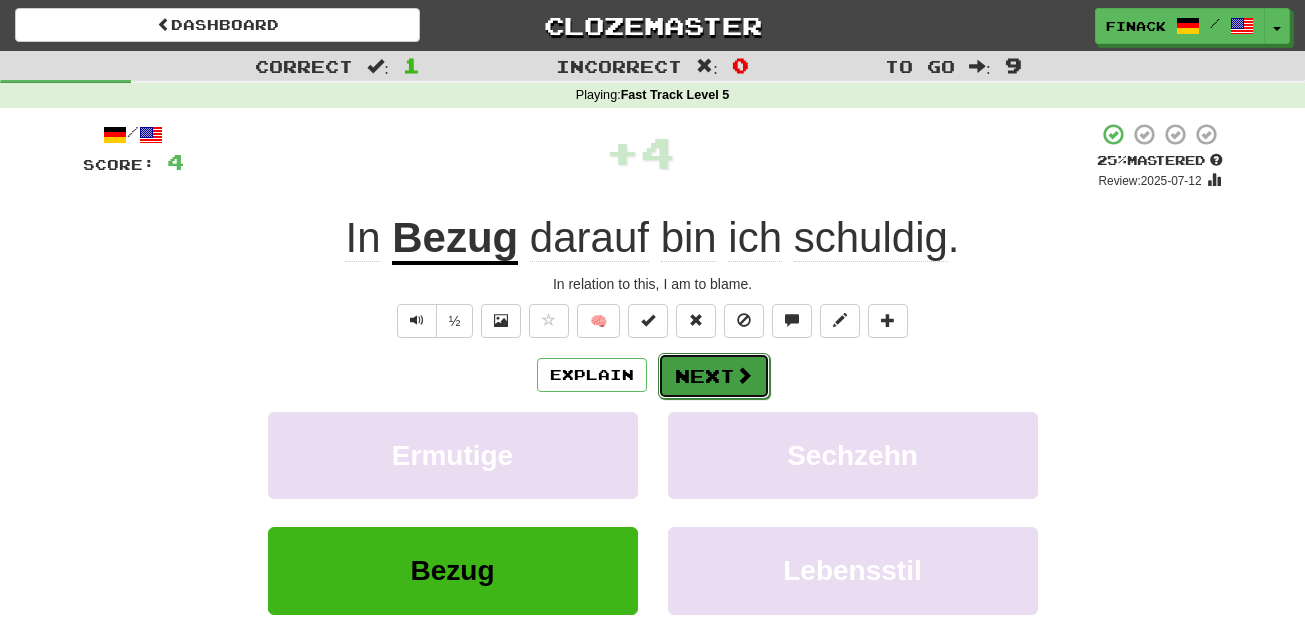 click on "Next" at bounding box center [714, 376] 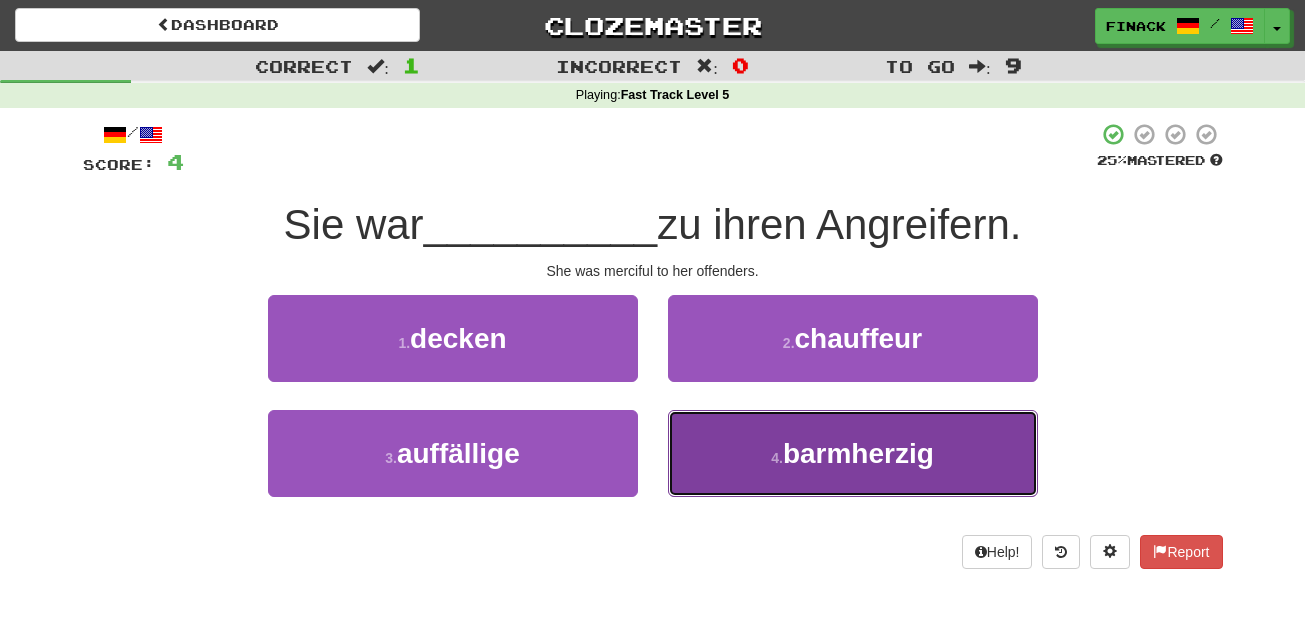 click on "4 .  barmherzig" at bounding box center [853, 453] 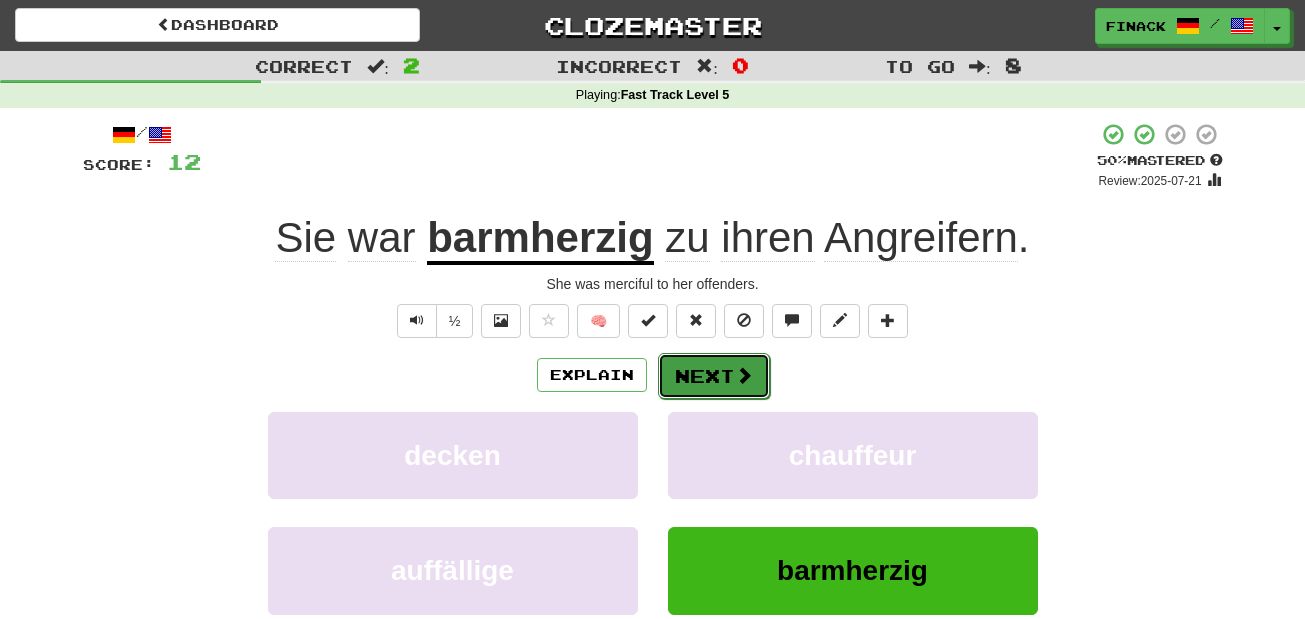 click on "Next" at bounding box center (714, 376) 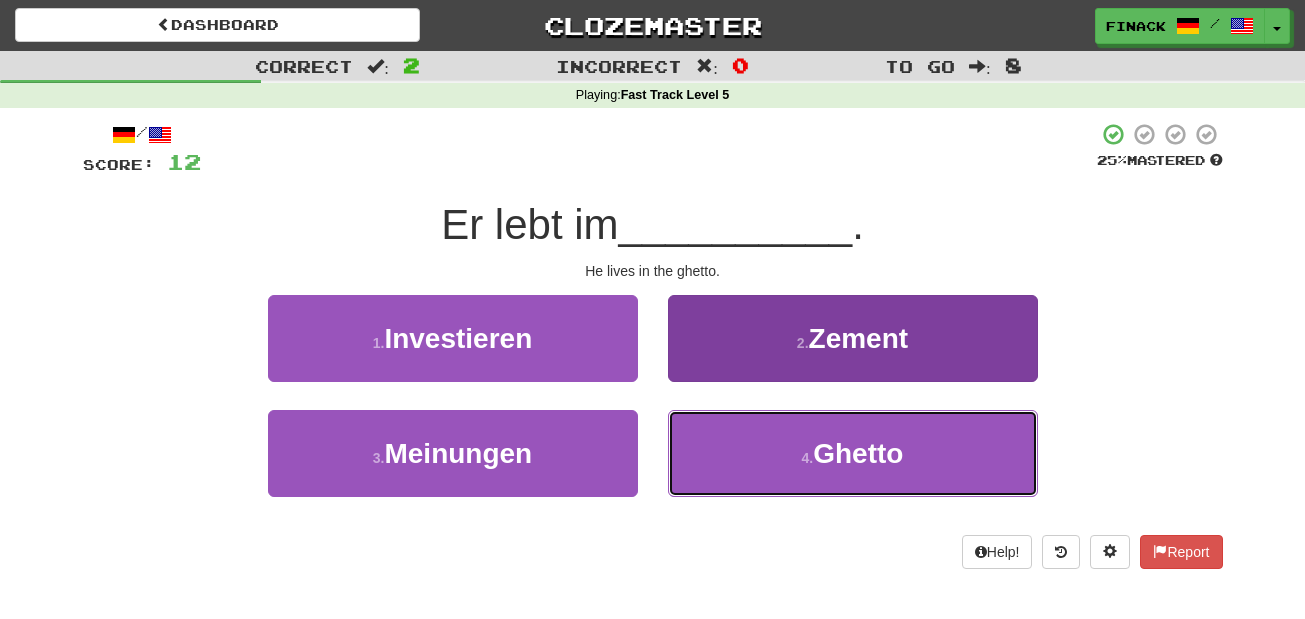 click on "4 .  Ghetto" at bounding box center (853, 453) 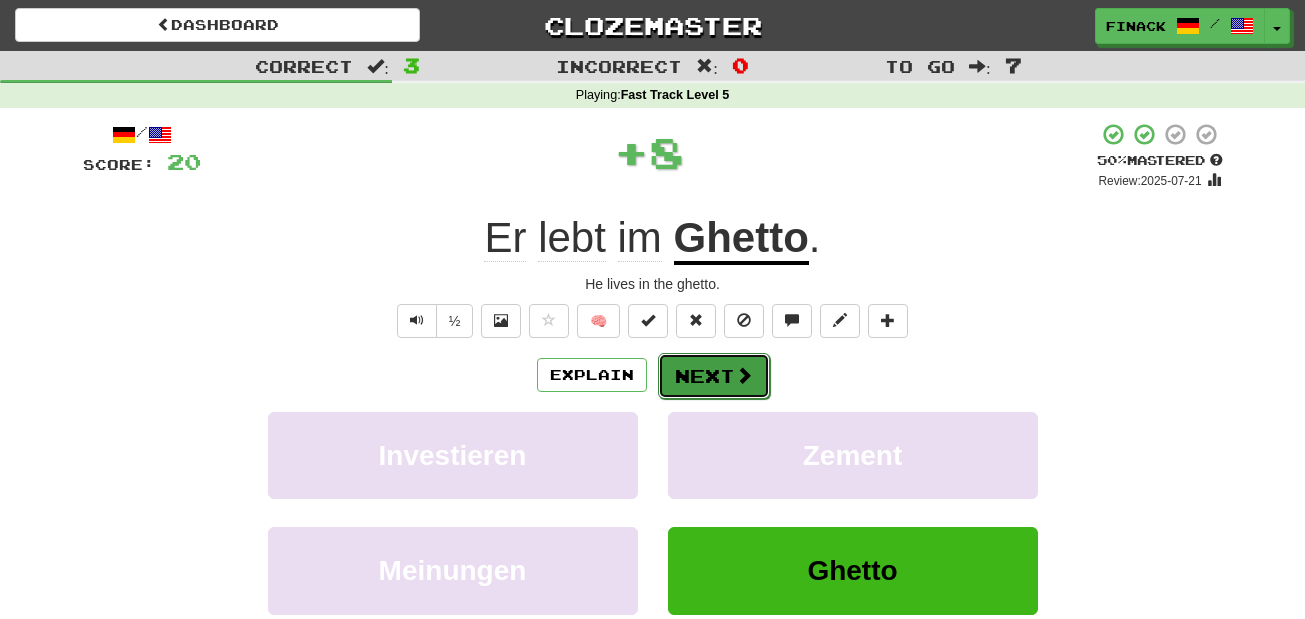 click at bounding box center [744, 375] 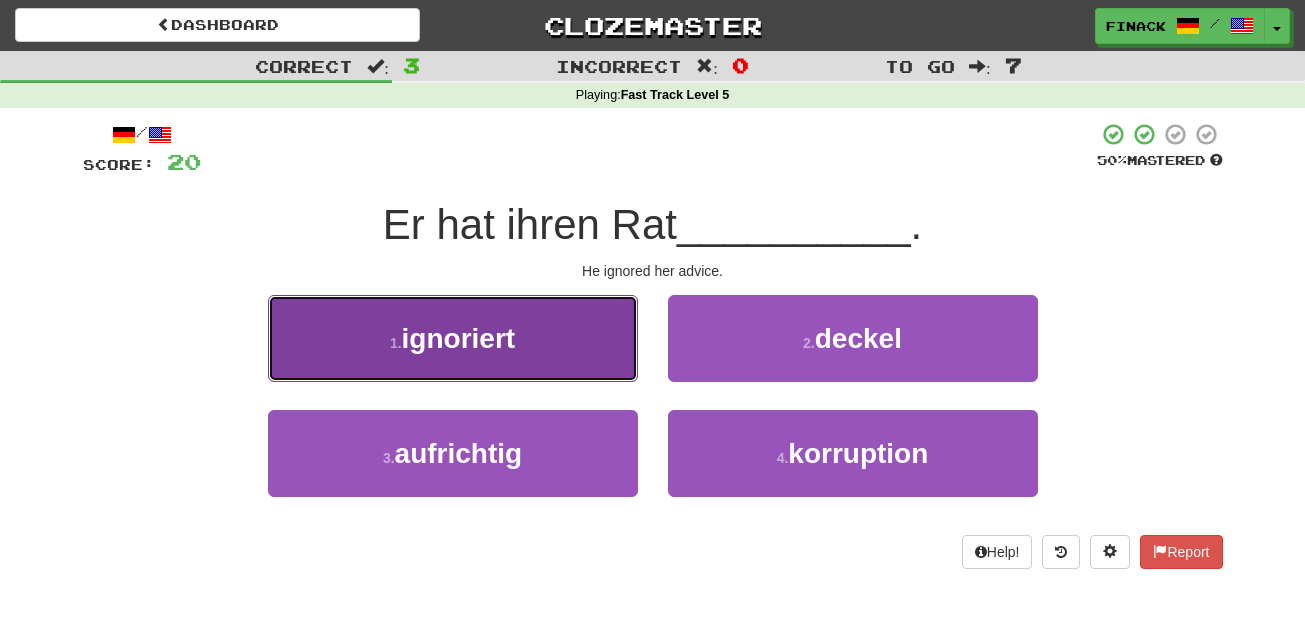 click on "1 .  ignoriert" at bounding box center [453, 338] 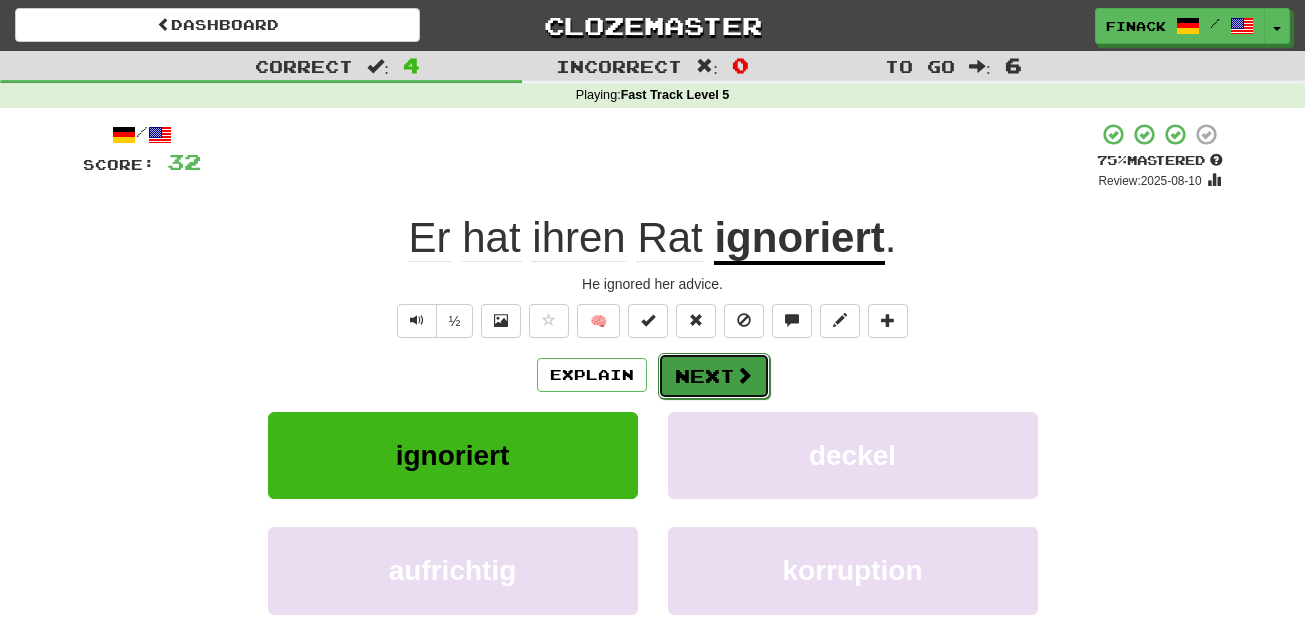 click on "Next" at bounding box center (714, 376) 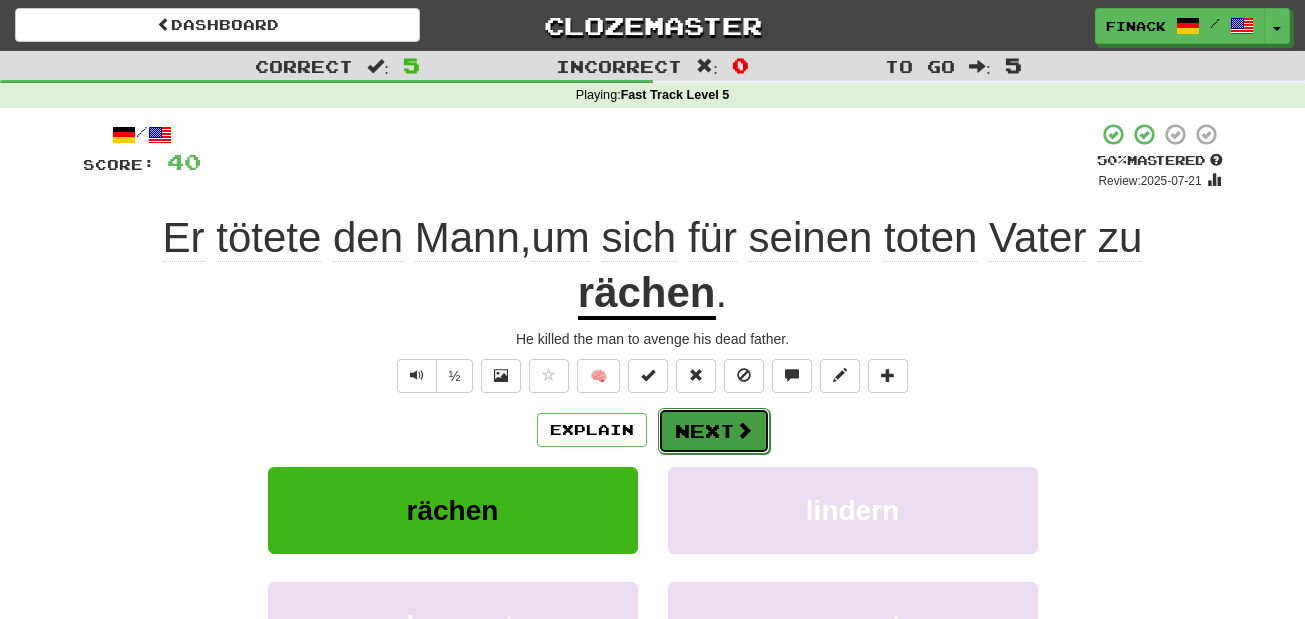 click on "Next" at bounding box center [714, 431] 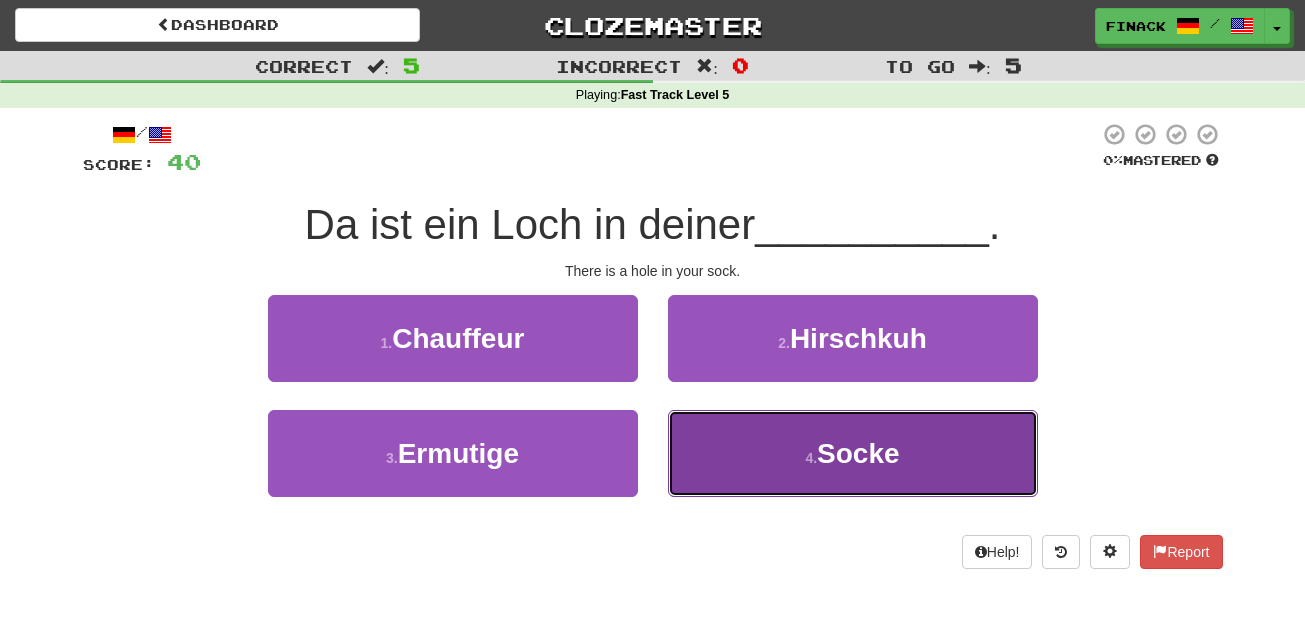 click on "4 .  Socke" at bounding box center [853, 453] 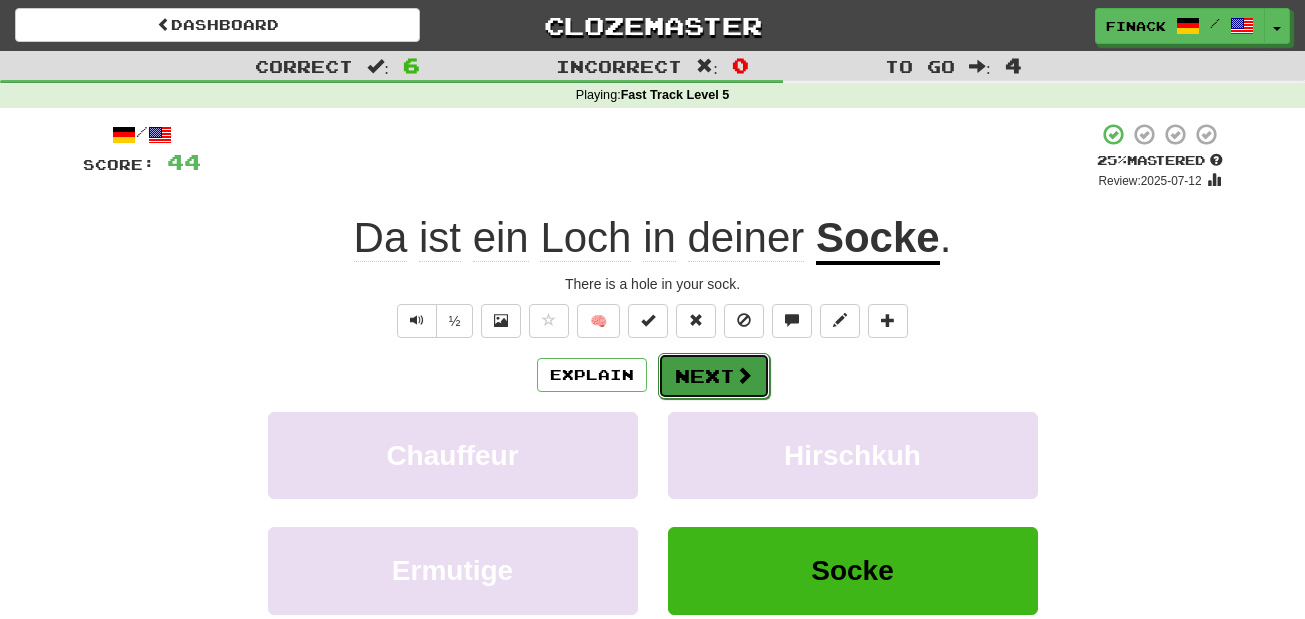 click on "Next" at bounding box center (714, 376) 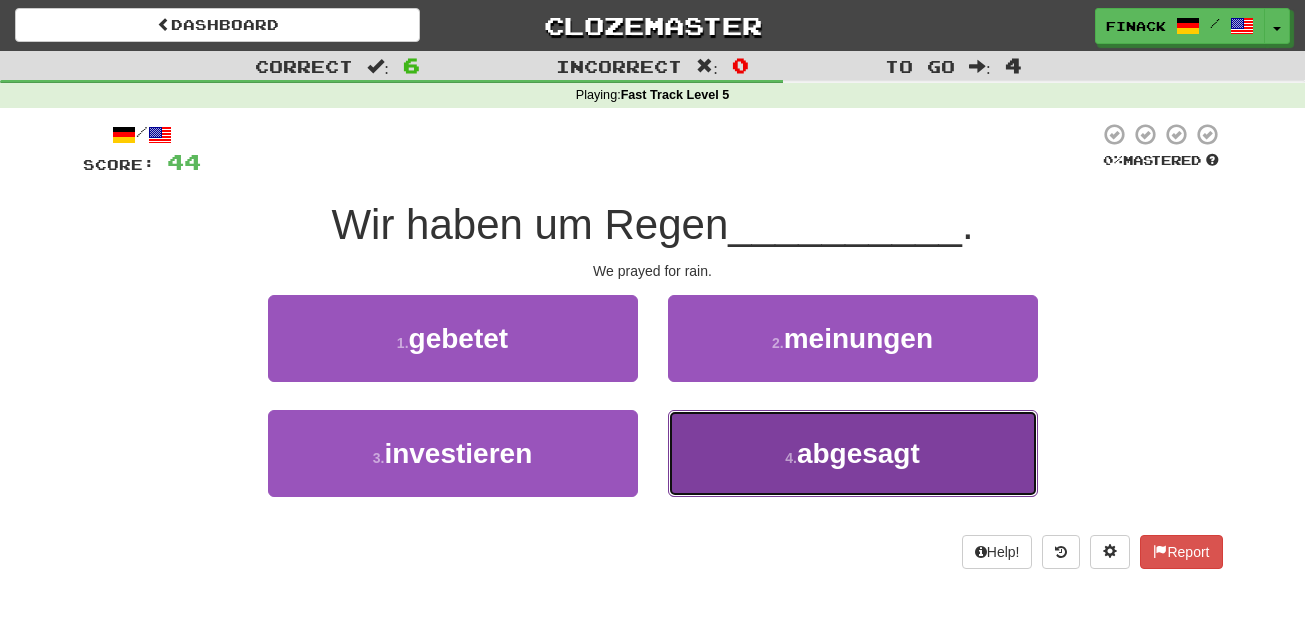 click on "4 .  abgesagt" at bounding box center [853, 453] 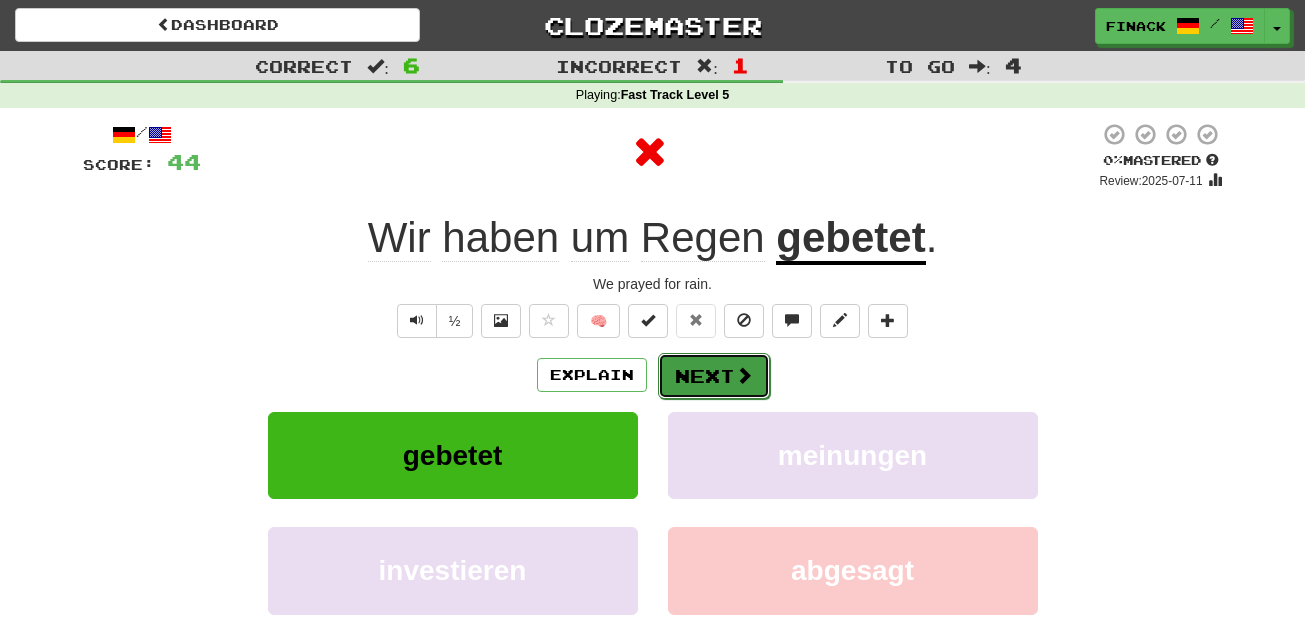 click at bounding box center (744, 375) 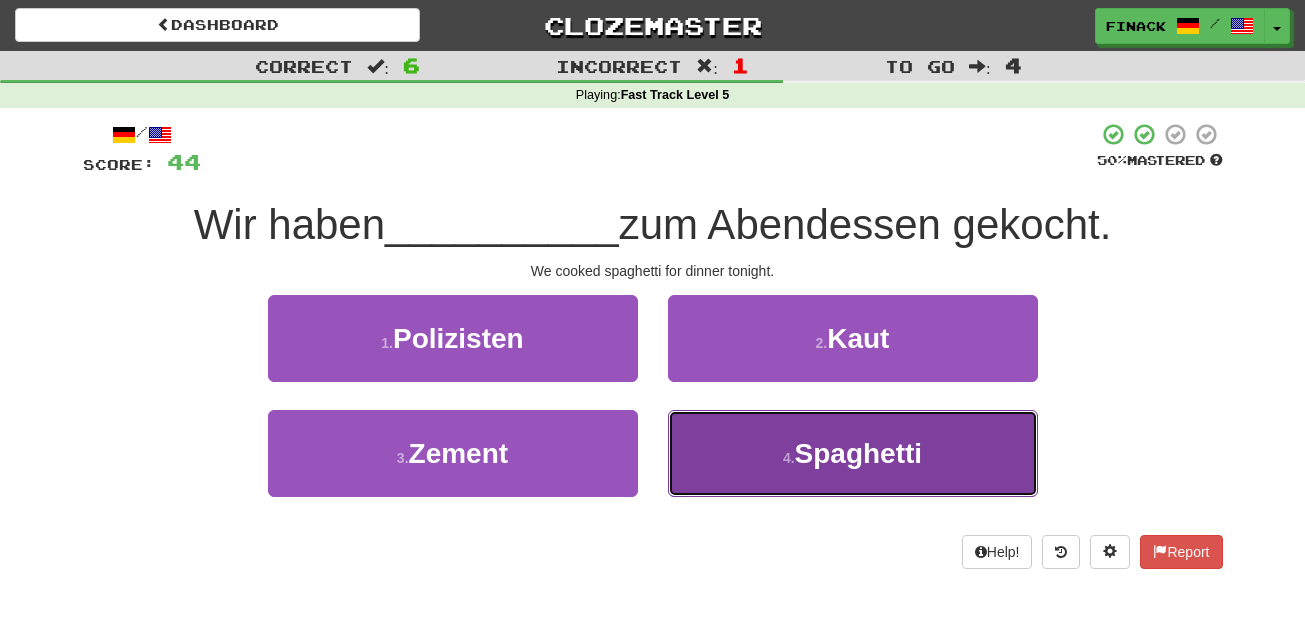 click on "4 .  Spaghetti" at bounding box center [853, 453] 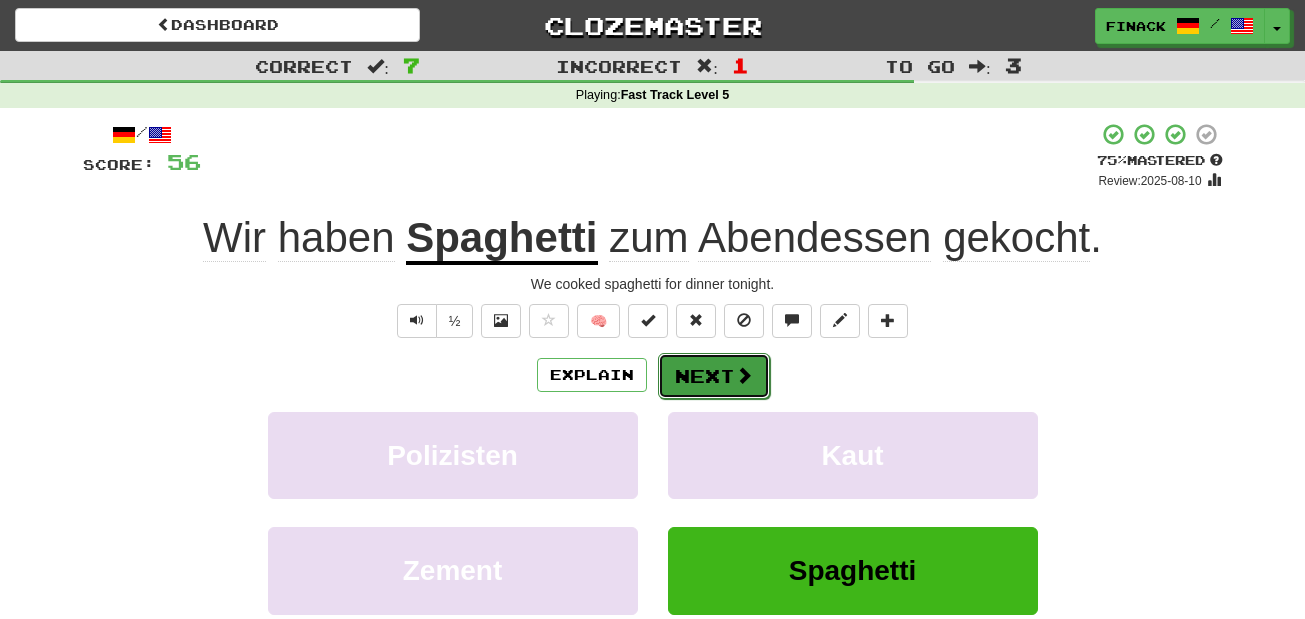 click at bounding box center [744, 375] 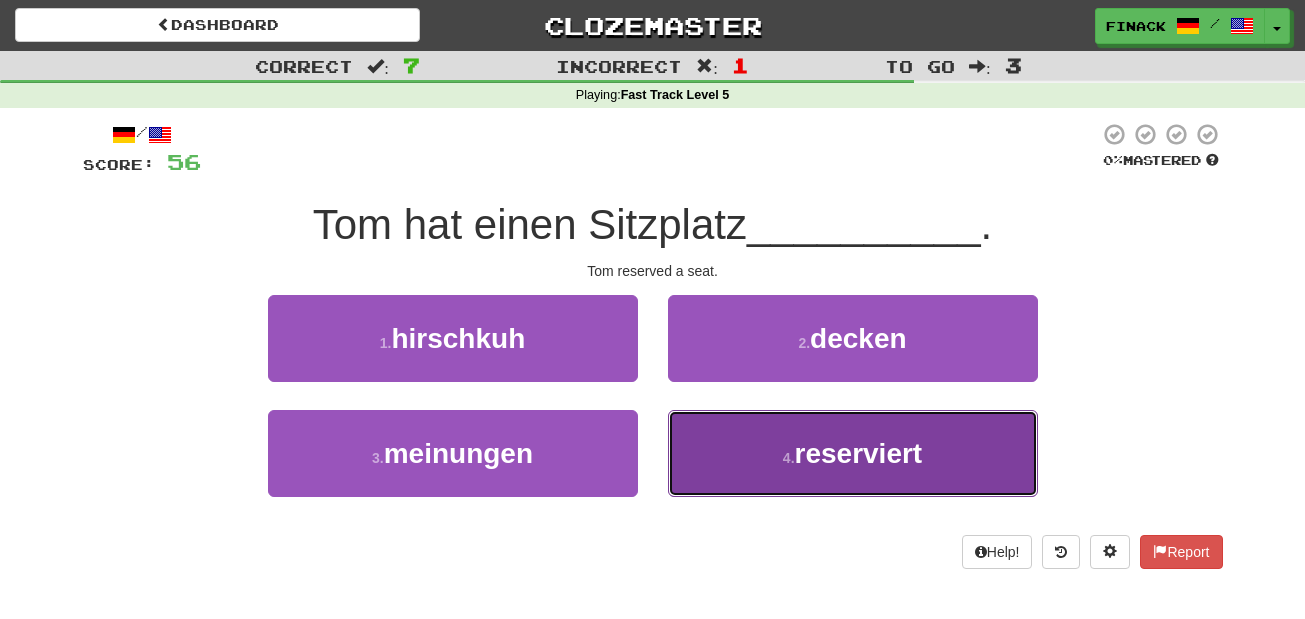 click on "4 .  reserviert" at bounding box center [853, 453] 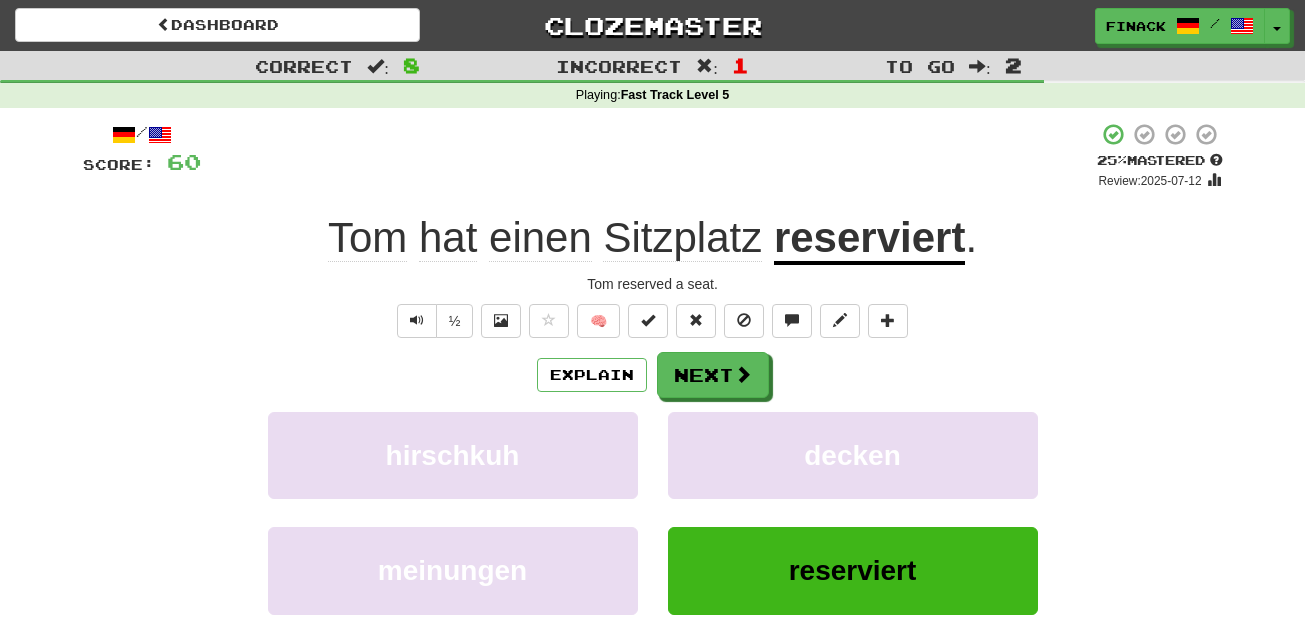 click on "½ 🧠" at bounding box center [653, 321] 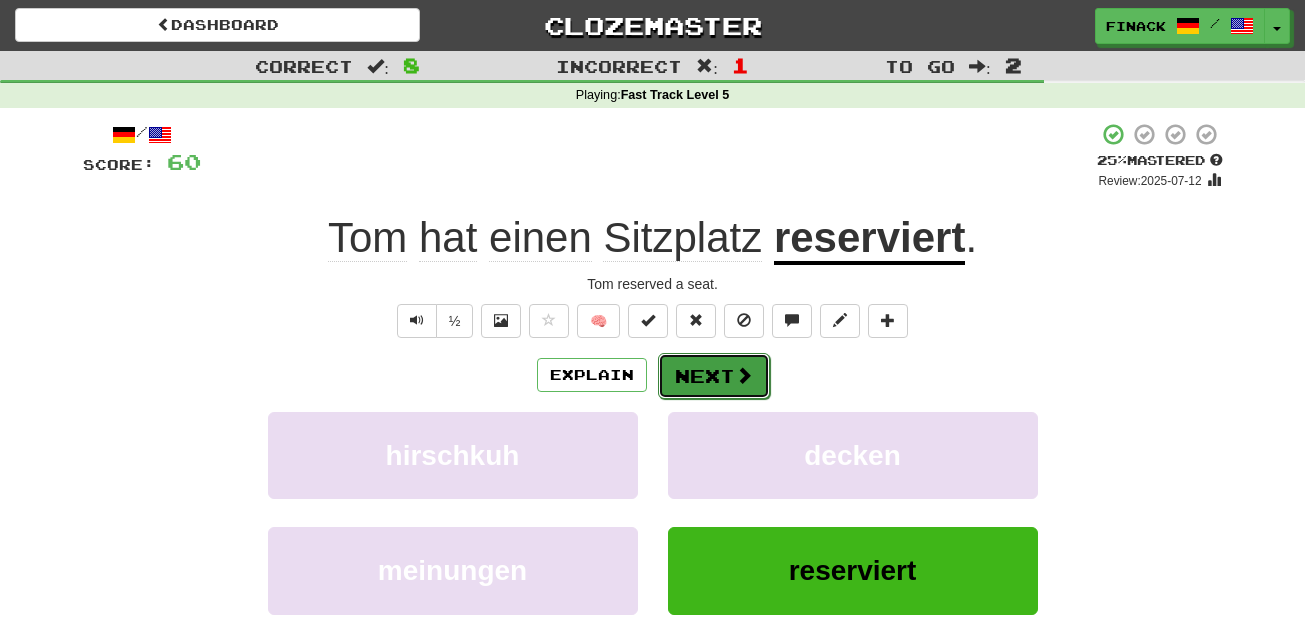 click on "Next" at bounding box center [714, 376] 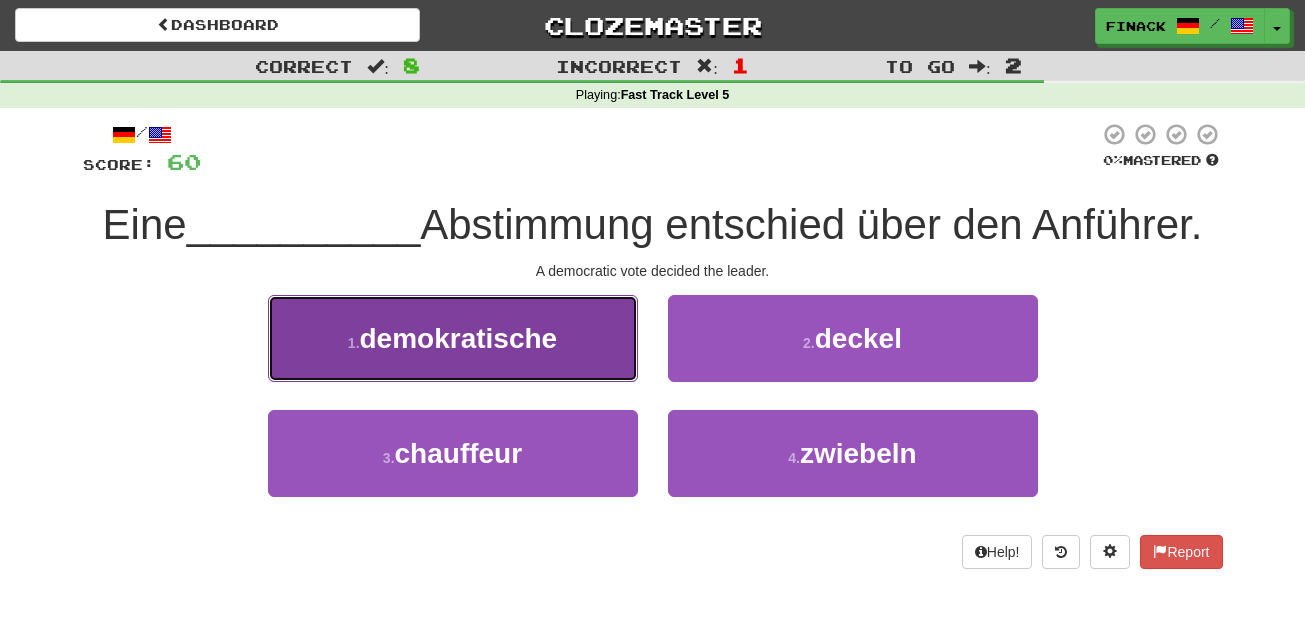 click on "1 .  demokratische" at bounding box center (453, 338) 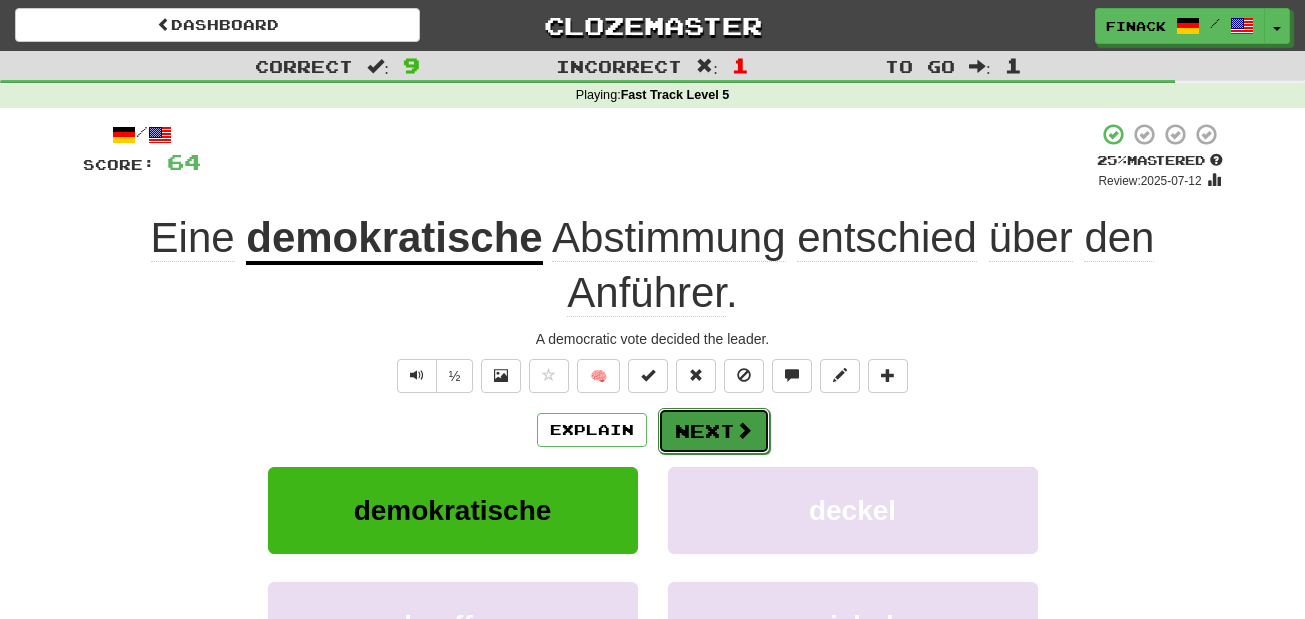 click at bounding box center [744, 430] 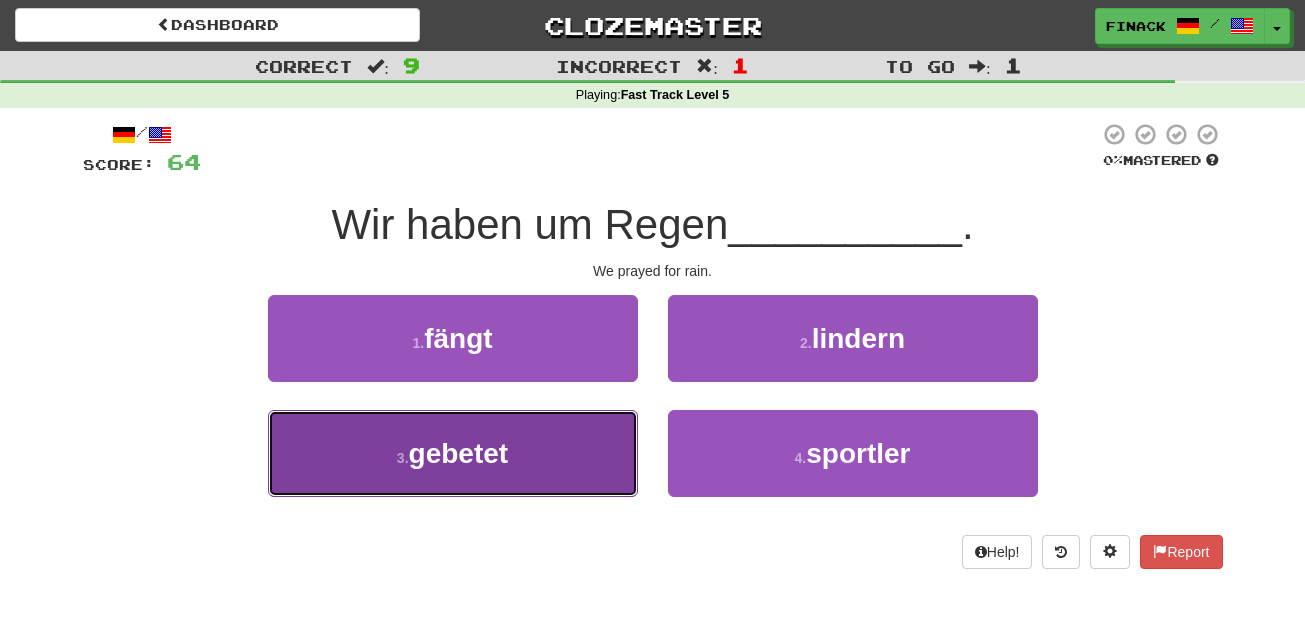 click on "3 .  gebetet" at bounding box center [453, 453] 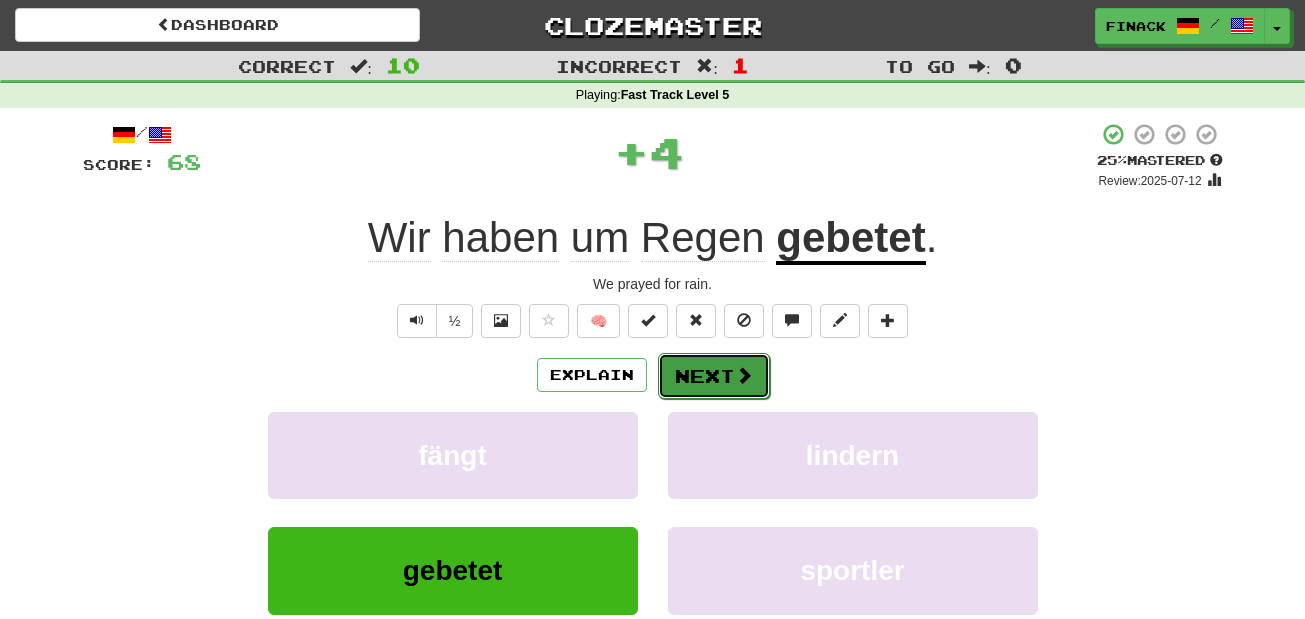 click on "Next" at bounding box center (714, 376) 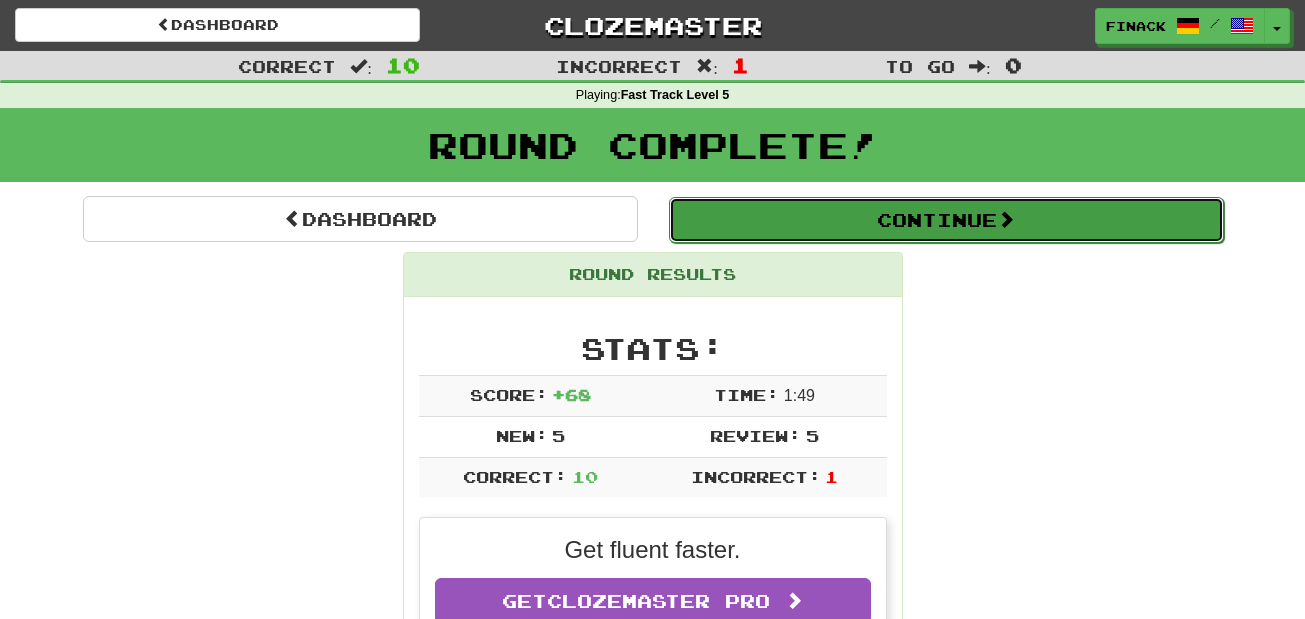 click on "Continue" at bounding box center (946, 220) 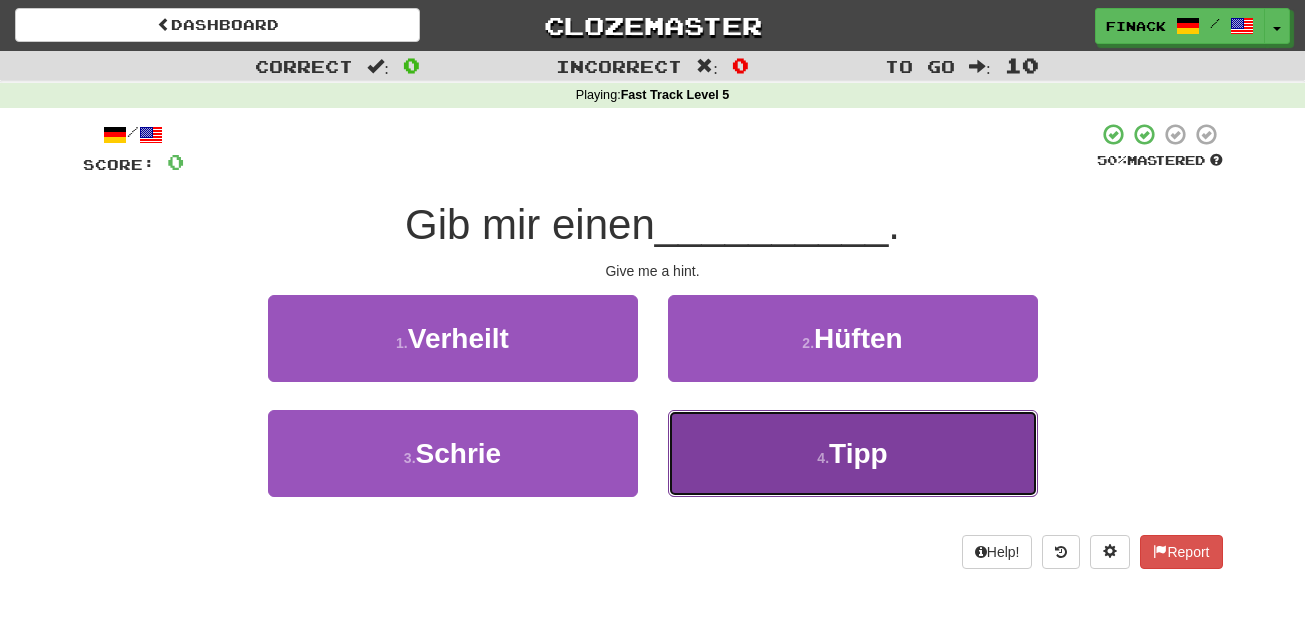click on "4 .  Tipp" at bounding box center (853, 453) 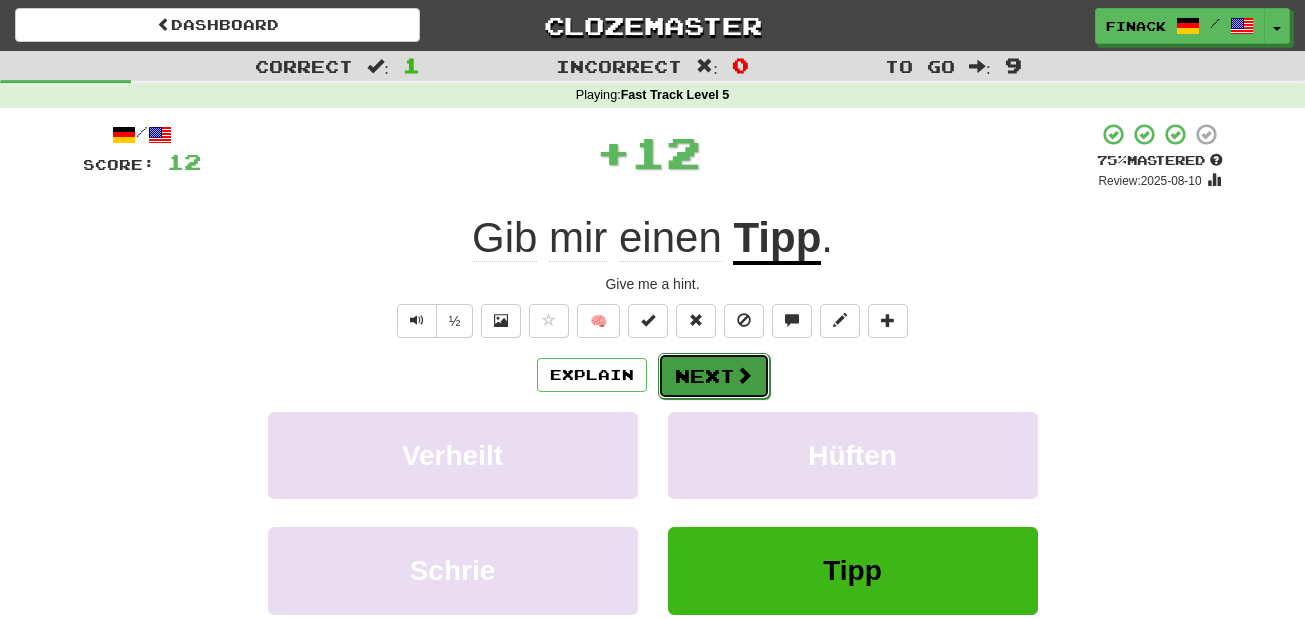 click on "Next" at bounding box center [714, 376] 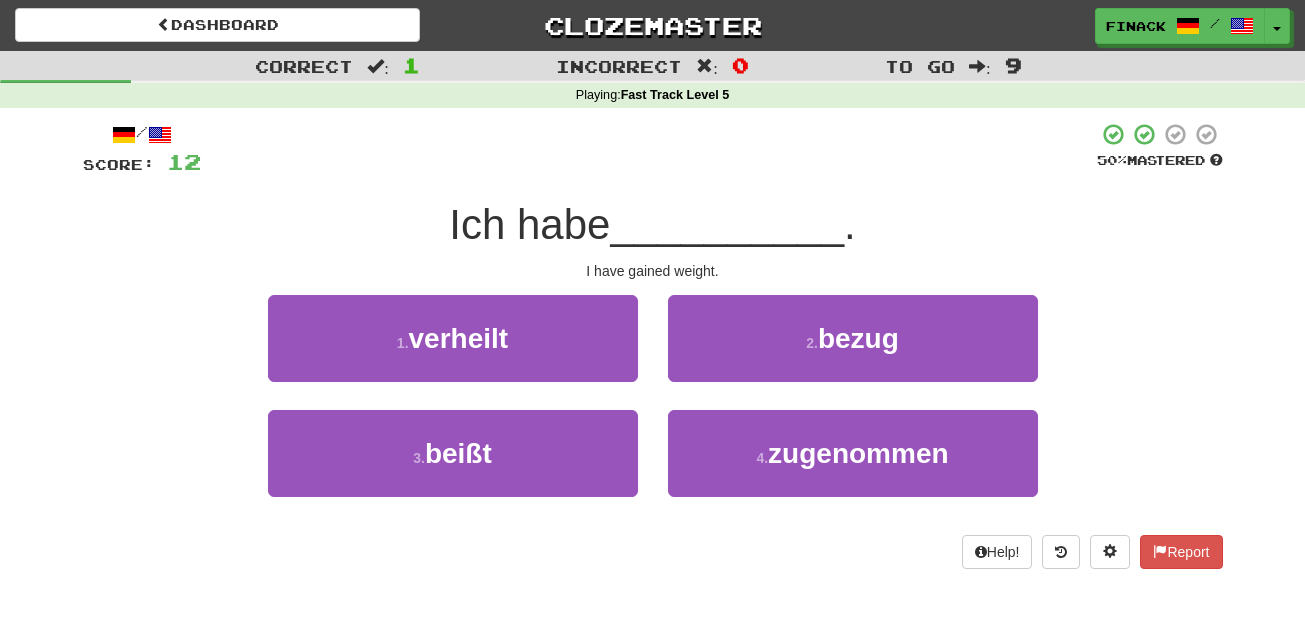 click on "/  Score:   12 50 %  Mastered Ich habe  __________ . I have gained weight. 1 .  verheilt 2 .  bezug 3 .  beißt 4 .  zugenommen  Help!  Report" at bounding box center (653, 352) 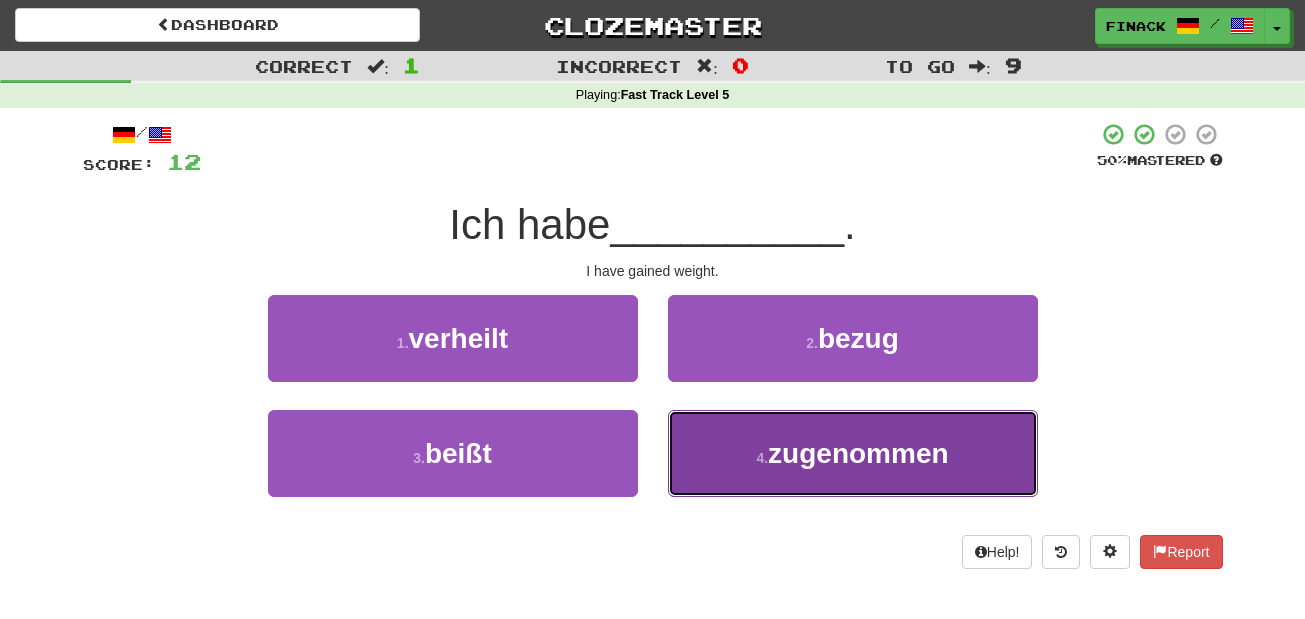 click on "zugenommen" at bounding box center [858, 453] 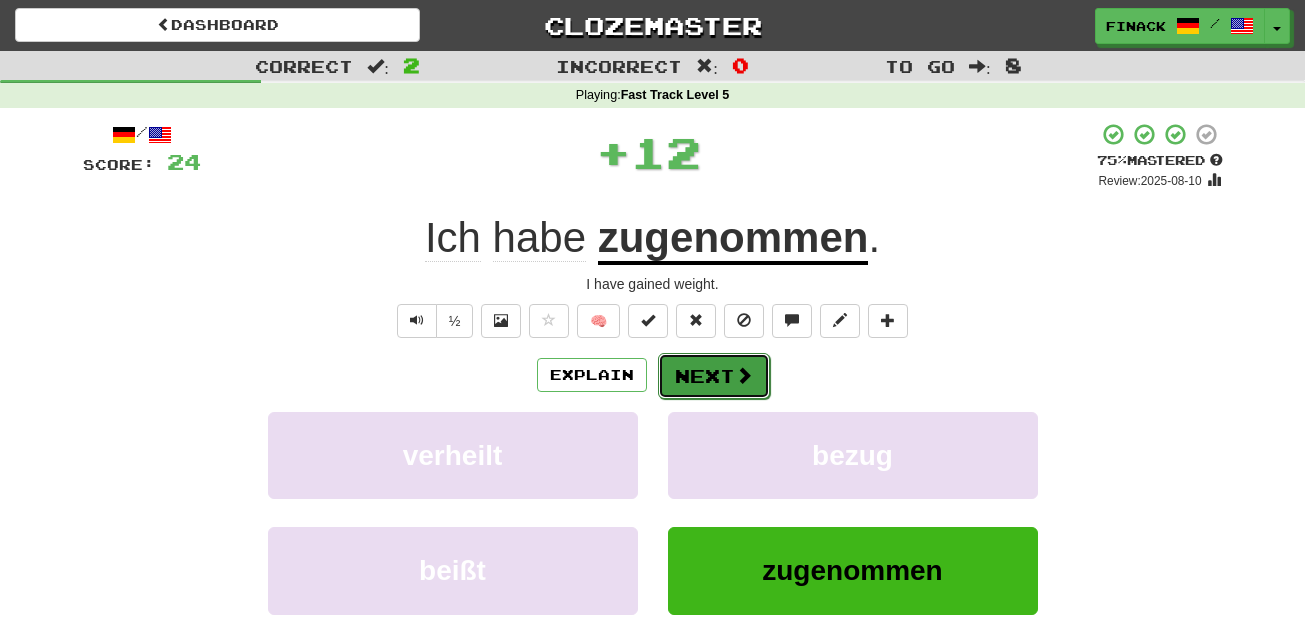 click on "Next" at bounding box center [714, 376] 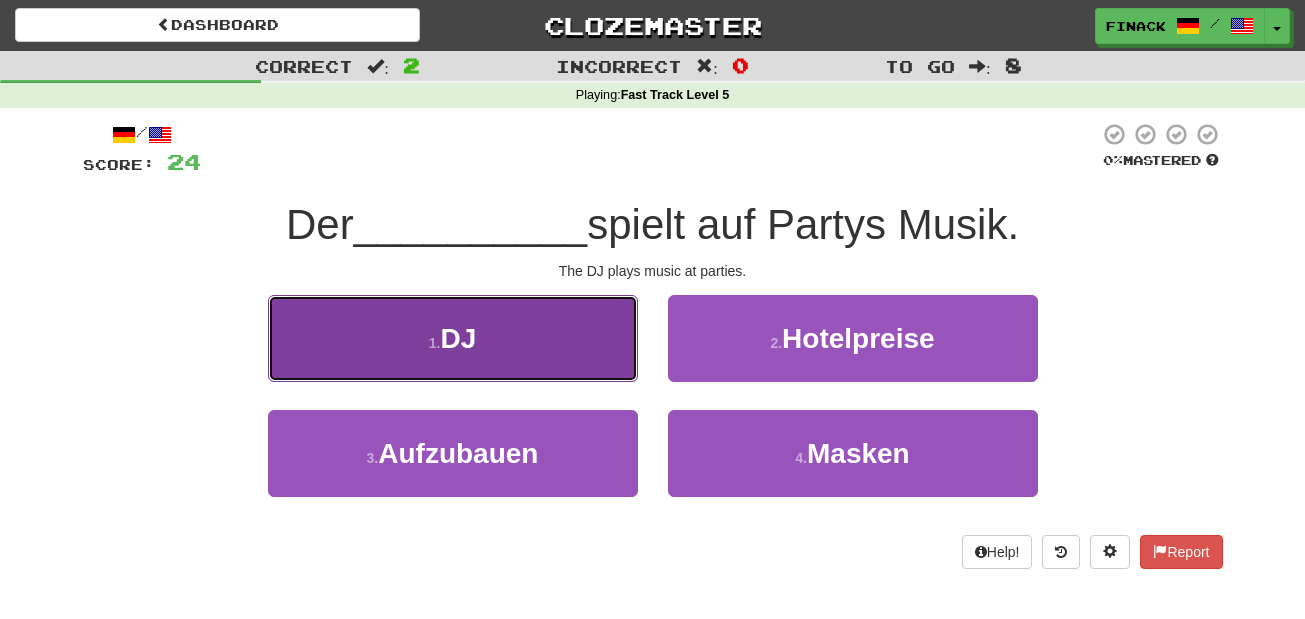click on "1 .  DJ" at bounding box center (453, 338) 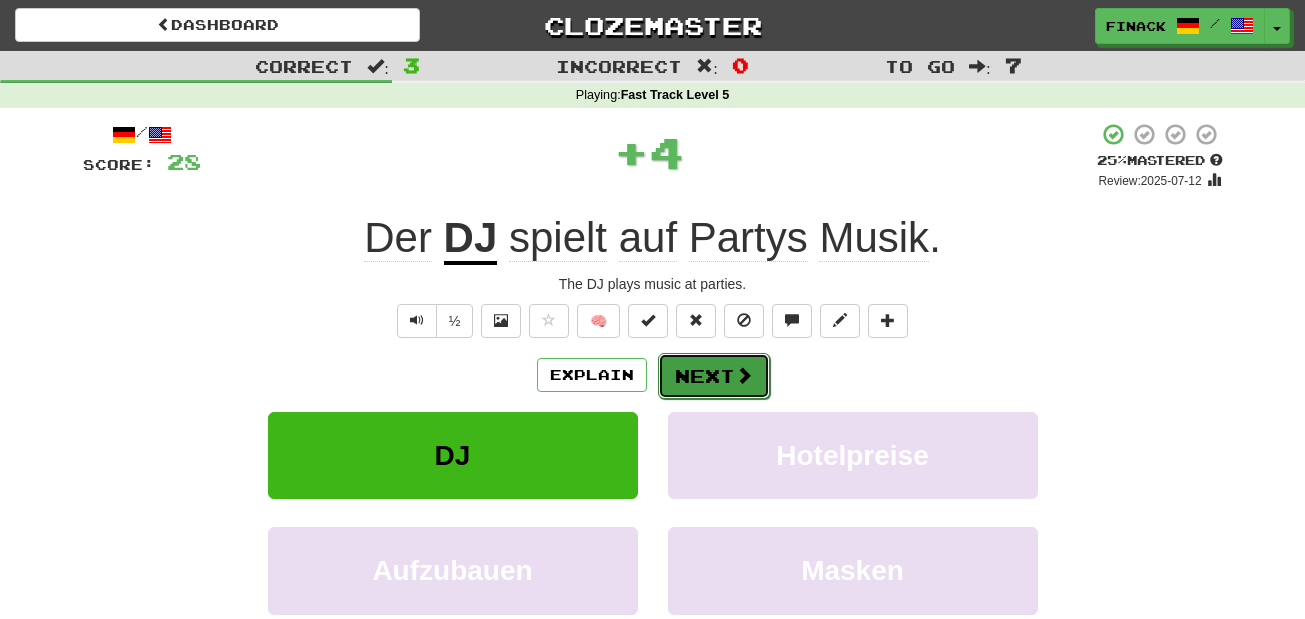 click on "Next" at bounding box center [714, 376] 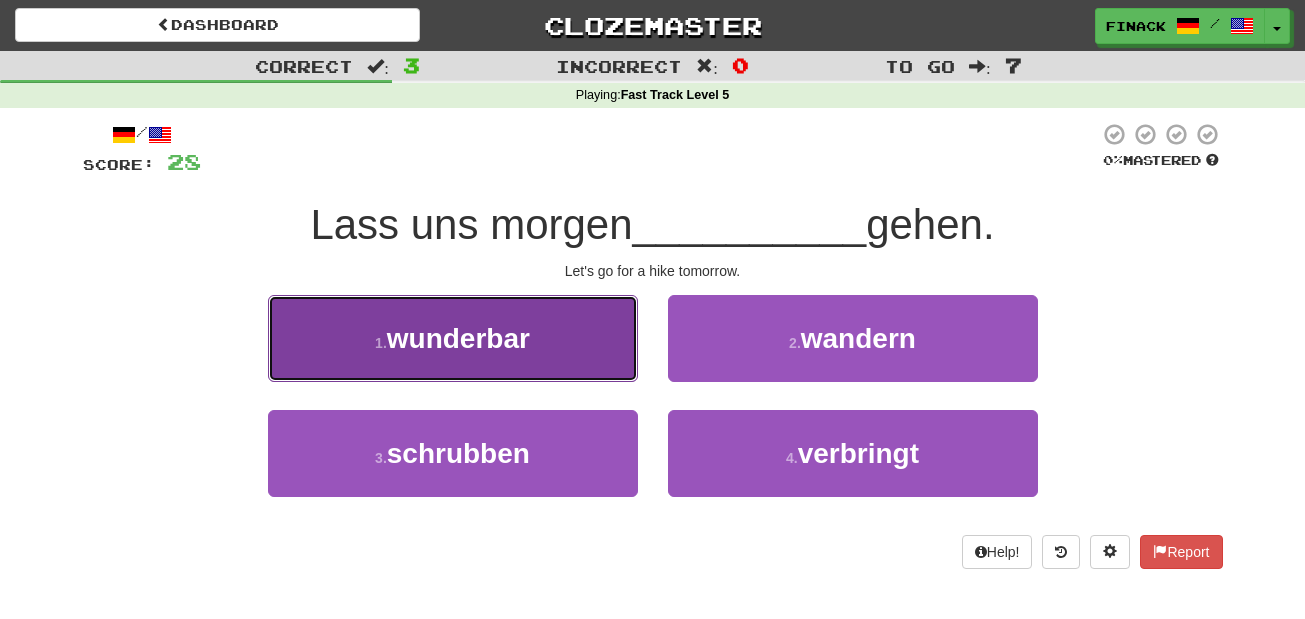 click on "1 .  wunderbar" at bounding box center (453, 338) 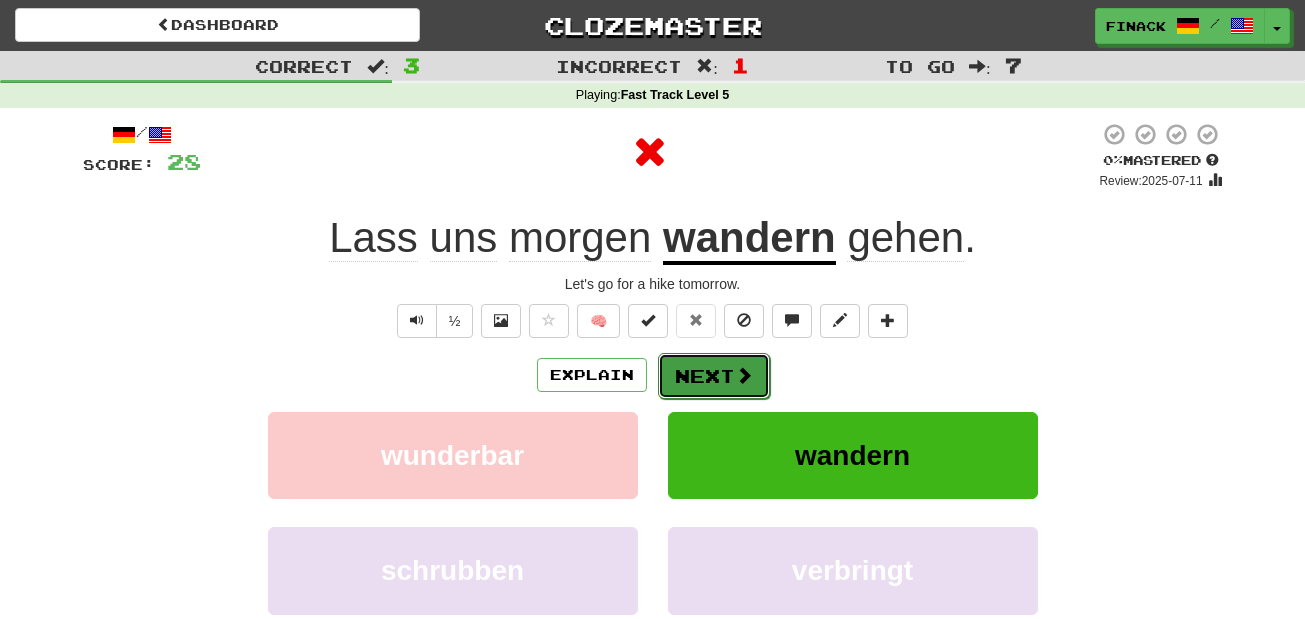 click on "Next" at bounding box center [714, 376] 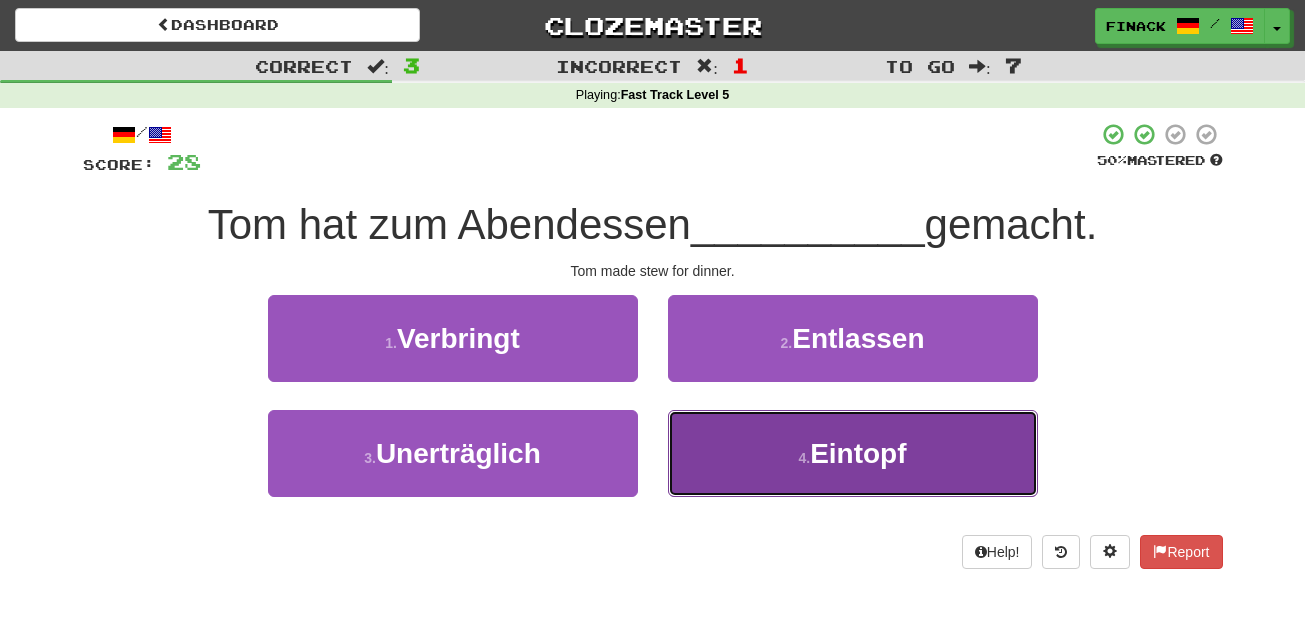 click on "4 .  Eintopf" at bounding box center (853, 453) 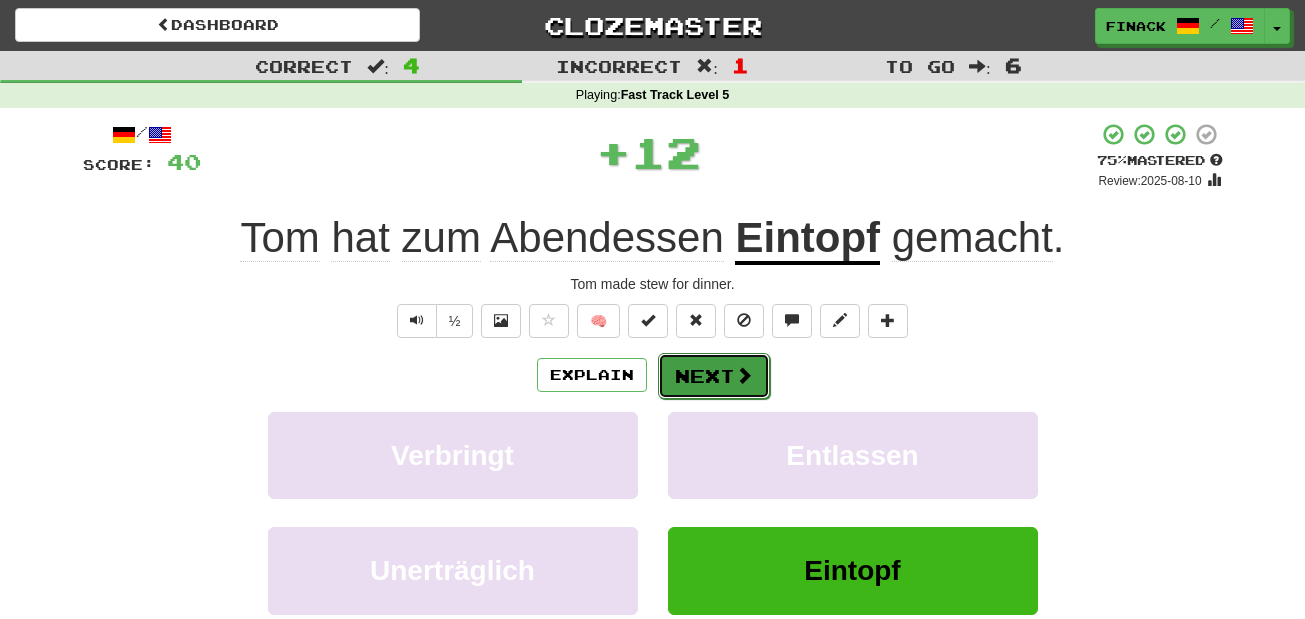 click at bounding box center [744, 375] 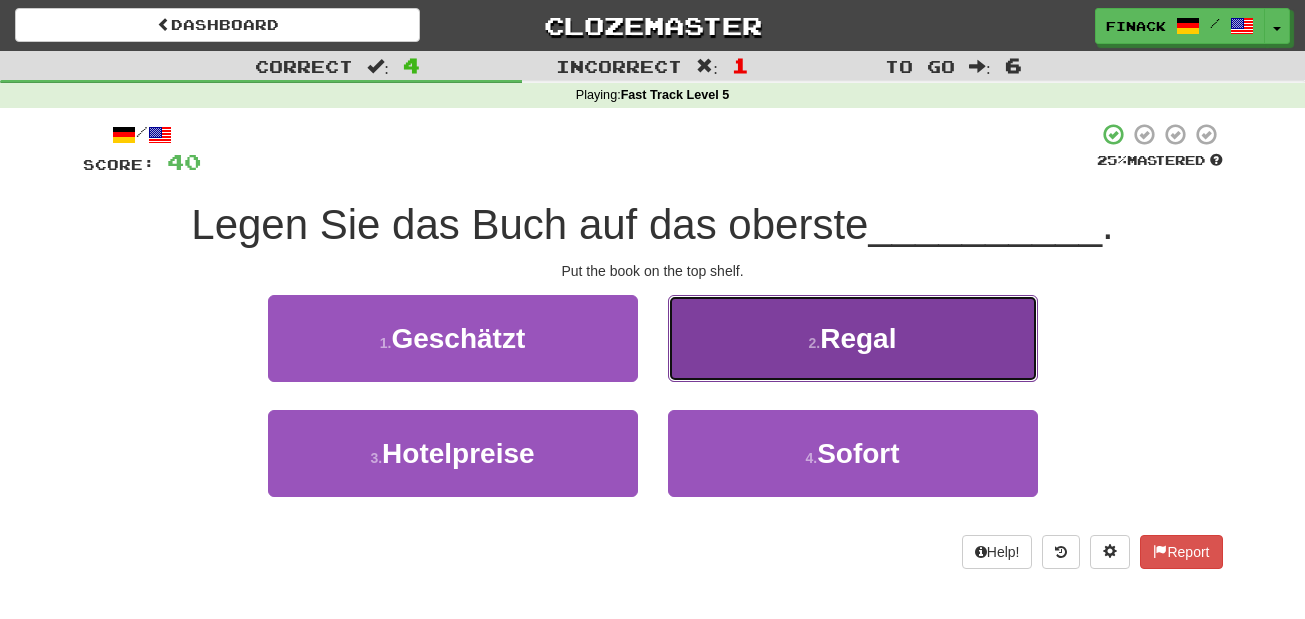 click on "2 .  Regal" at bounding box center [853, 338] 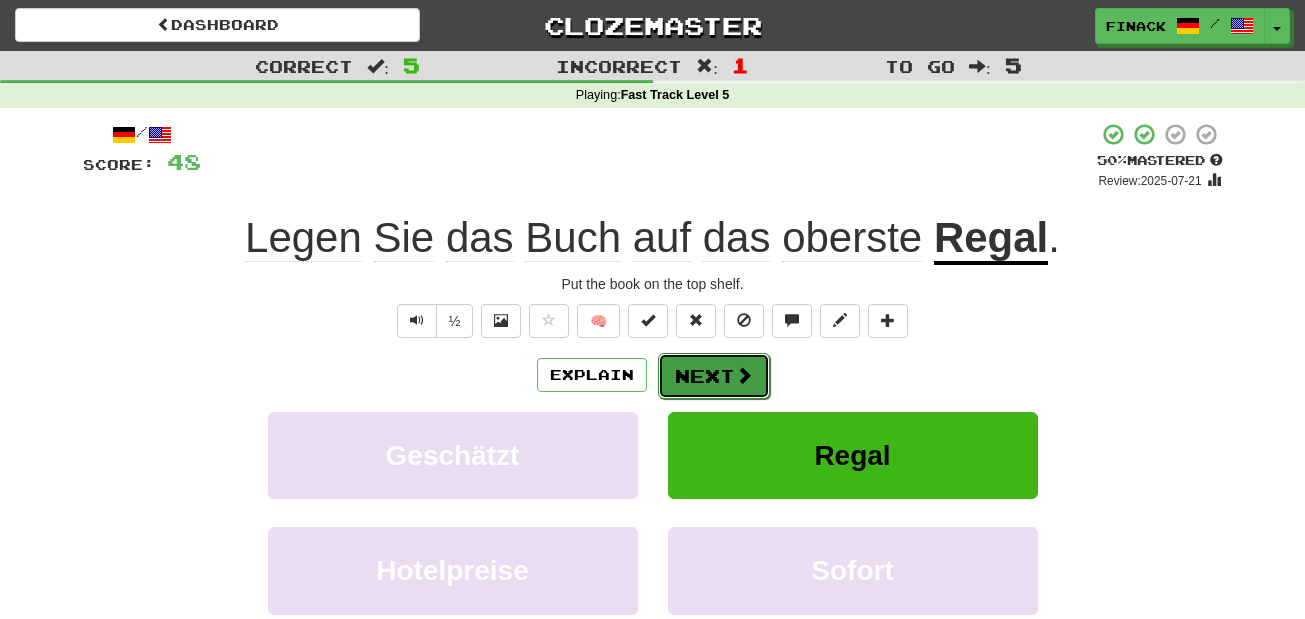 click on "Next" at bounding box center [714, 376] 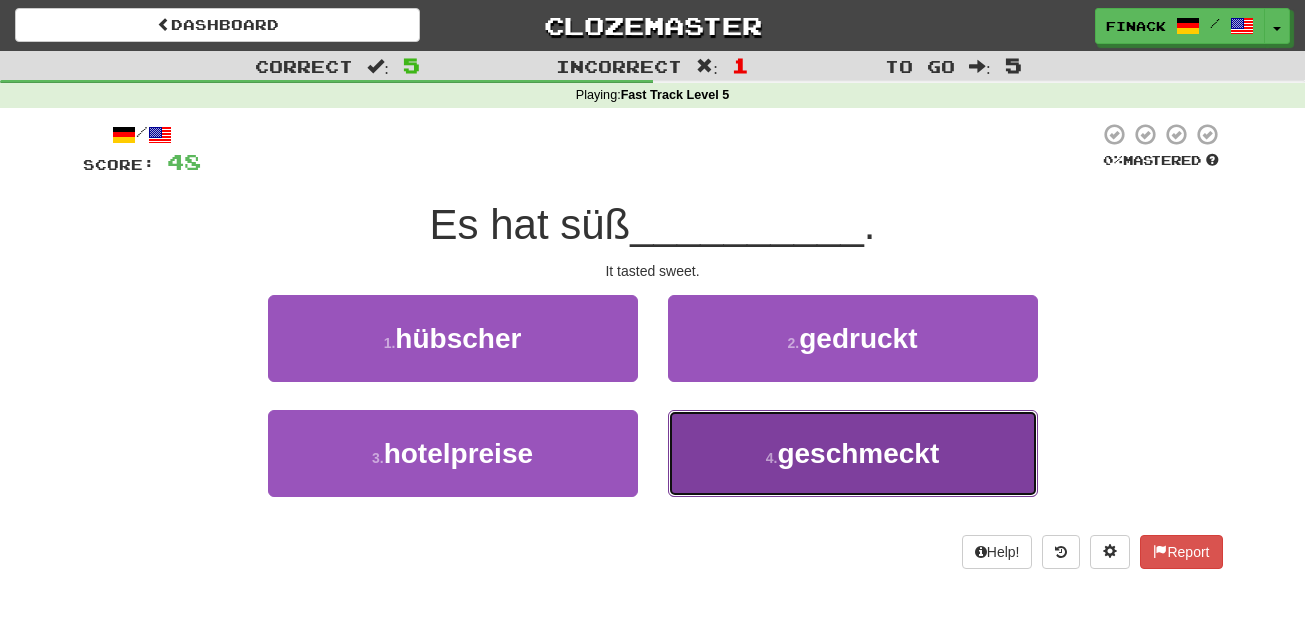 click on "4 .  geschmeckt" at bounding box center (853, 453) 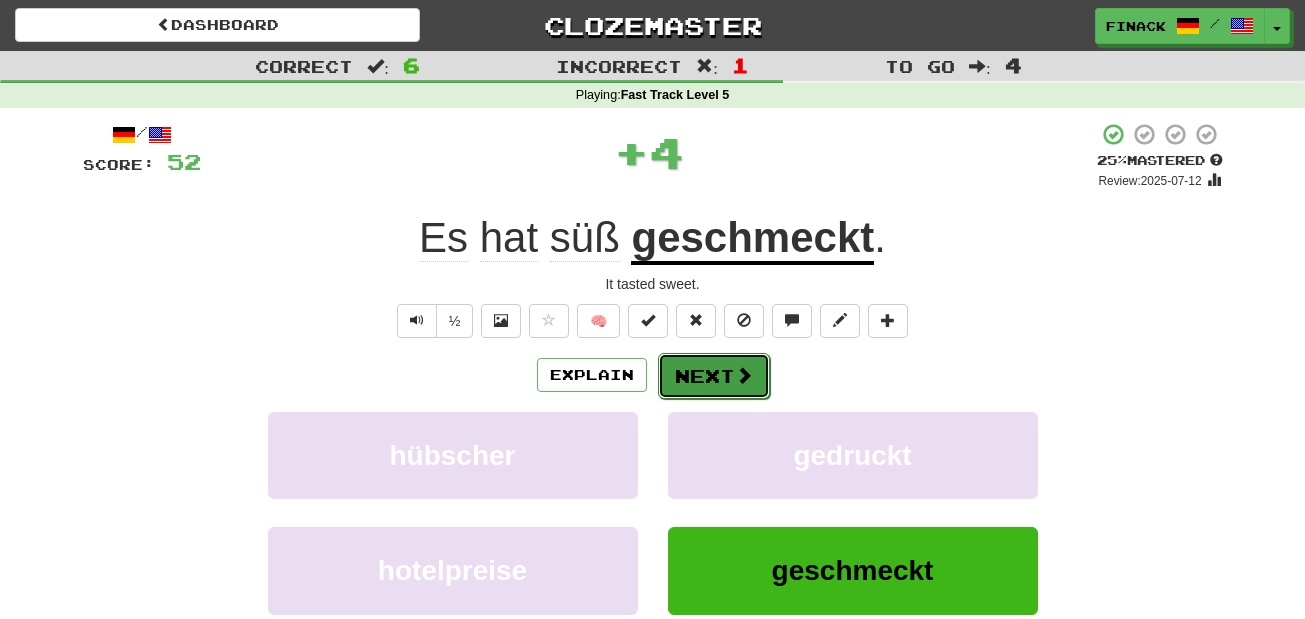click on "Next" at bounding box center (714, 376) 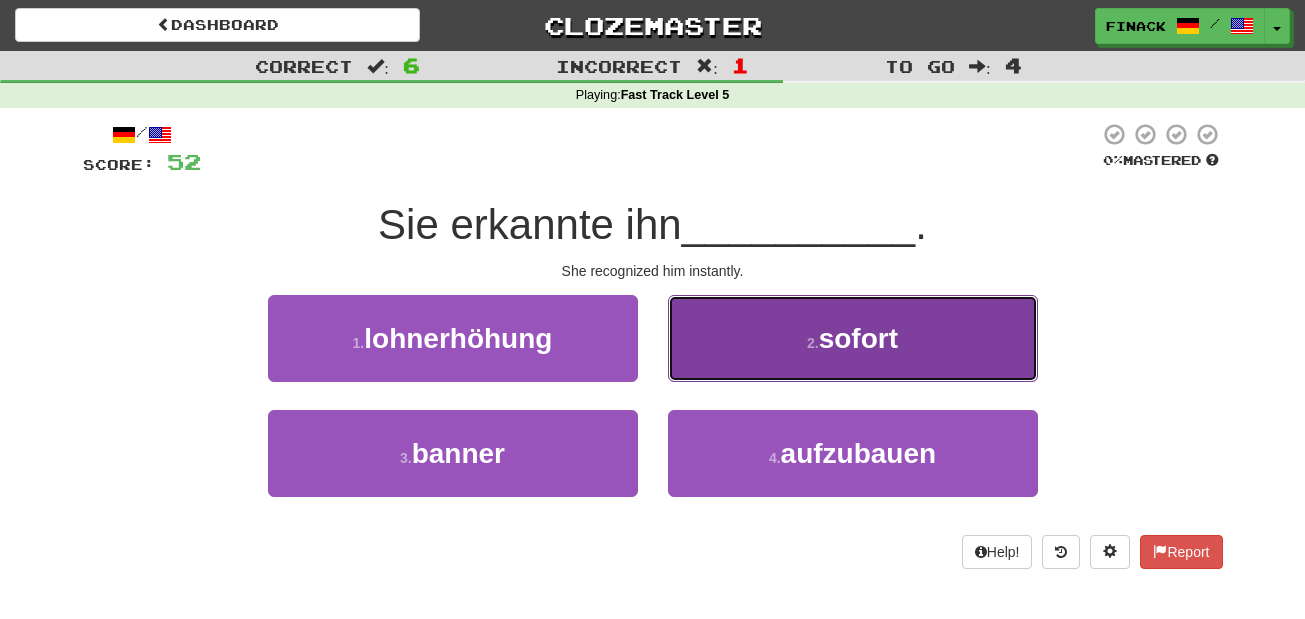 click on "2 .  sofort" at bounding box center (853, 338) 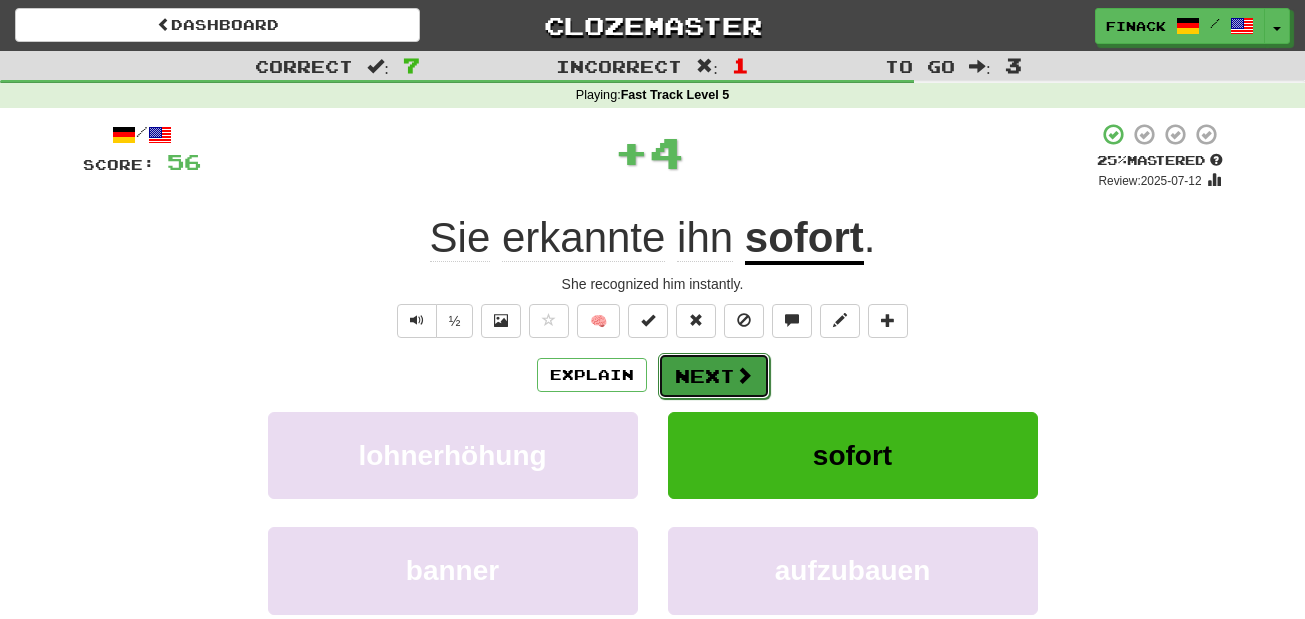 click on "Next" at bounding box center [714, 376] 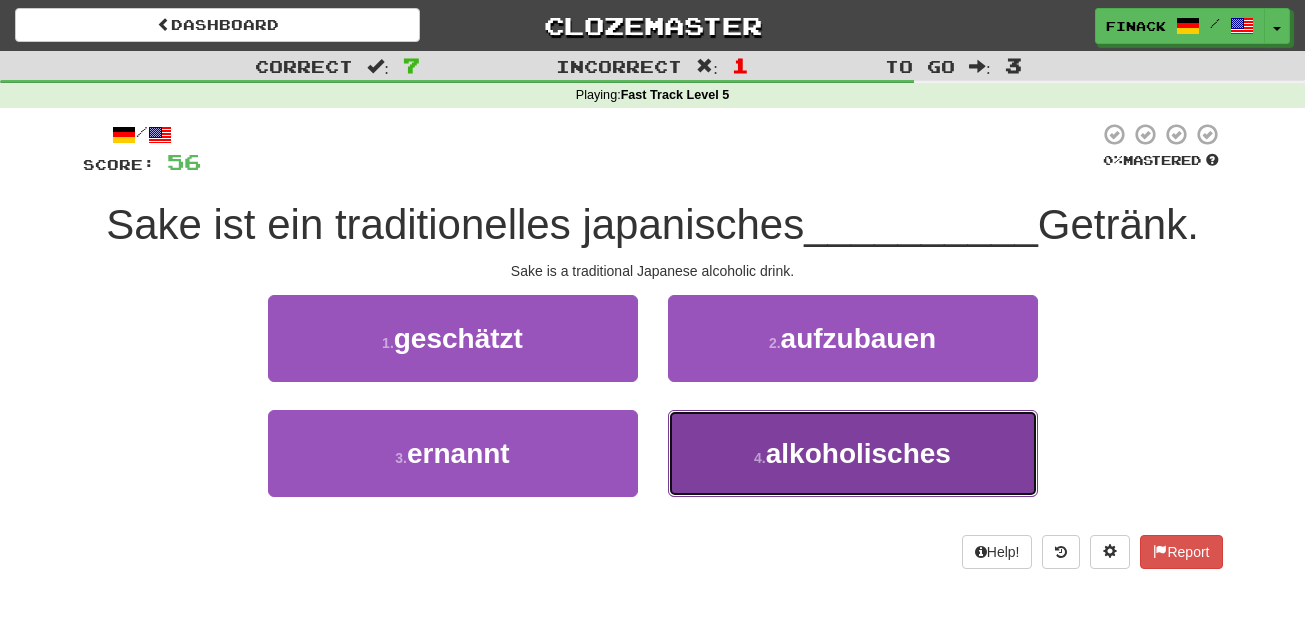 click on "4 .  alkoholisches" at bounding box center (853, 453) 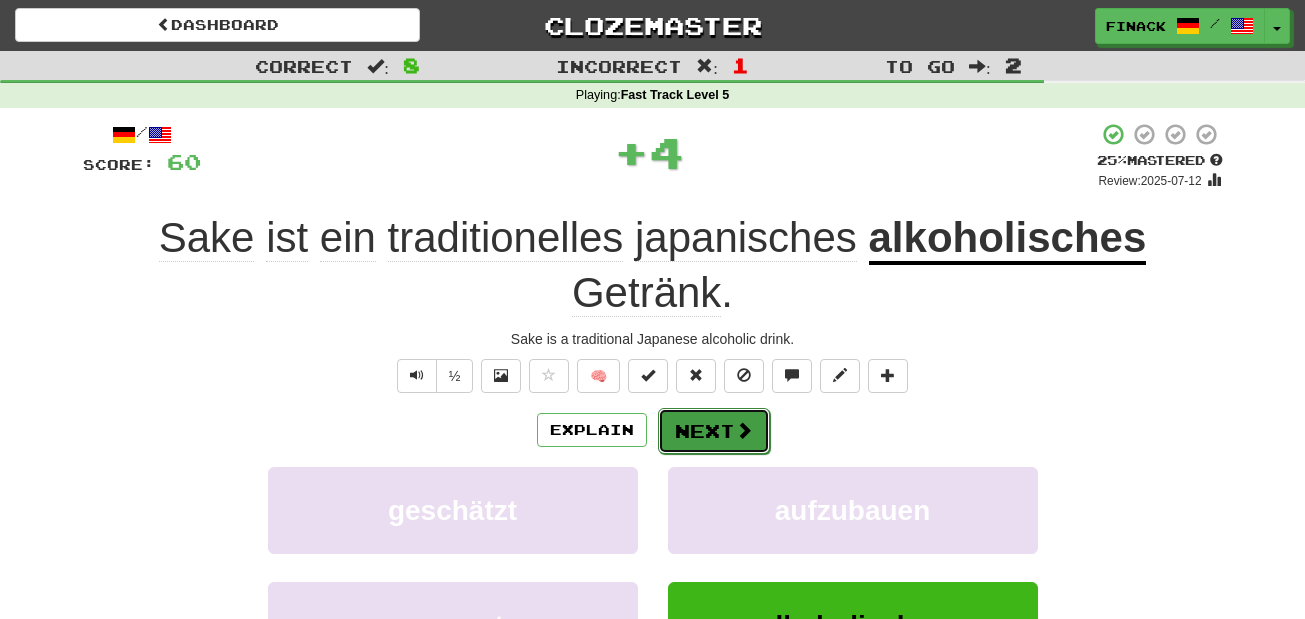 click on "Next" at bounding box center [714, 431] 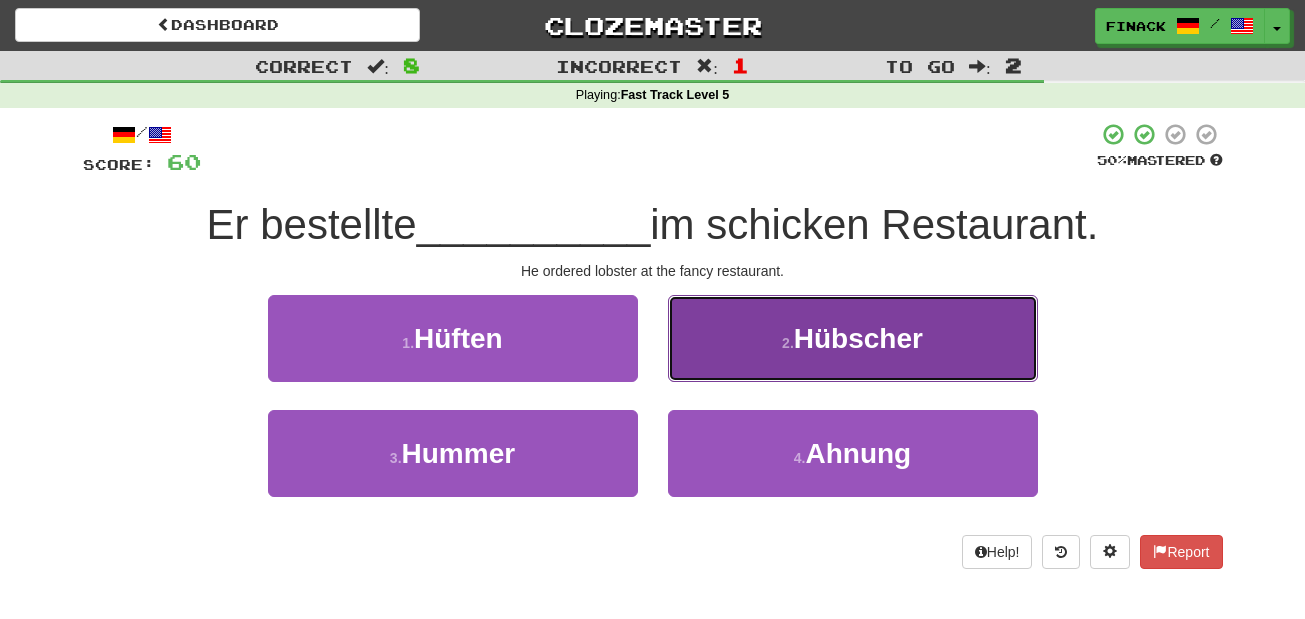 click on "2 .  Hübscher" at bounding box center (853, 338) 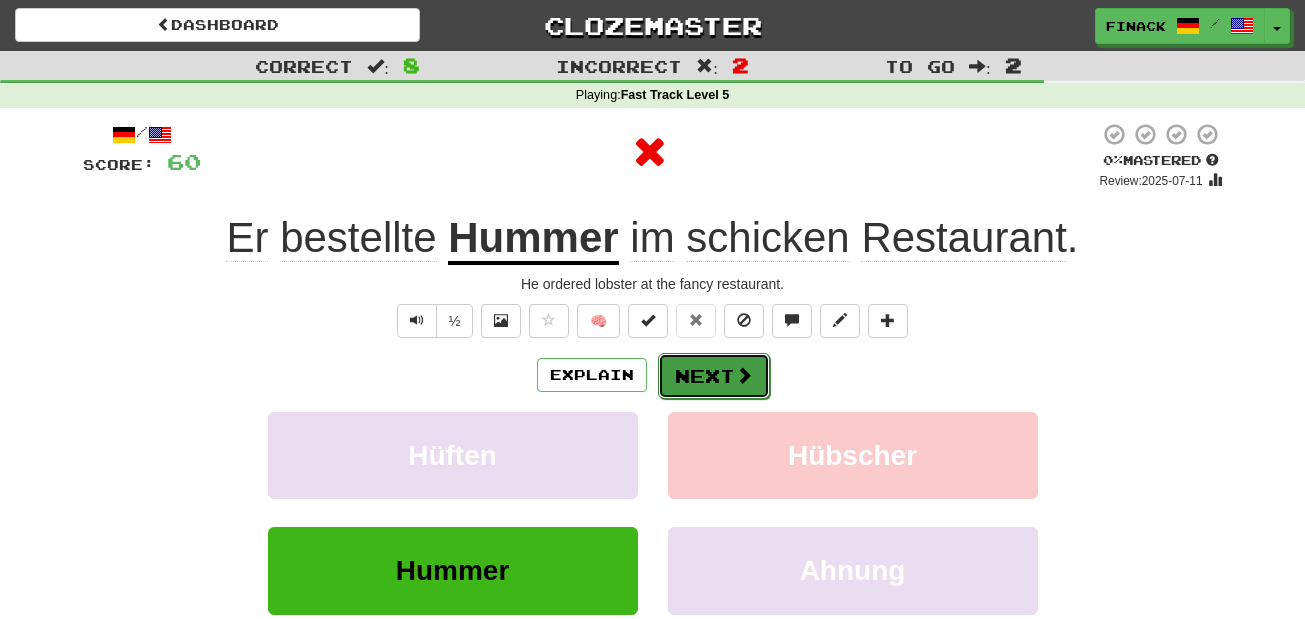 click at bounding box center (744, 375) 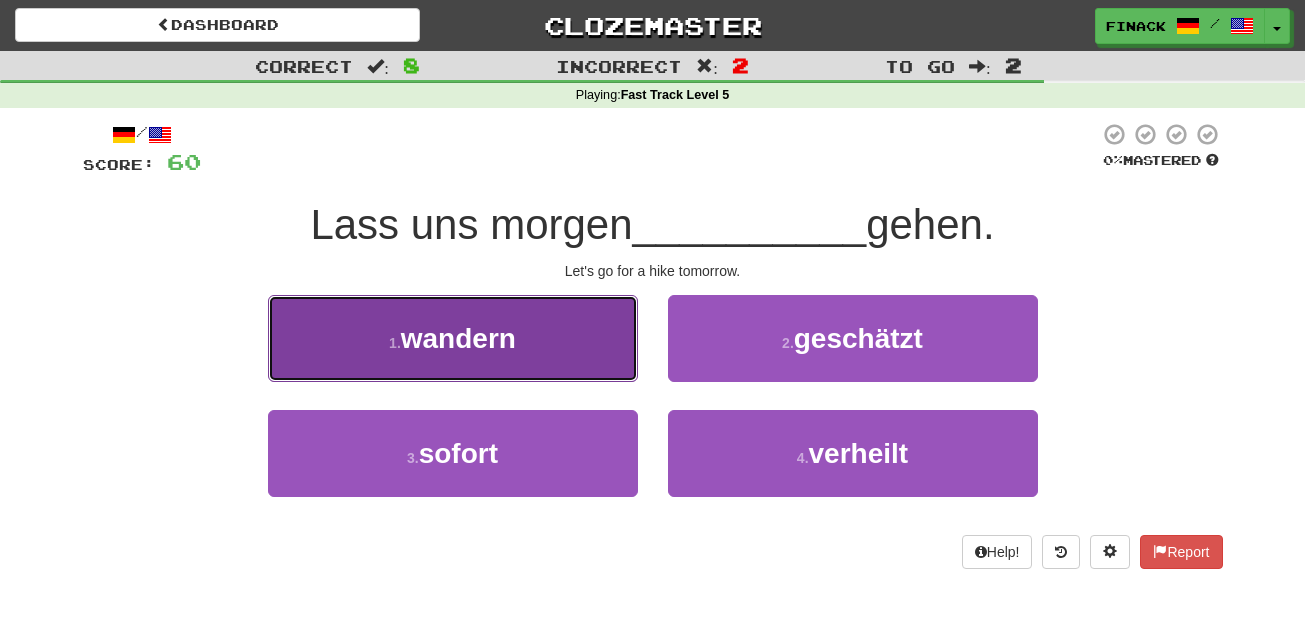 click on "1 .  wandern" at bounding box center [453, 338] 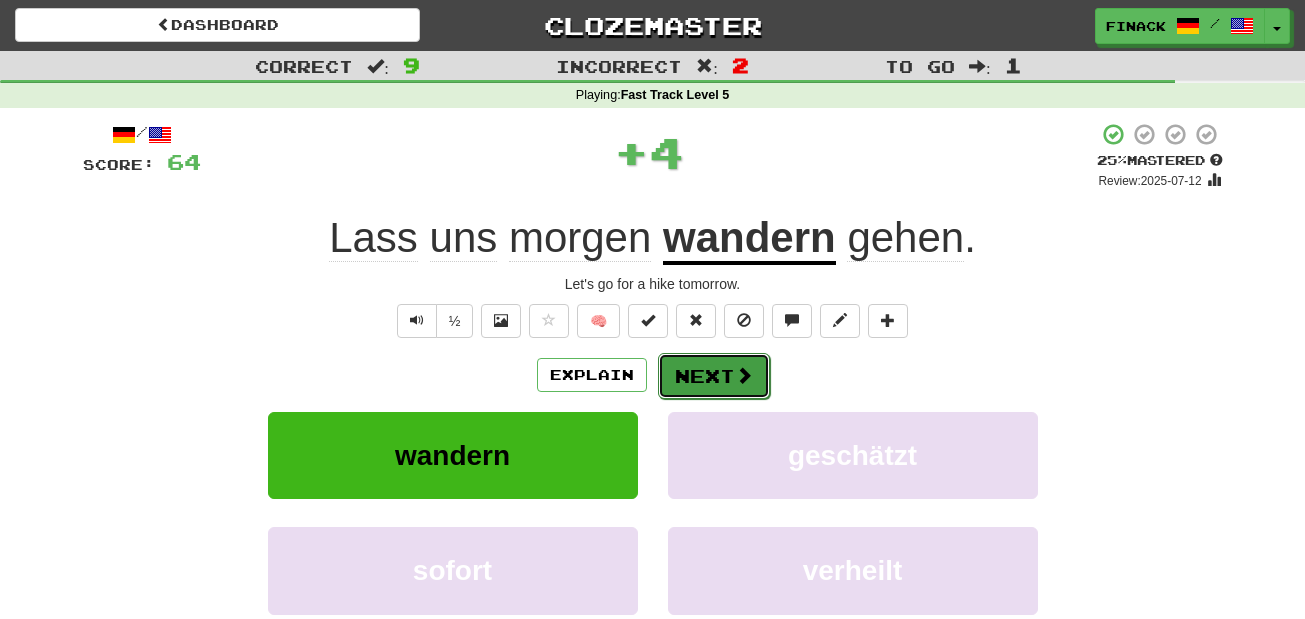 click on "Next" at bounding box center [714, 376] 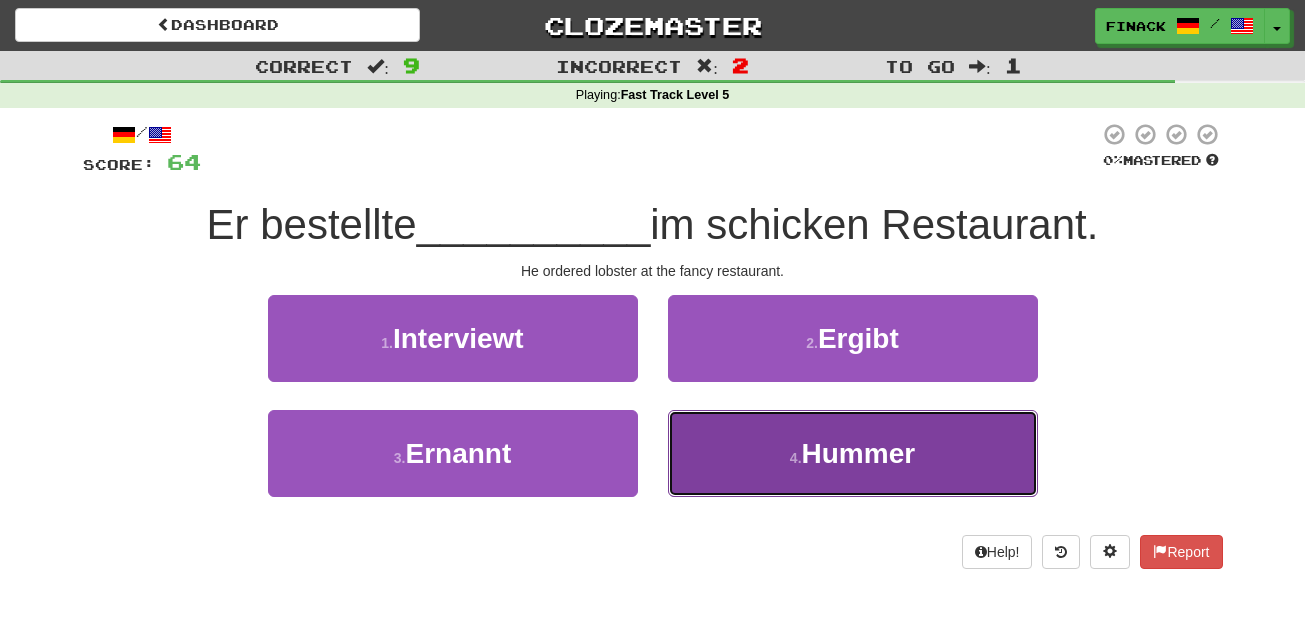 click on "4 .  Hummer" at bounding box center (853, 453) 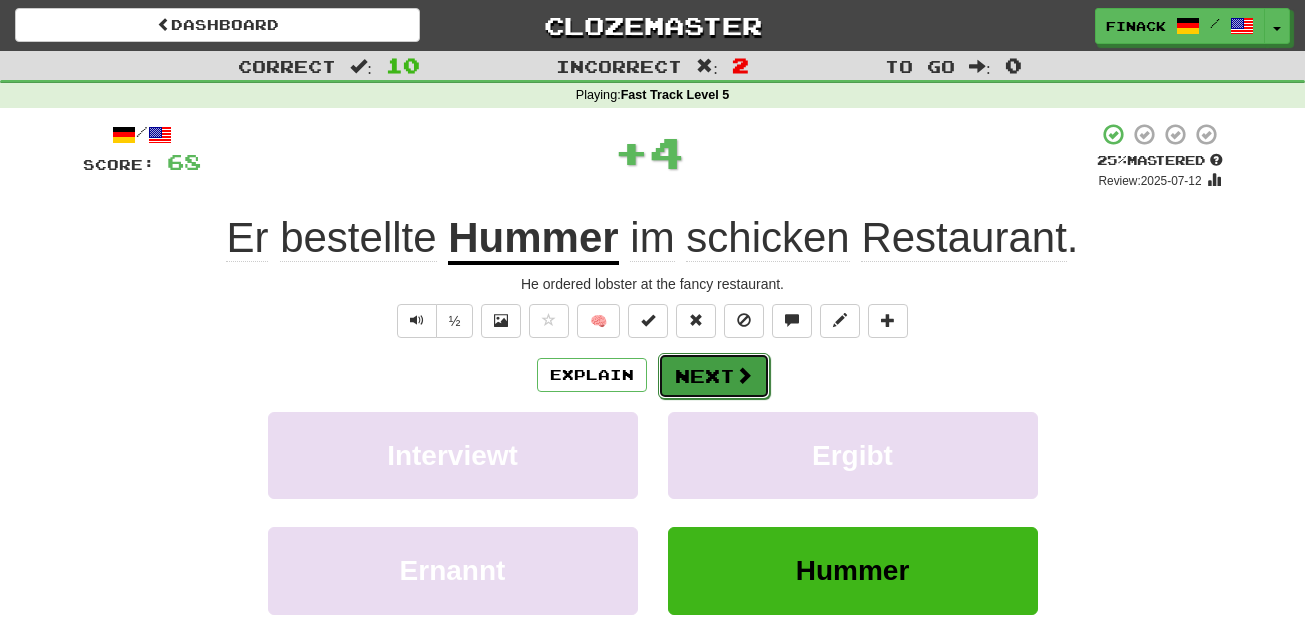 click on "Next" at bounding box center (714, 376) 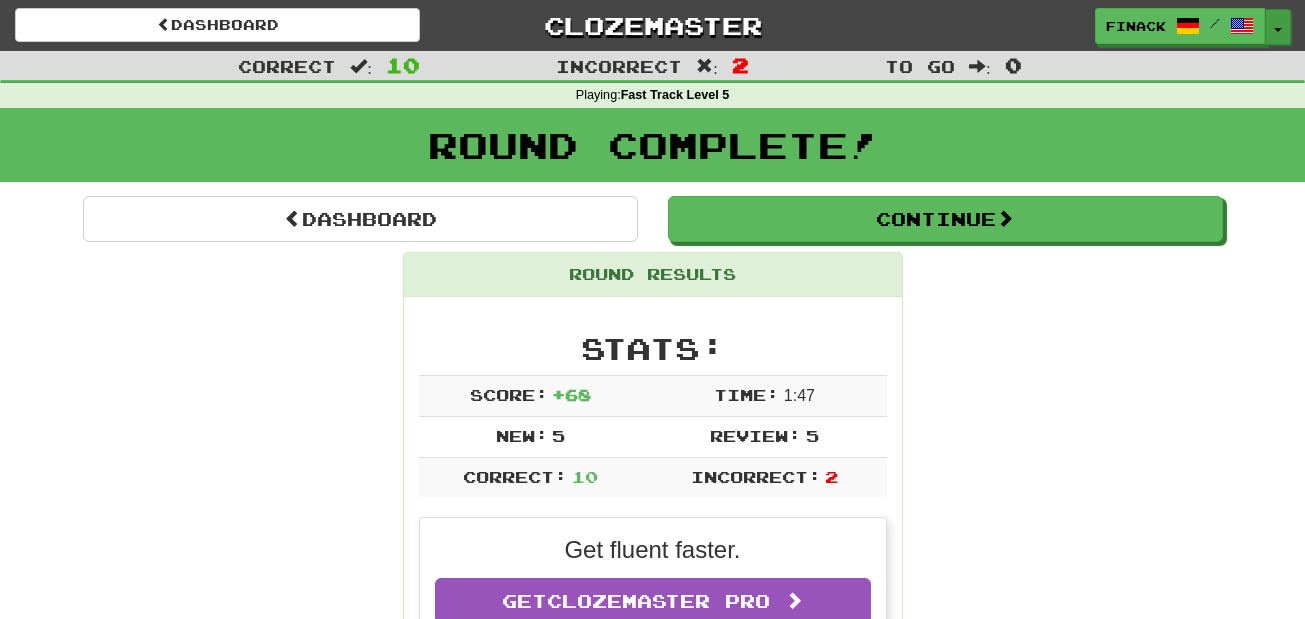 click on "Toggle Dropdown" at bounding box center [1278, 27] 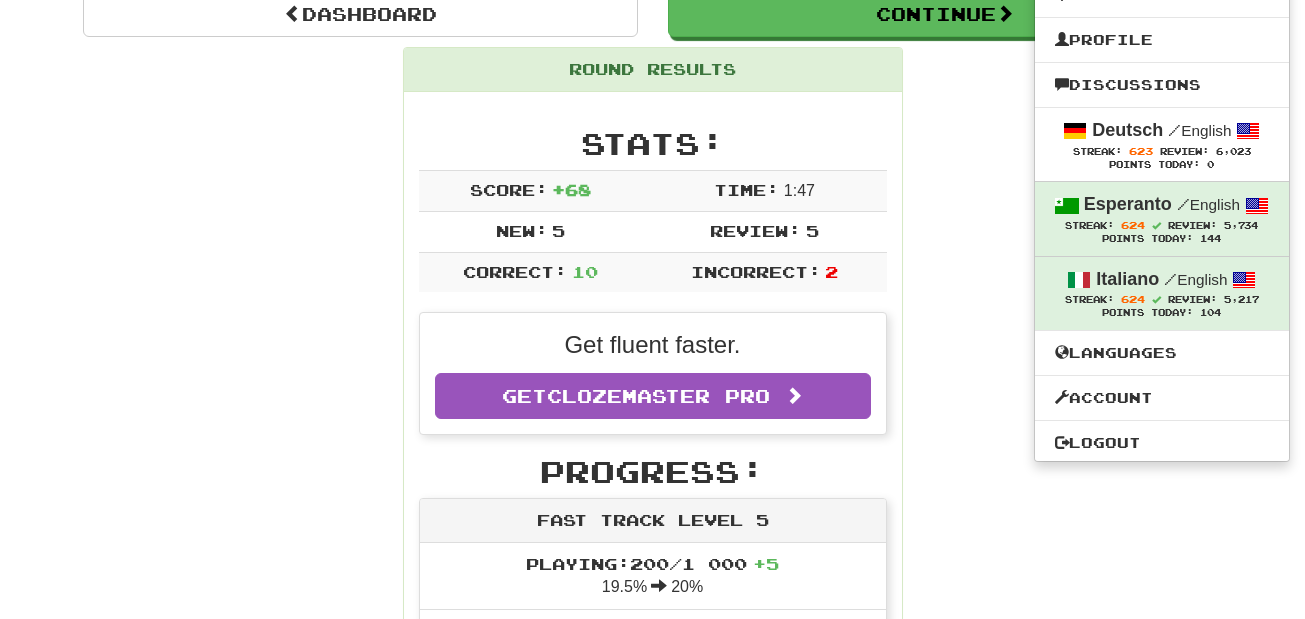 scroll, scrollTop: 215, scrollLeft: 0, axis: vertical 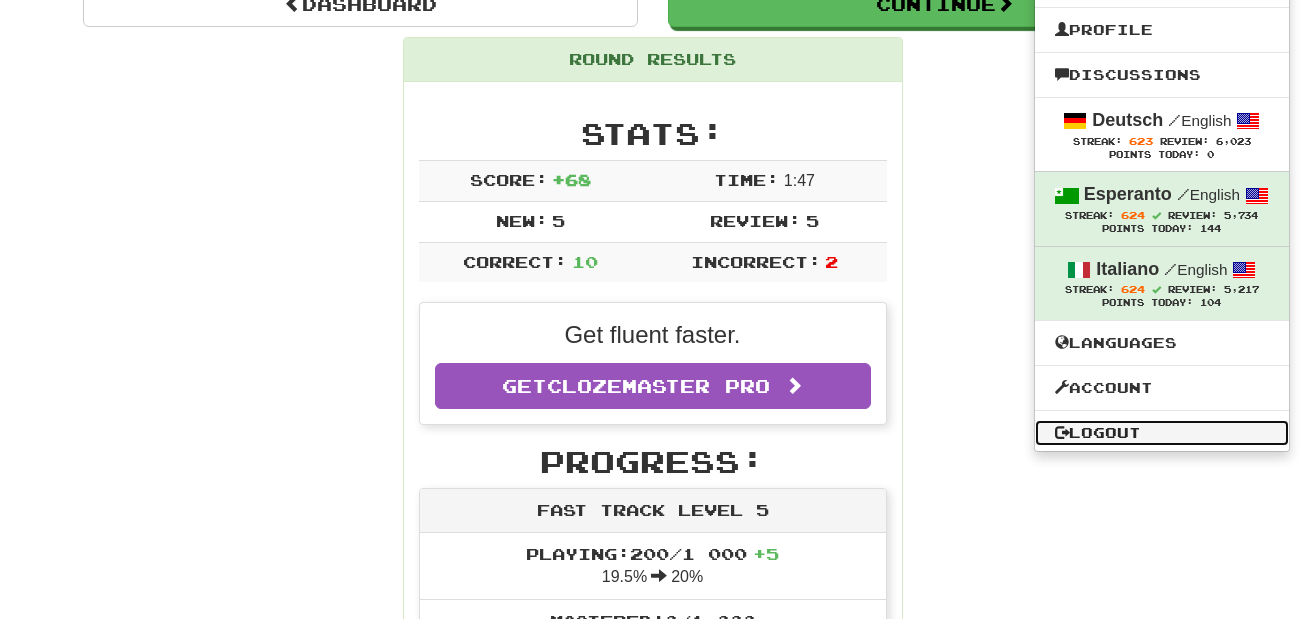 click on "Logout" at bounding box center (1162, 433) 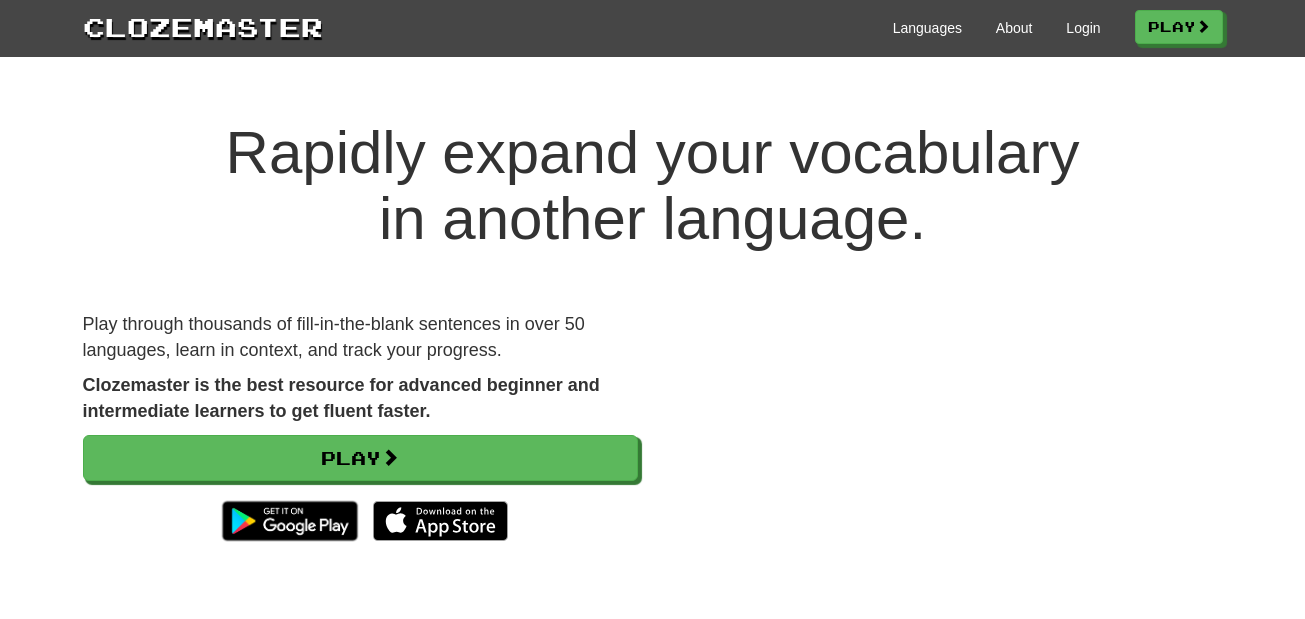 scroll, scrollTop: 0, scrollLeft: 0, axis: both 